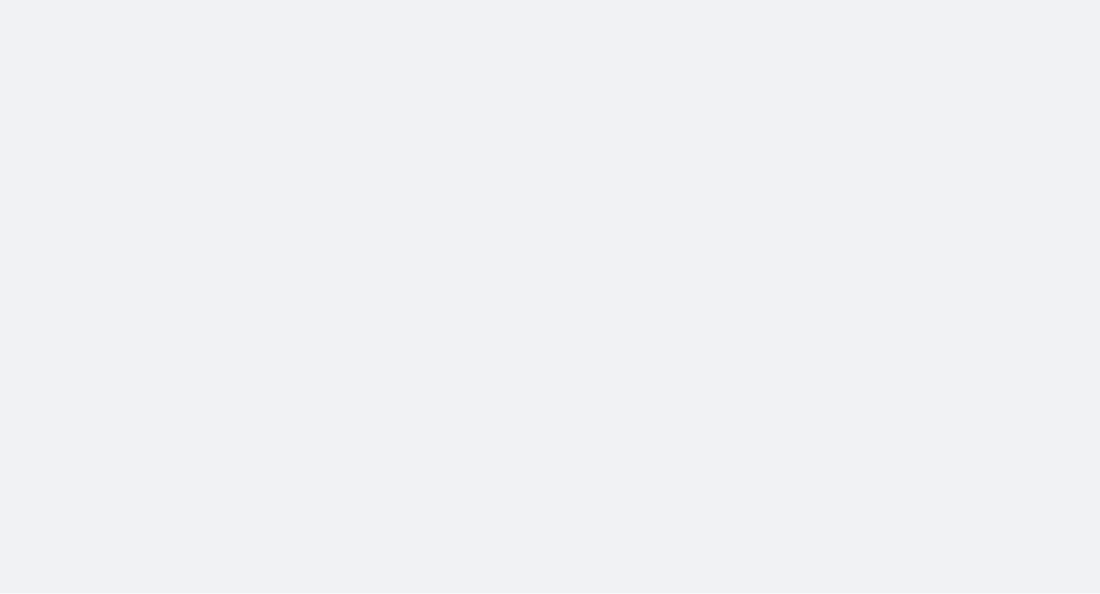scroll, scrollTop: 0, scrollLeft: 0, axis: both 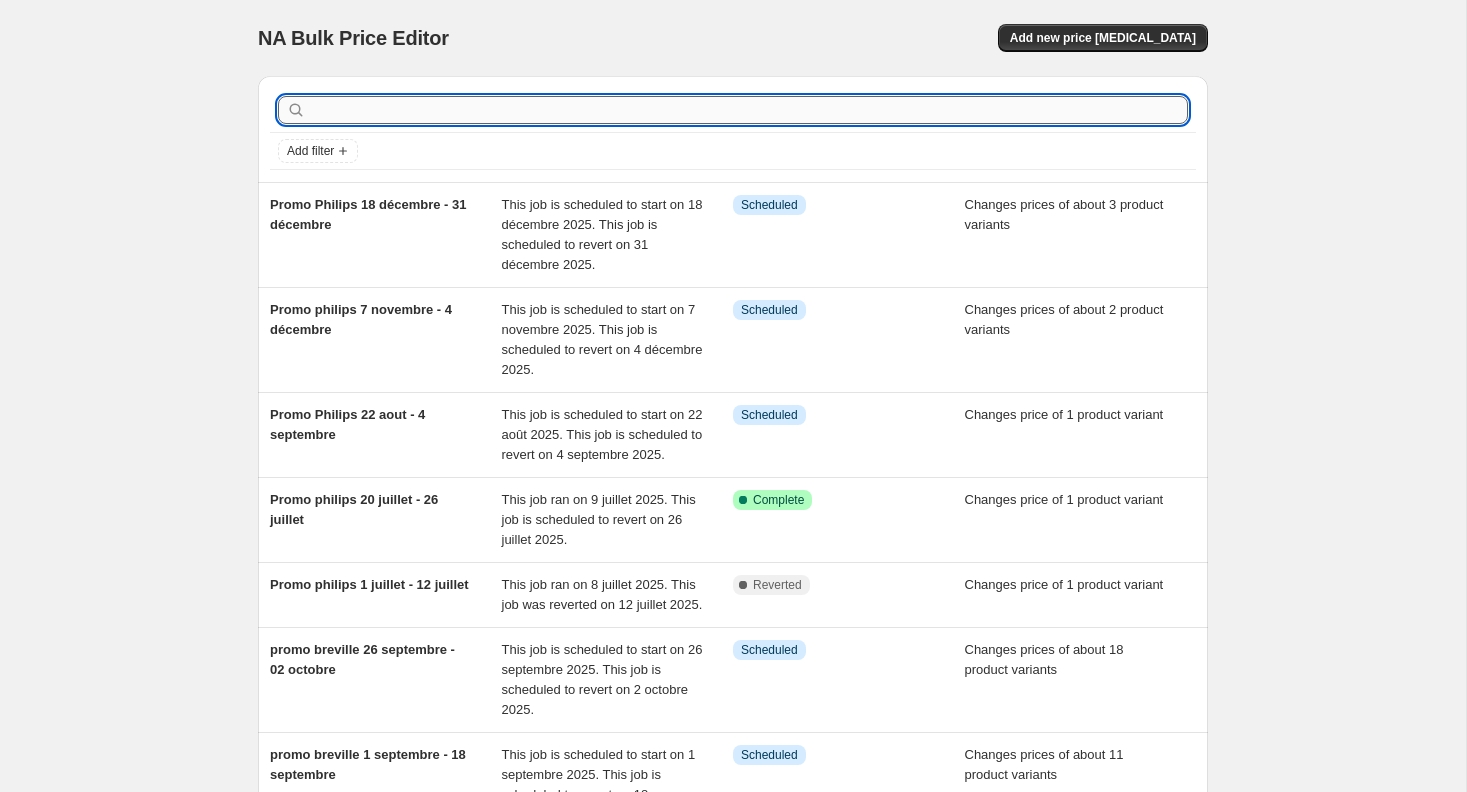 click at bounding box center (749, 110) 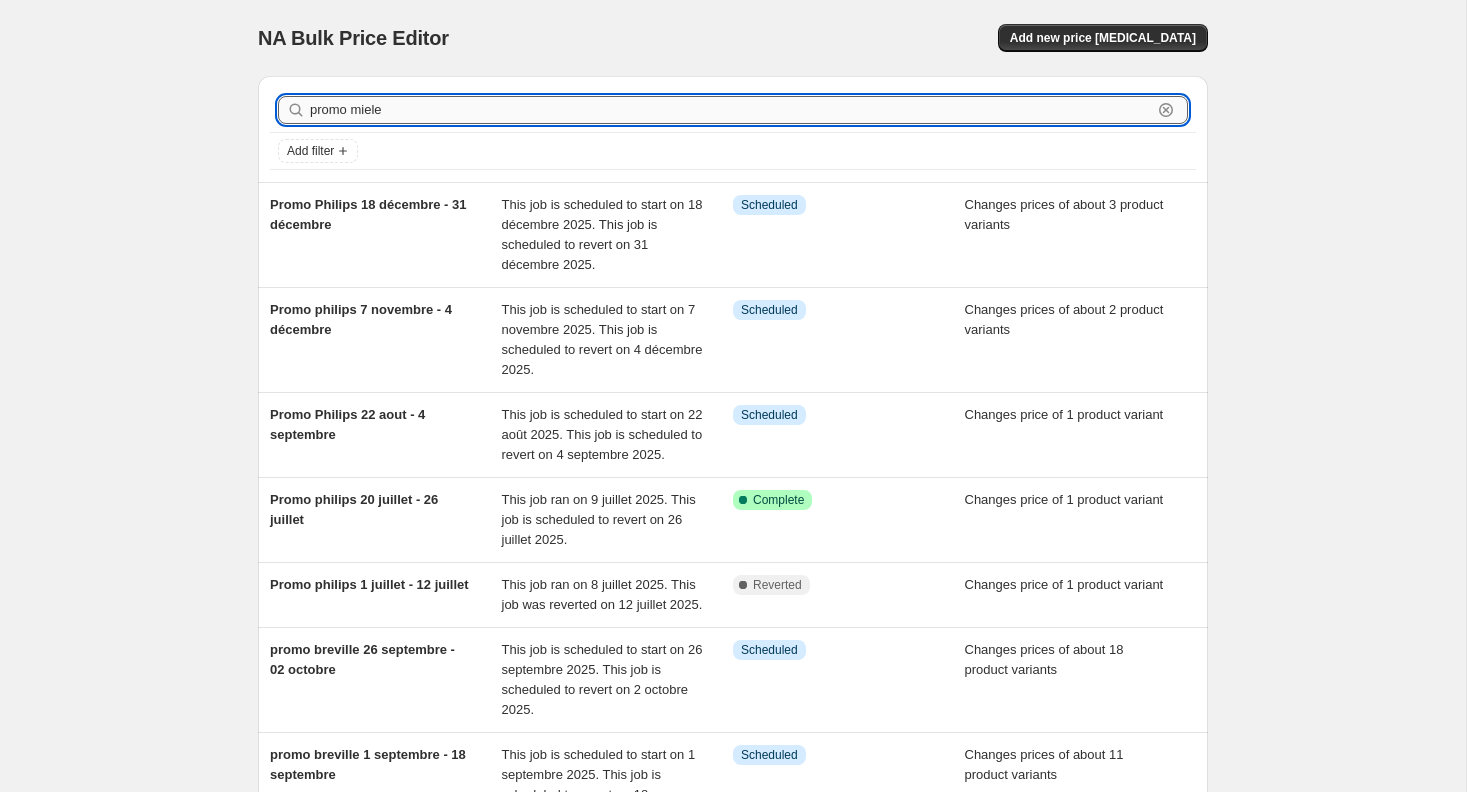 type on "promo miele" 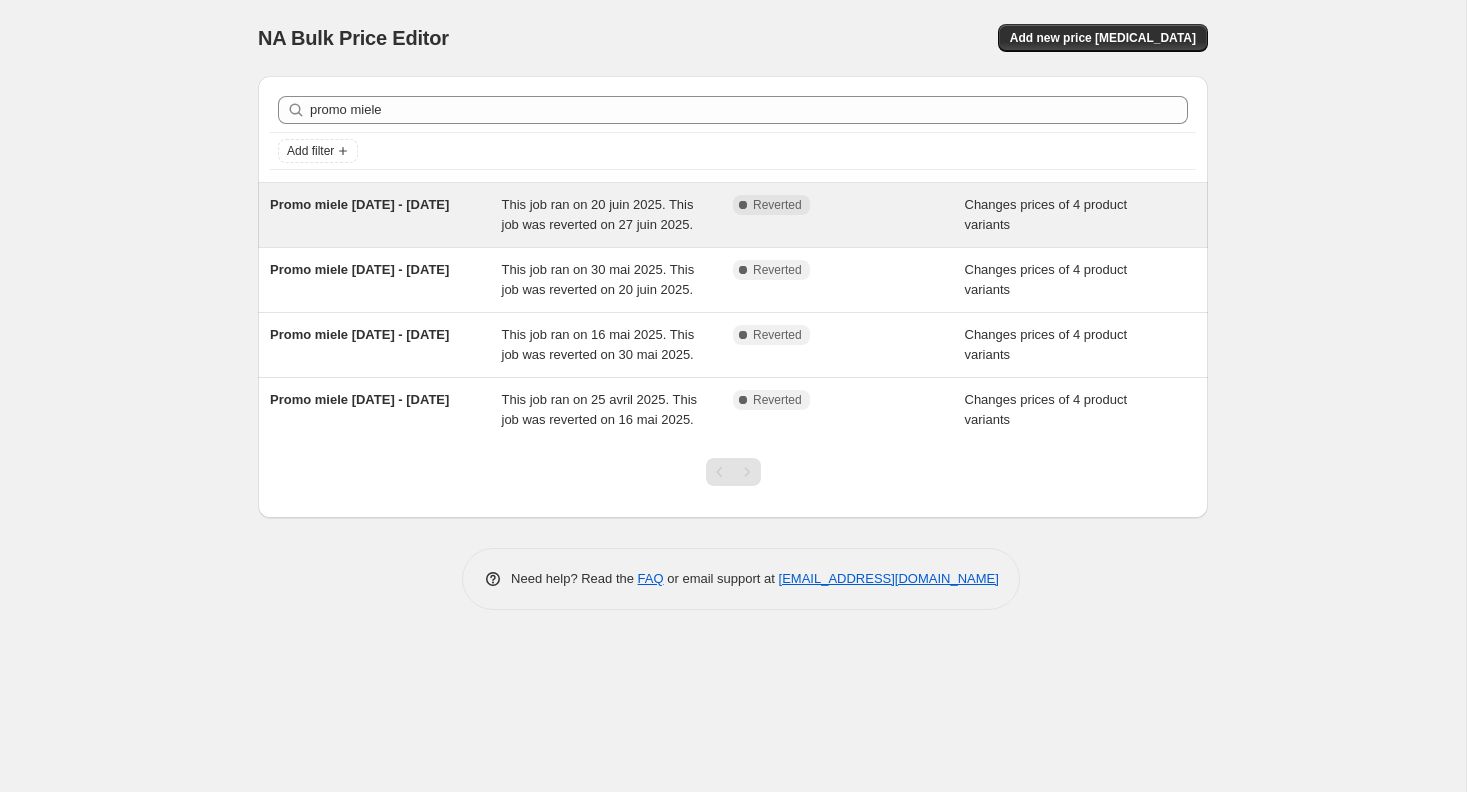 click on "Complete Reverted" at bounding box center [849, 215] 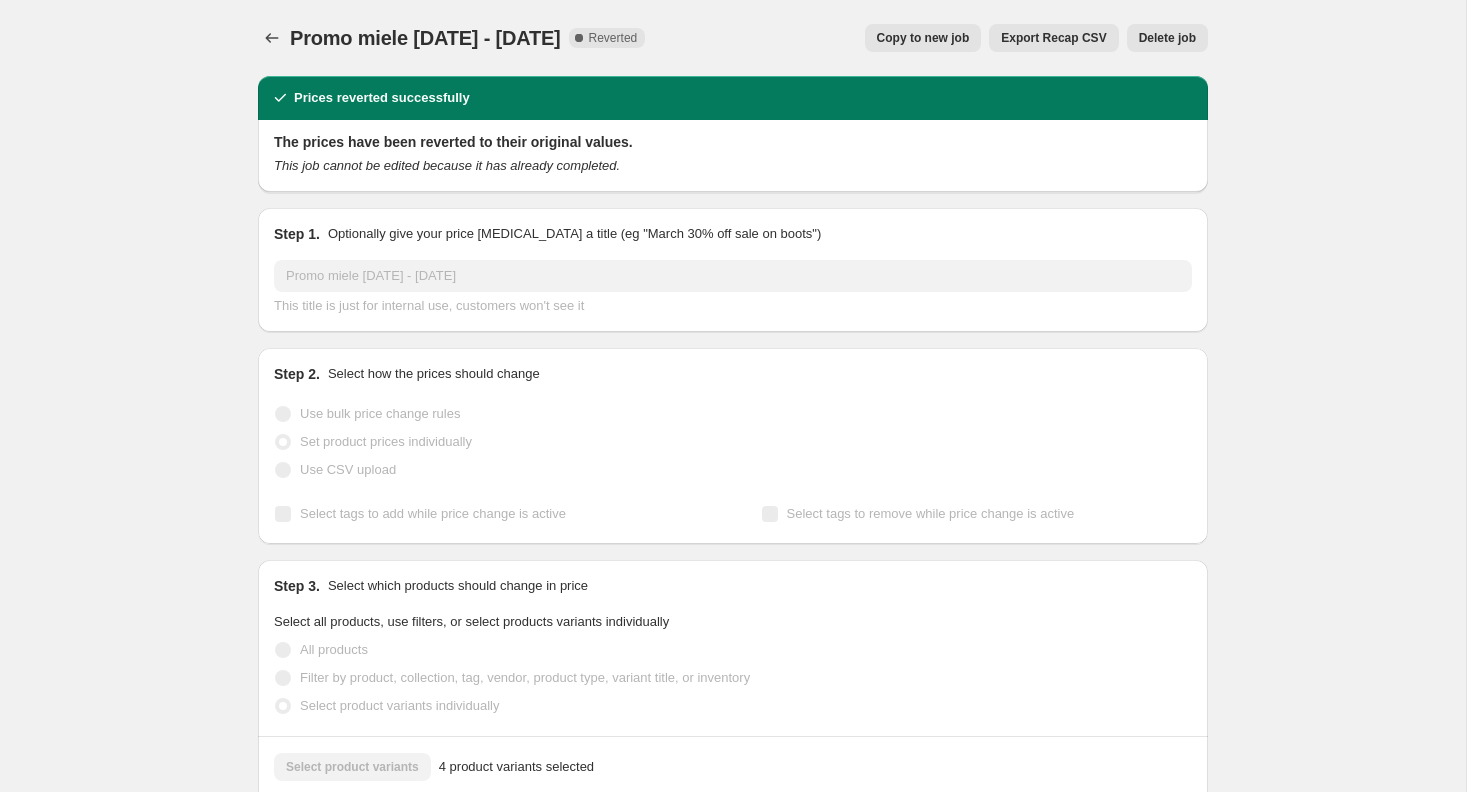 click on "Delete job" at bounding box center (1167, 38) 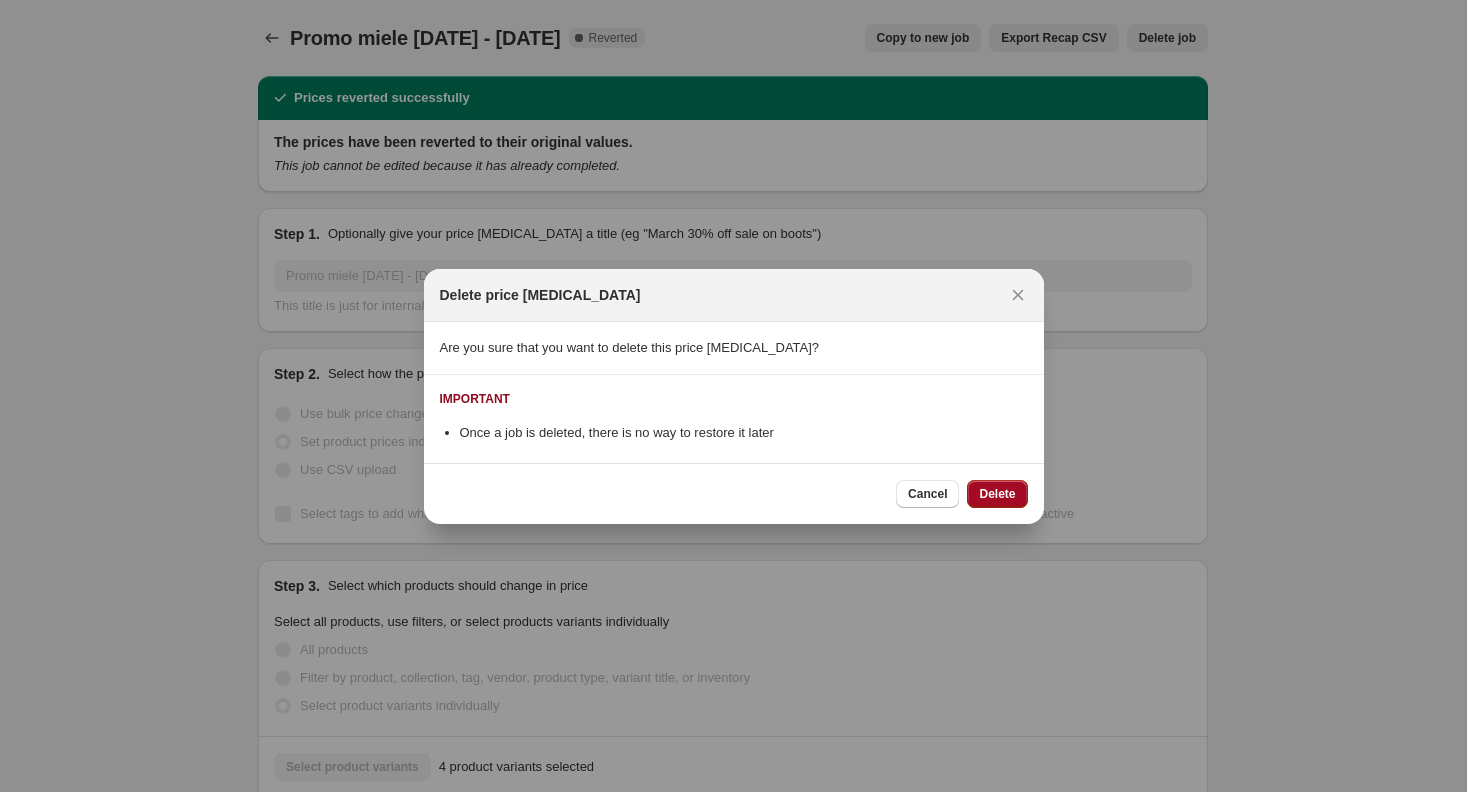 click on "Delete" at bounding box center [997, 494] 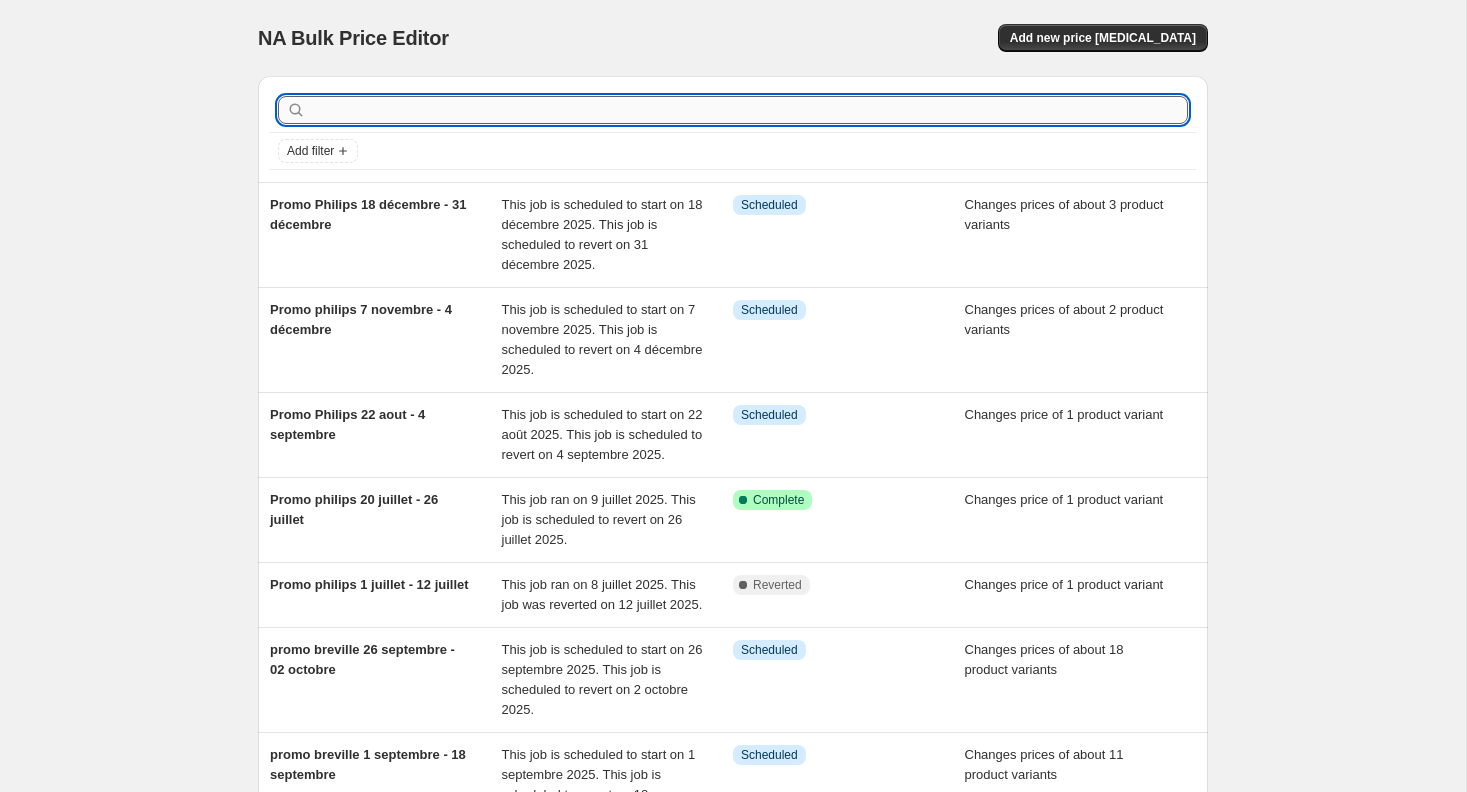 click at bounding box center (749, 110) 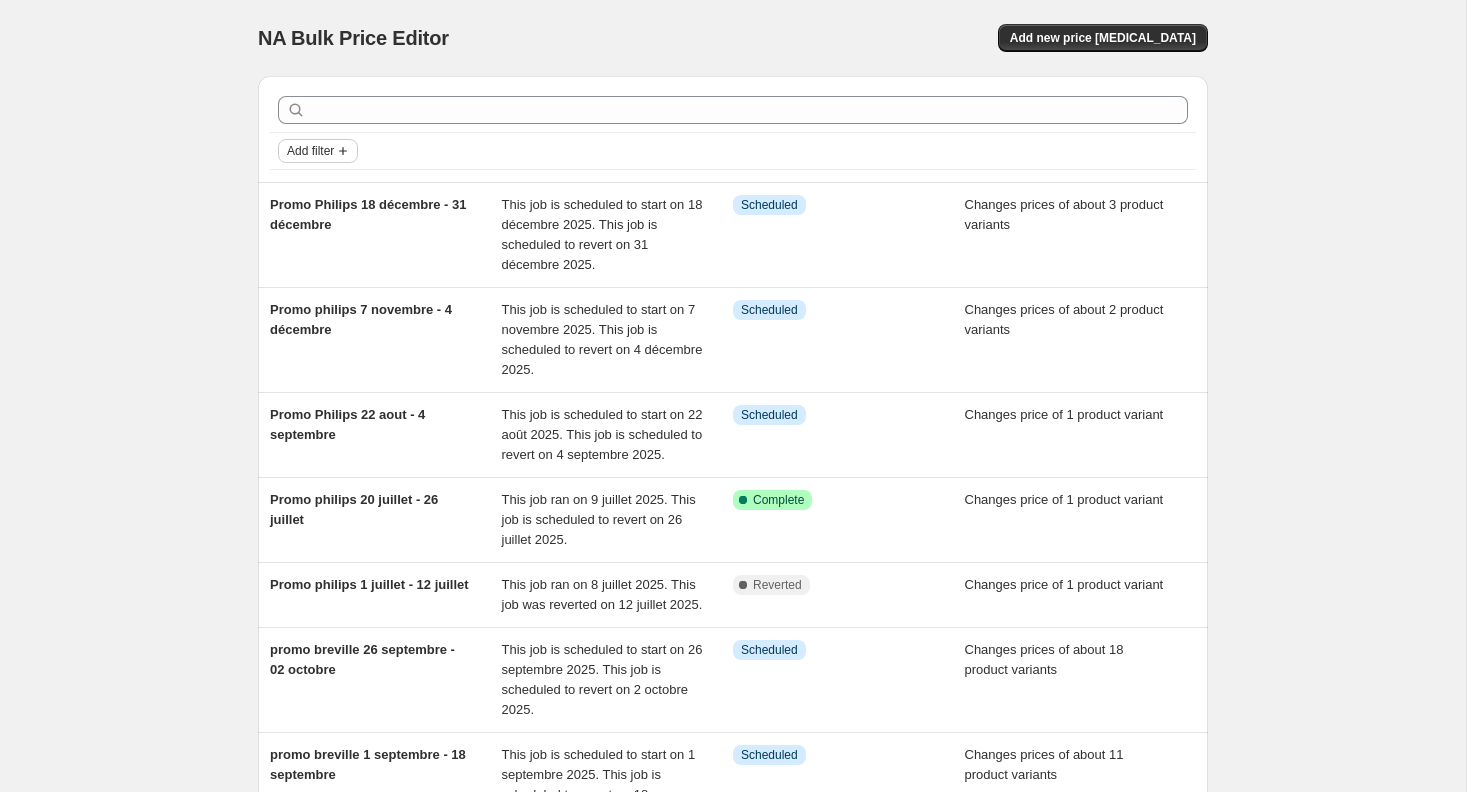 click on "Add filter" at bounding box center [310, 151] 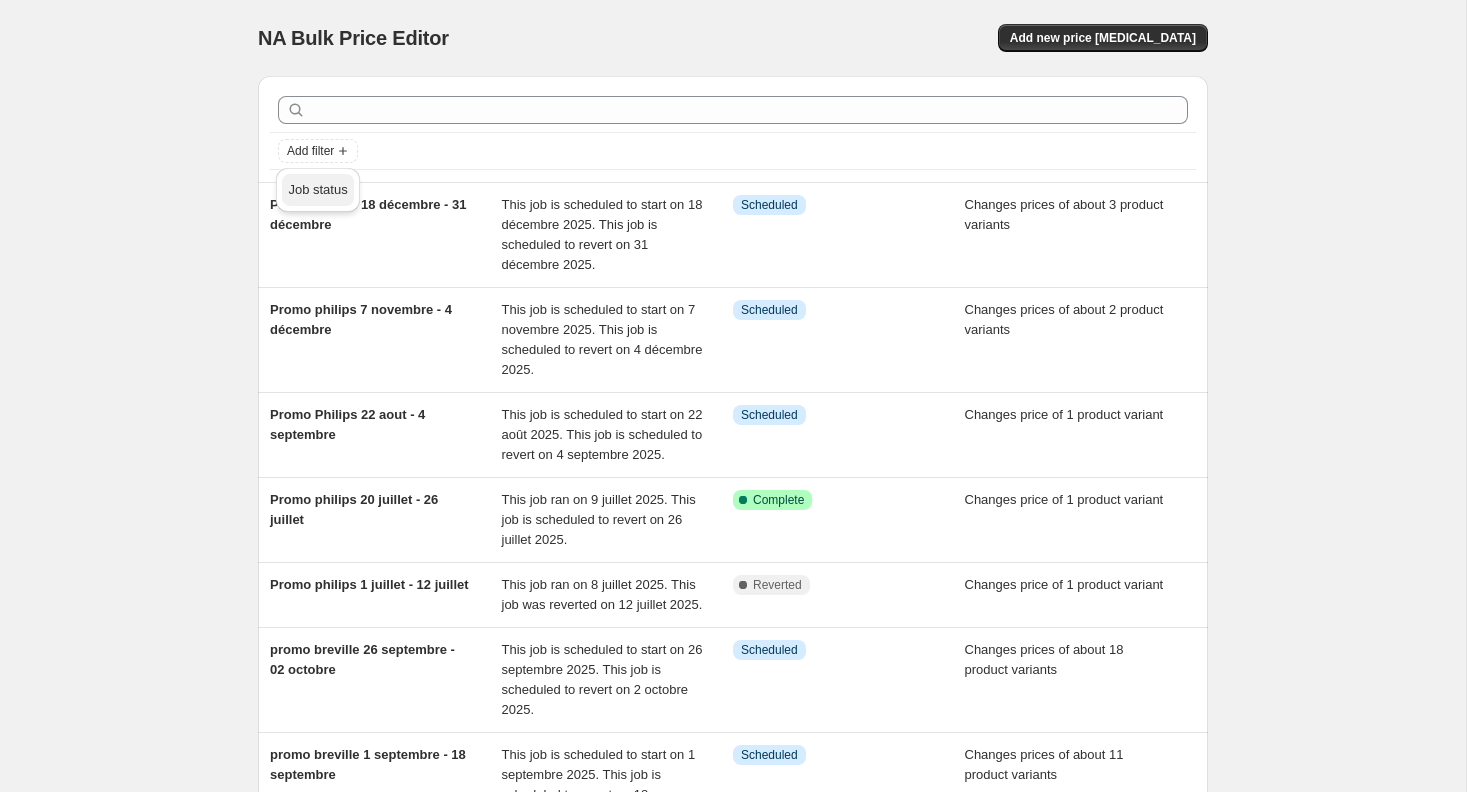 click on "Job status" at bounding box center (317, 189) 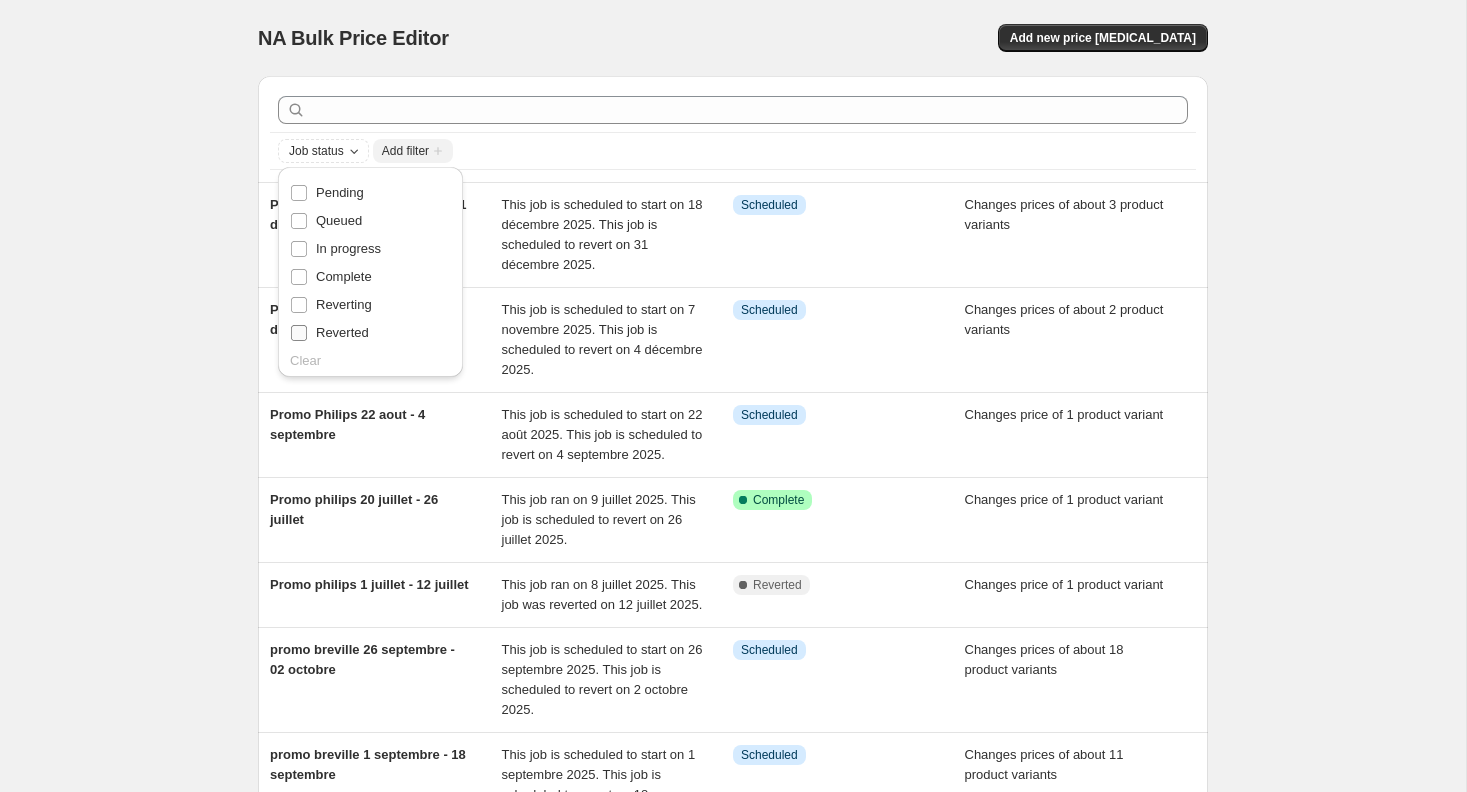 click on "Reverted" at bounding box center [342, 333] 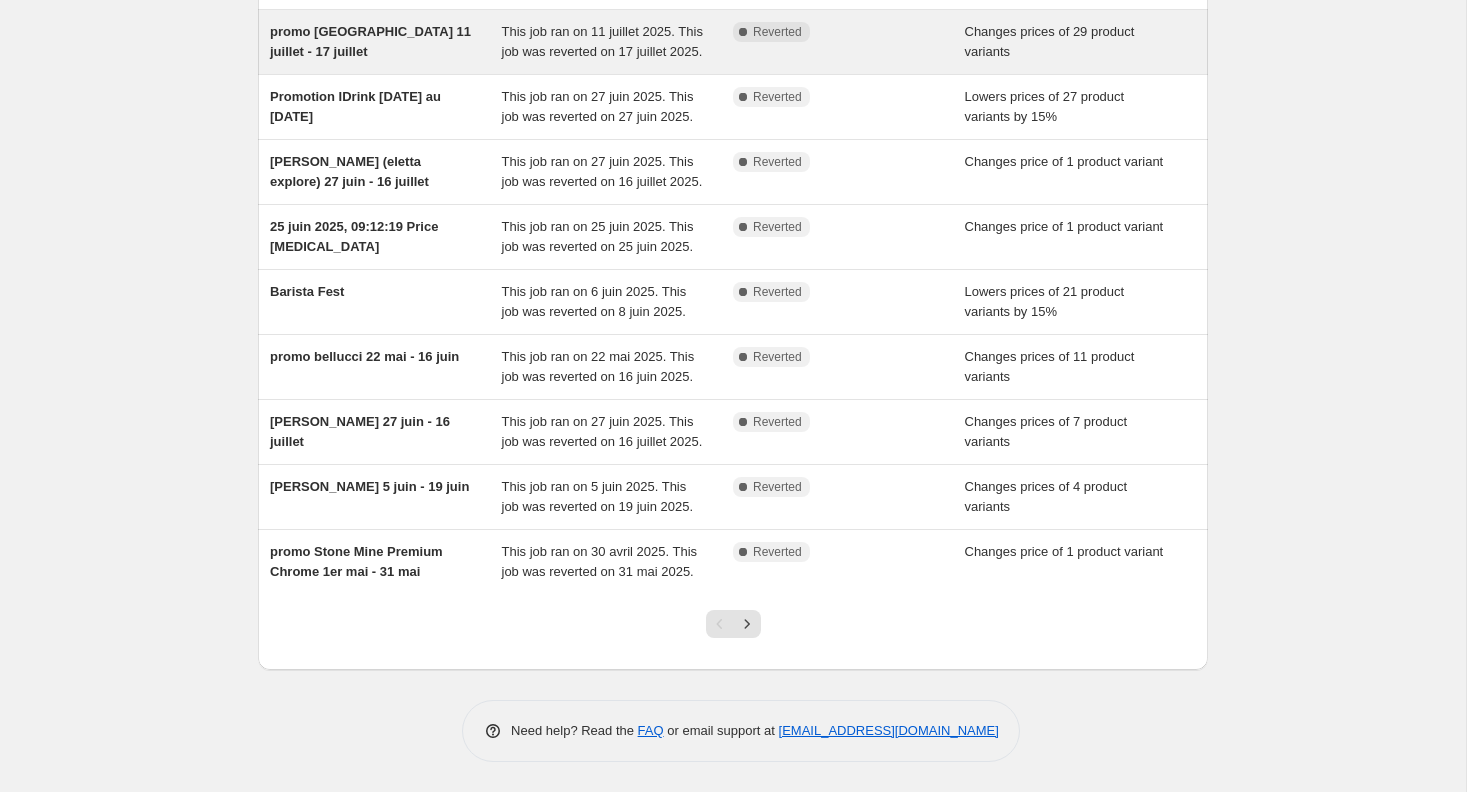 scroll, scrollTop: 0, scrollLeft: 0, axis: both 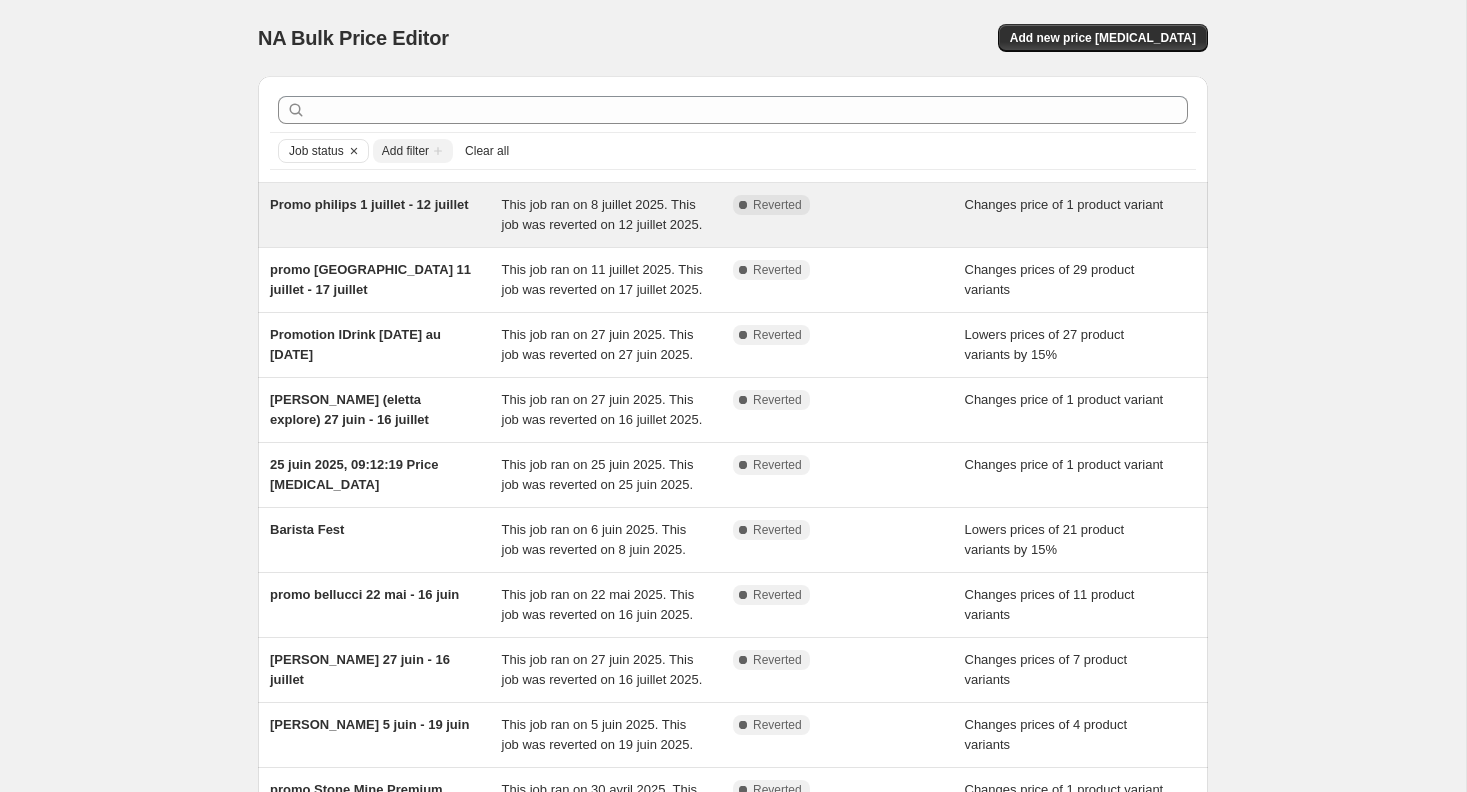 click on "This job ran on 8 juillet 2025. This job was reverted on 12 juillet 2025." at bounding box center (618, 215) 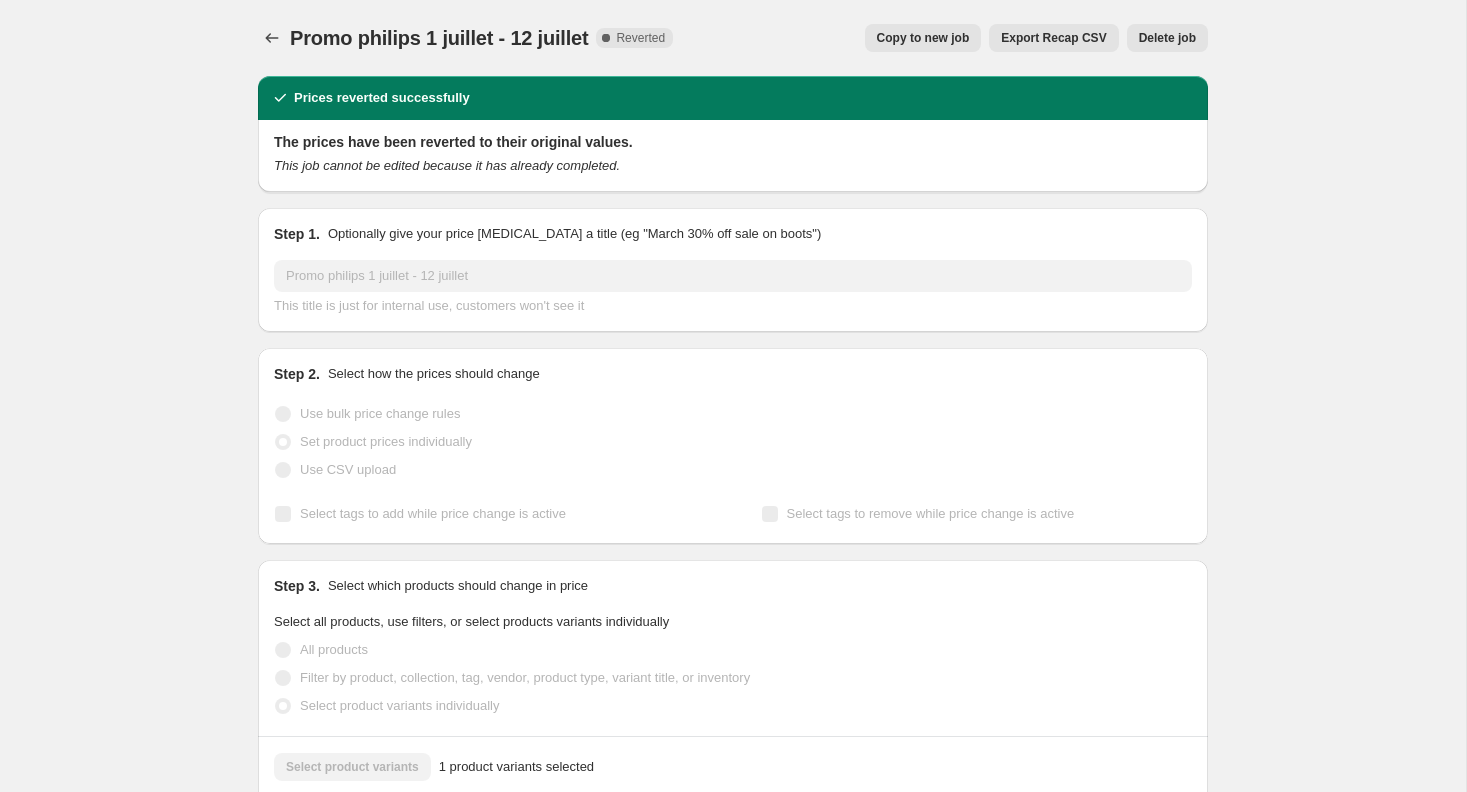 click on "Promo philips 1 juillet - 12 juillet. This page is ready Promo philips 1 juillet - 12 juillet Complete Reverted Copy to new job Export Recap CSV Delete job More actions Copy to new job Export Recap CSV Delete job" at bounding box center [733, 38] 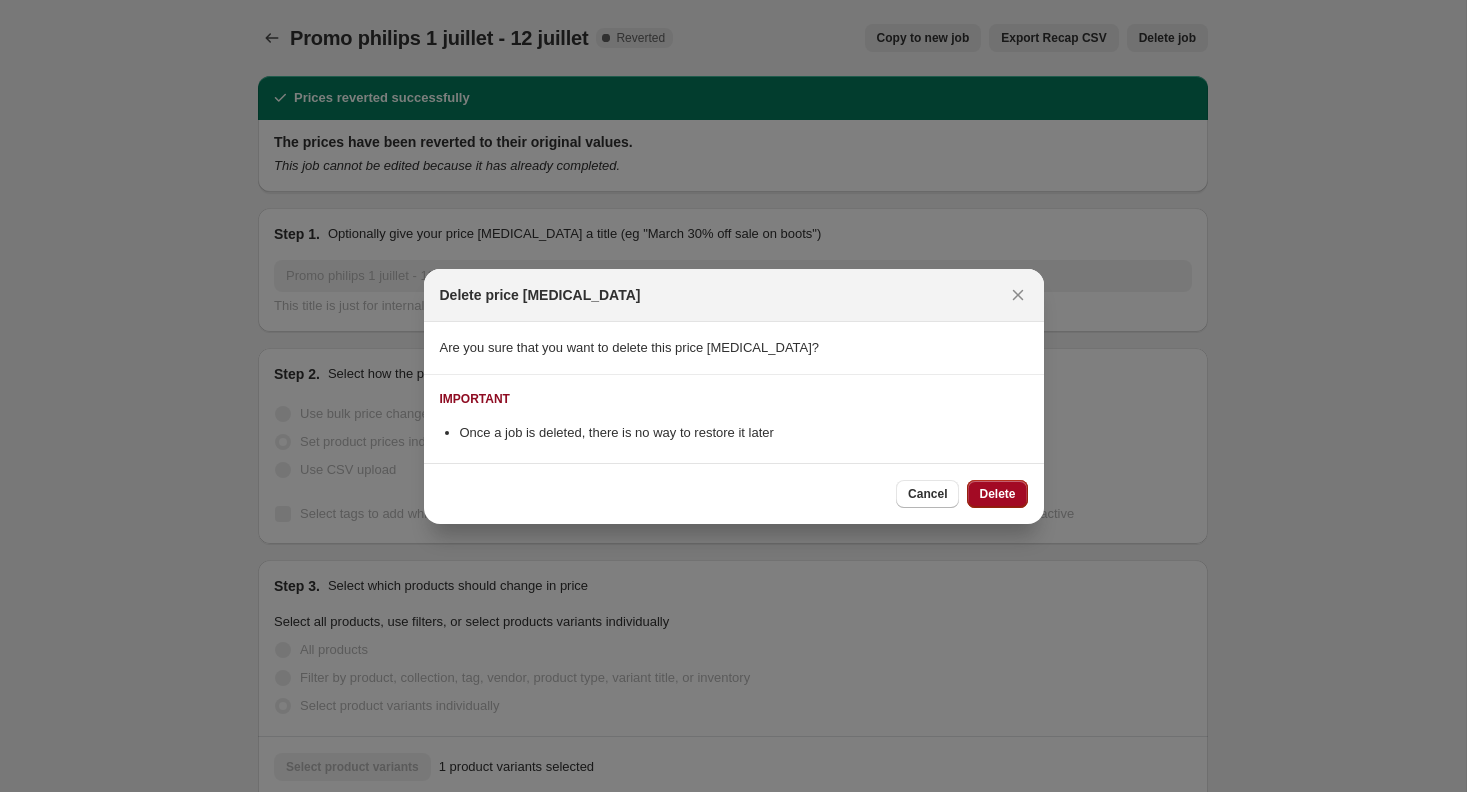 click on "Delete" at bounding box center [997, 494] 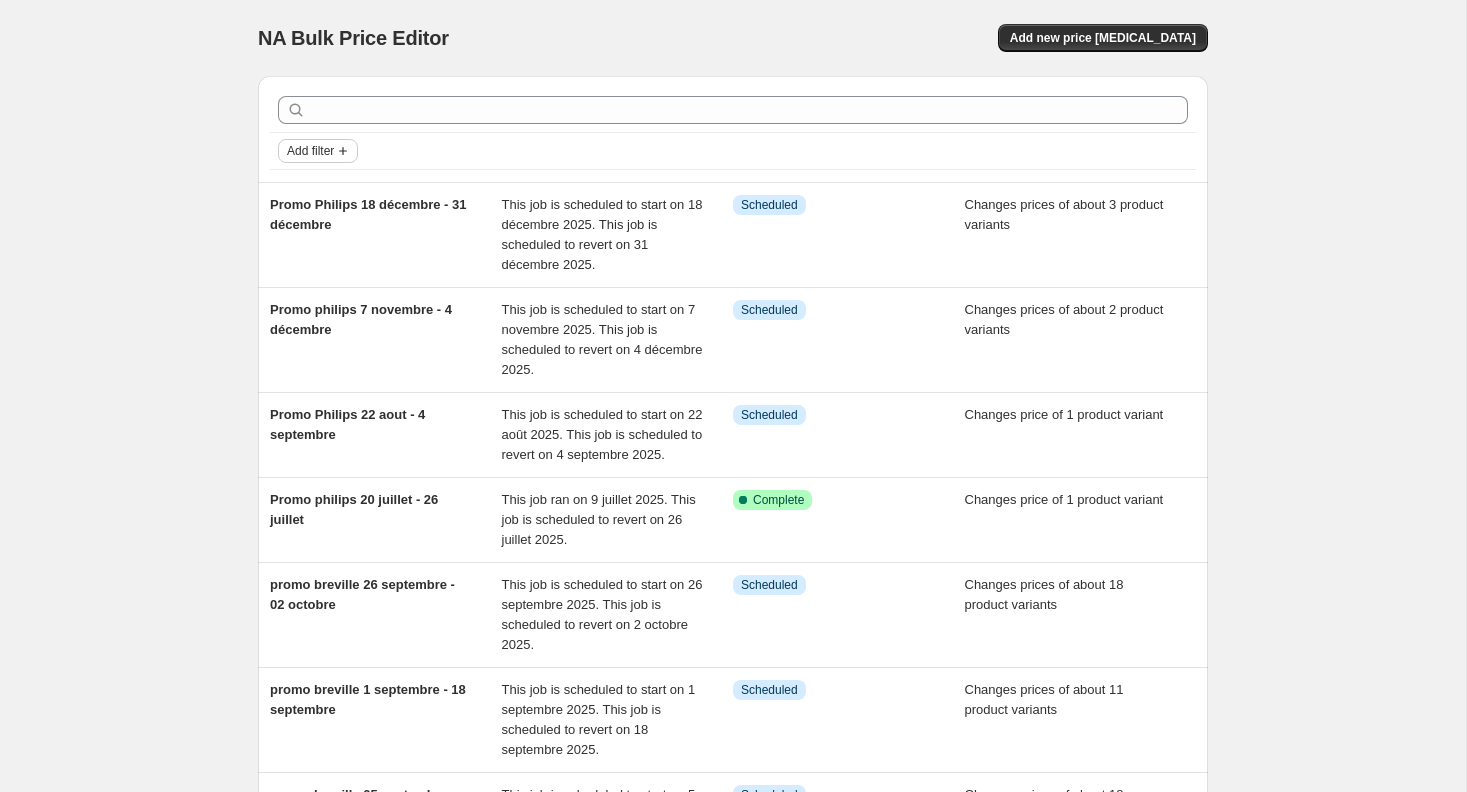 click on "Add filter" at bounding box center [310, 151] 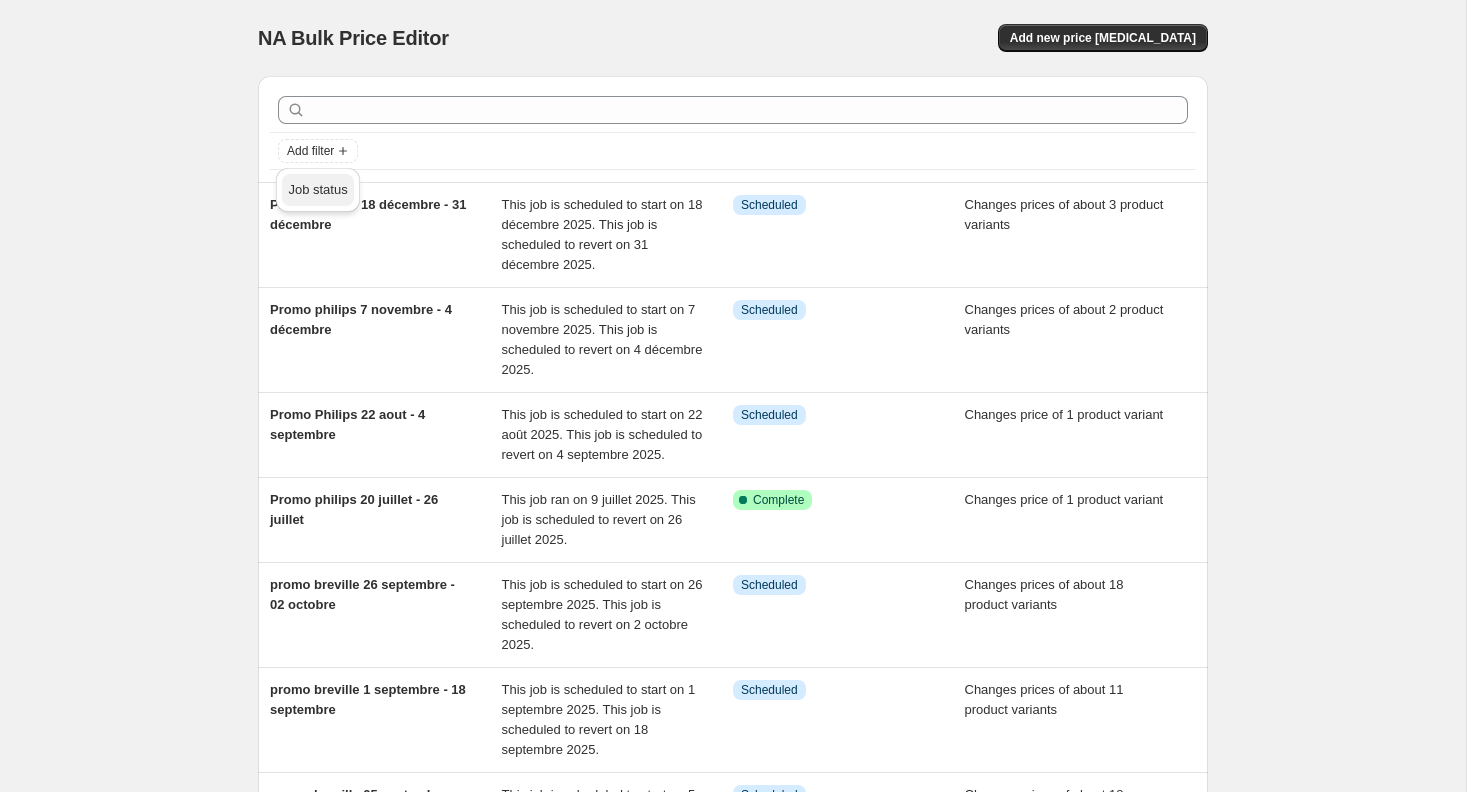click on "Job status" at bounding box center (317, 189) 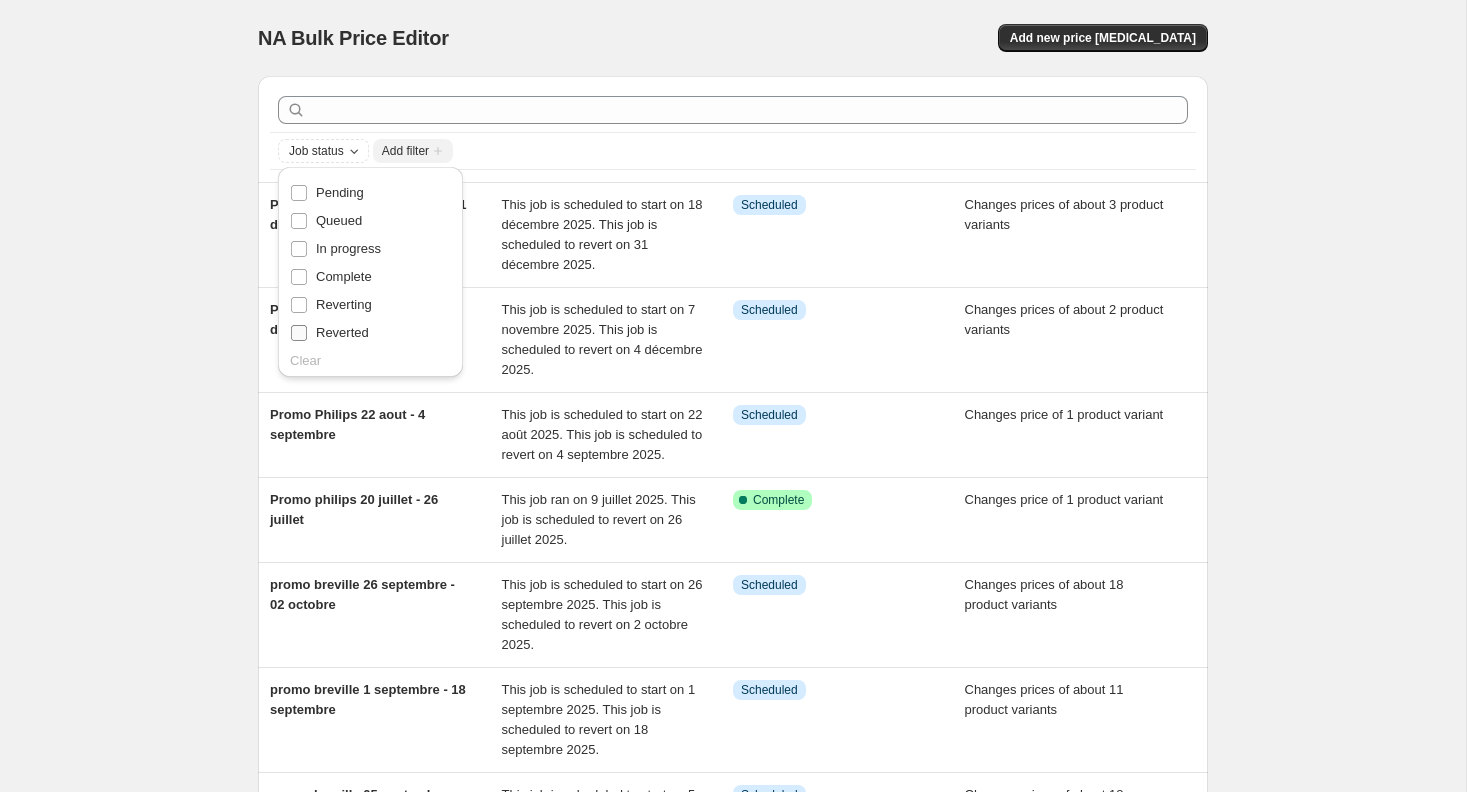 click on "Reverted" at bounding box center [342, 333] 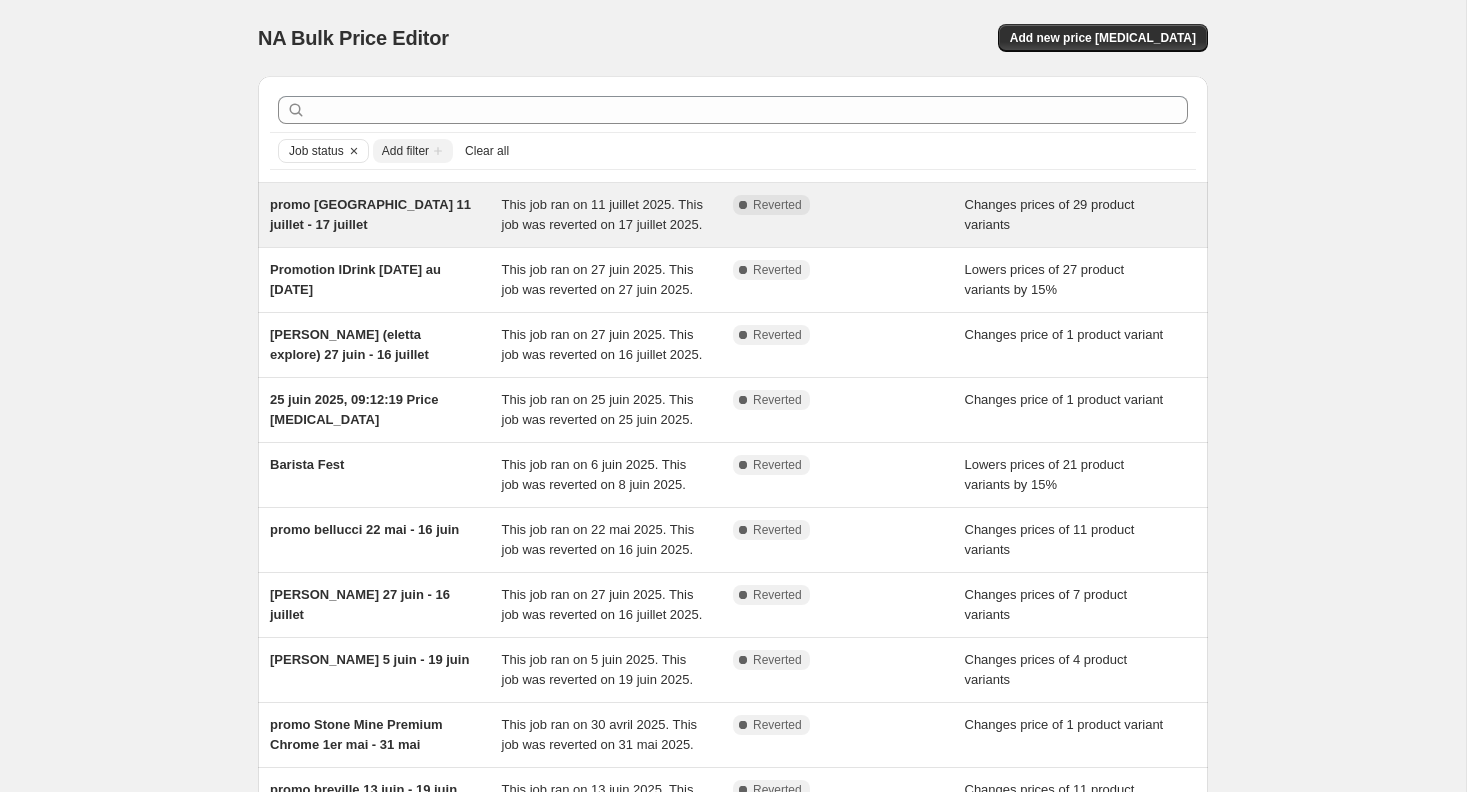 click on "promo [GEOGRAPHIC_DATA] 11 juillet - 17 juillet" at bounding box center (386, 215) 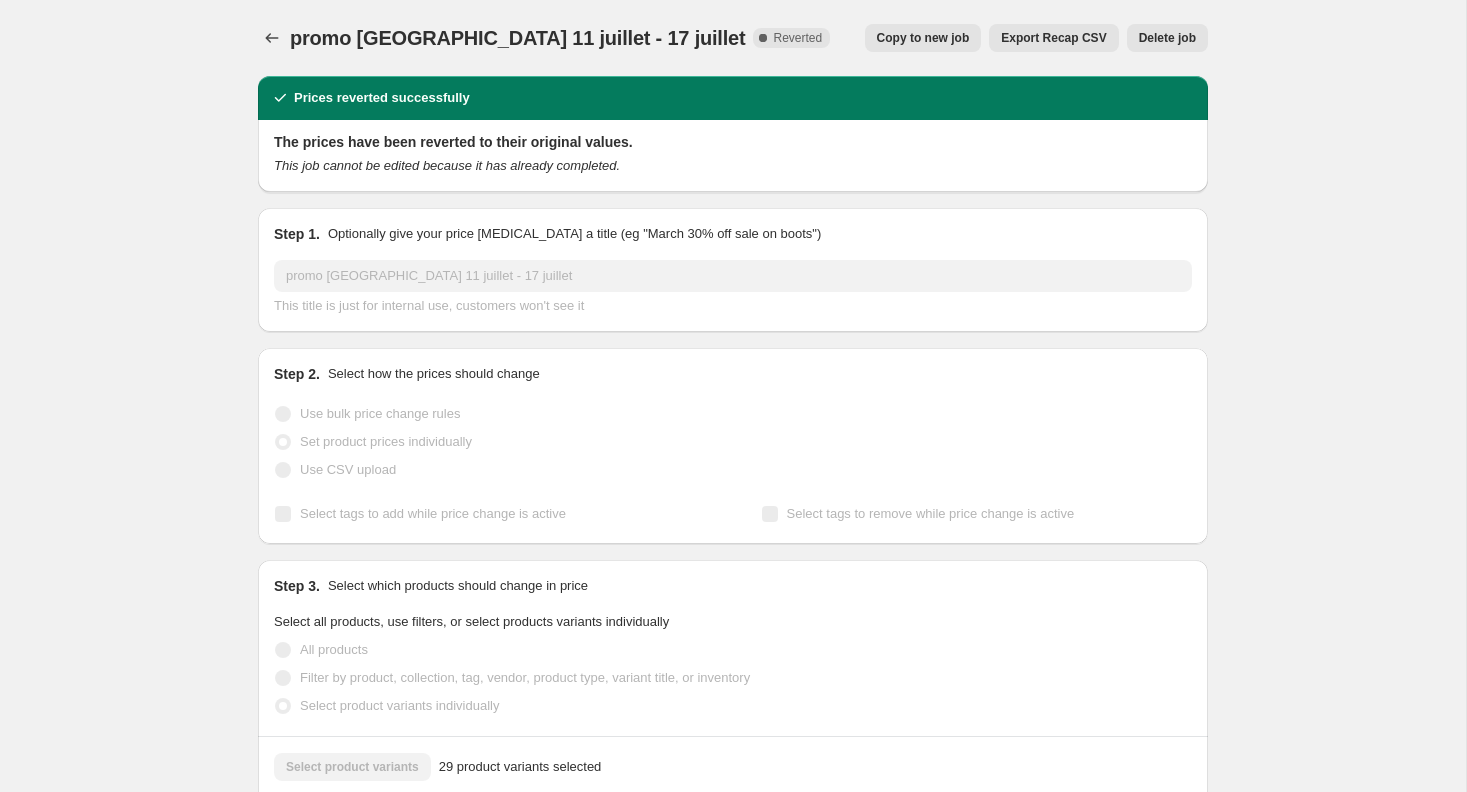 click on "Delete job" at bounding box center [1167, 38] 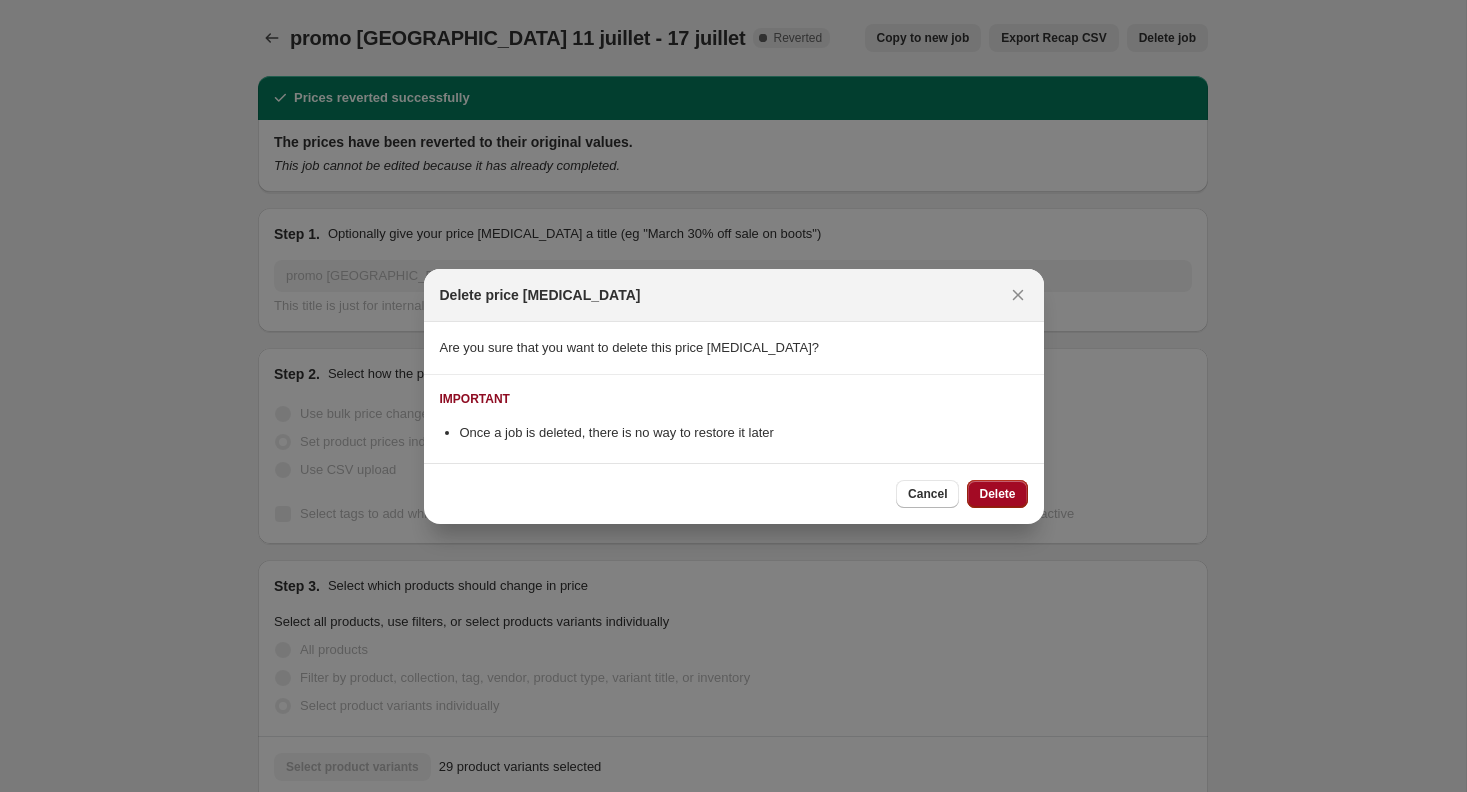 click on "Delete" at bounding box center [997, 494] 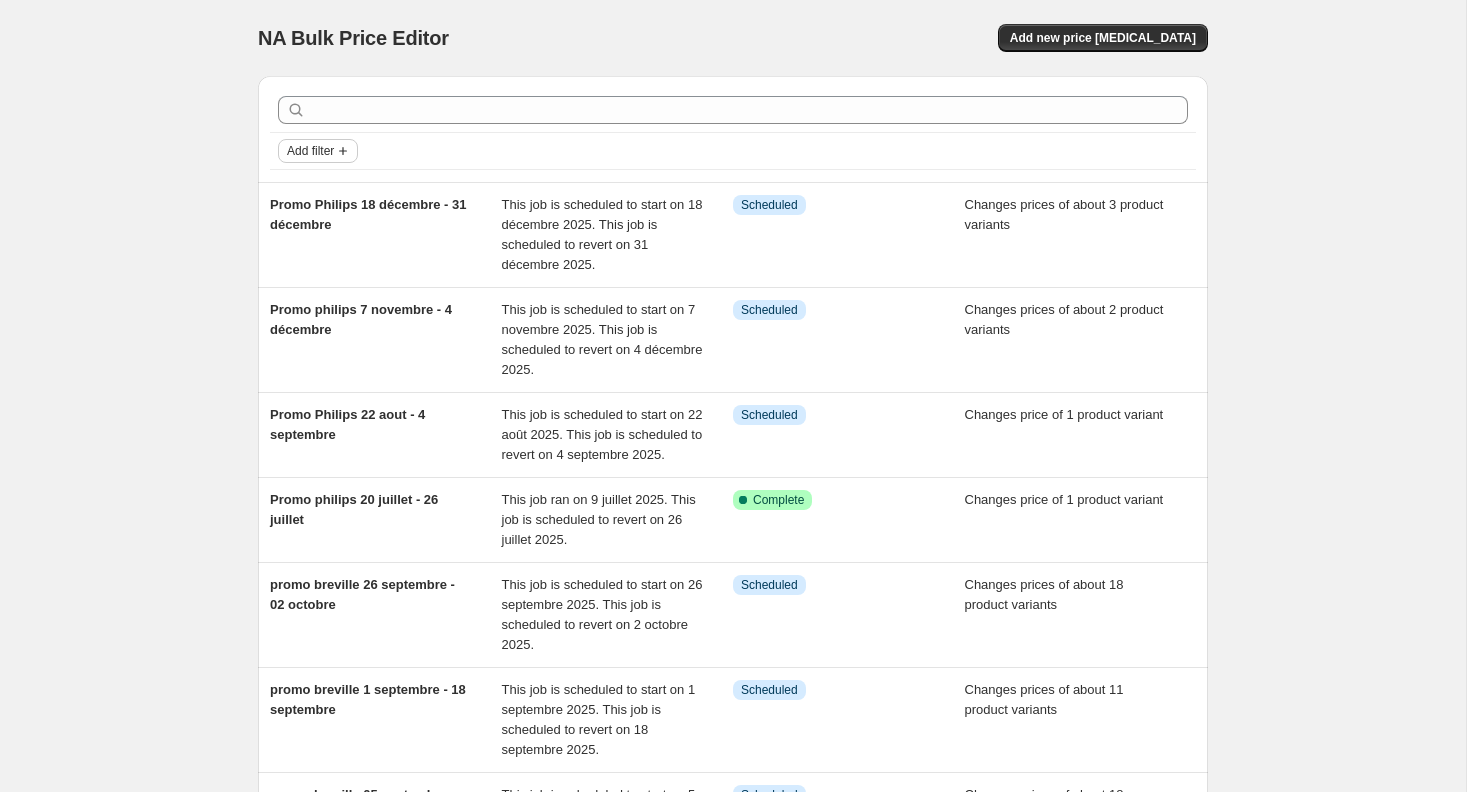 click on "Add filter" at bounding box center [310, 151] 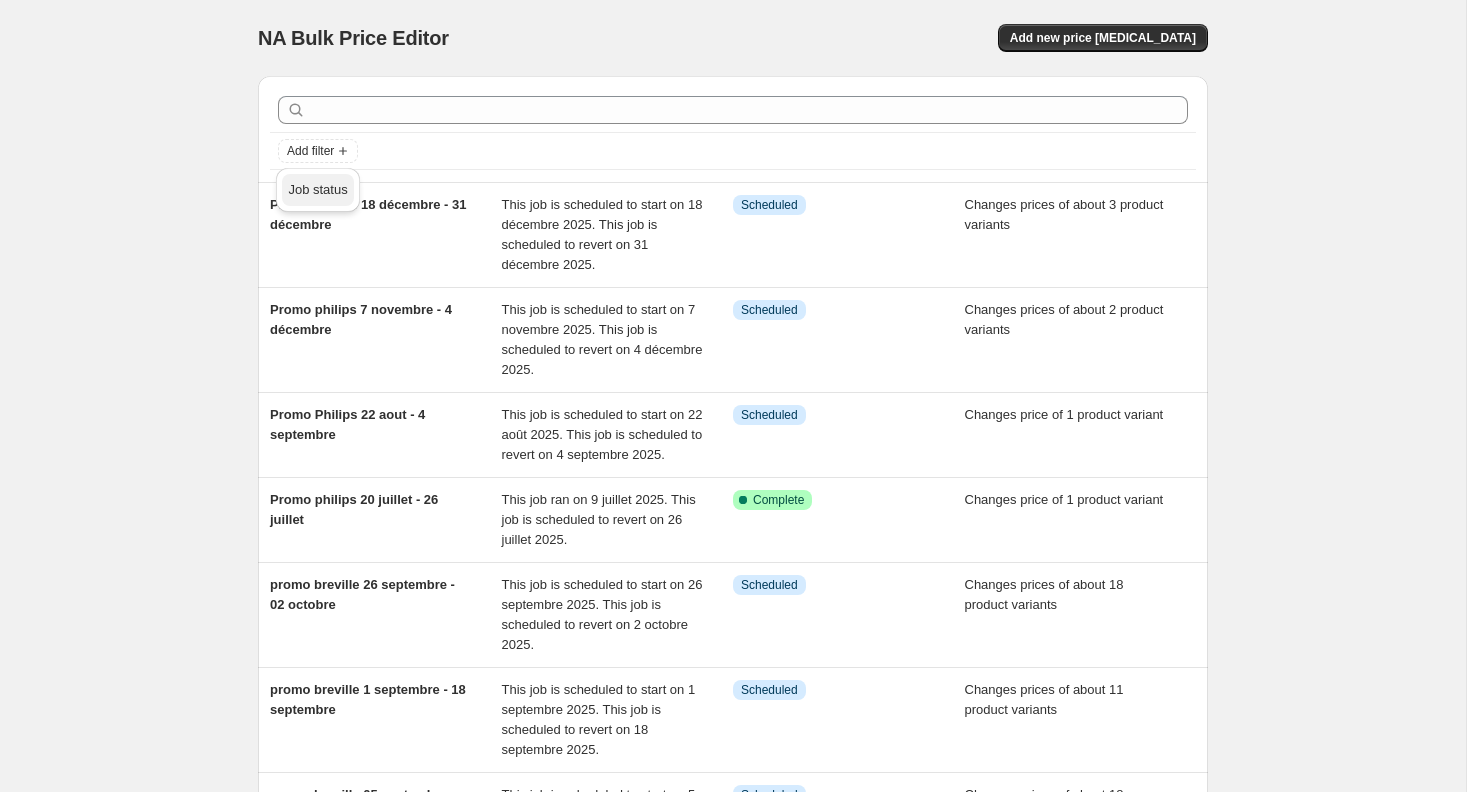 click on "Job status" at bounding box center [317, 189] 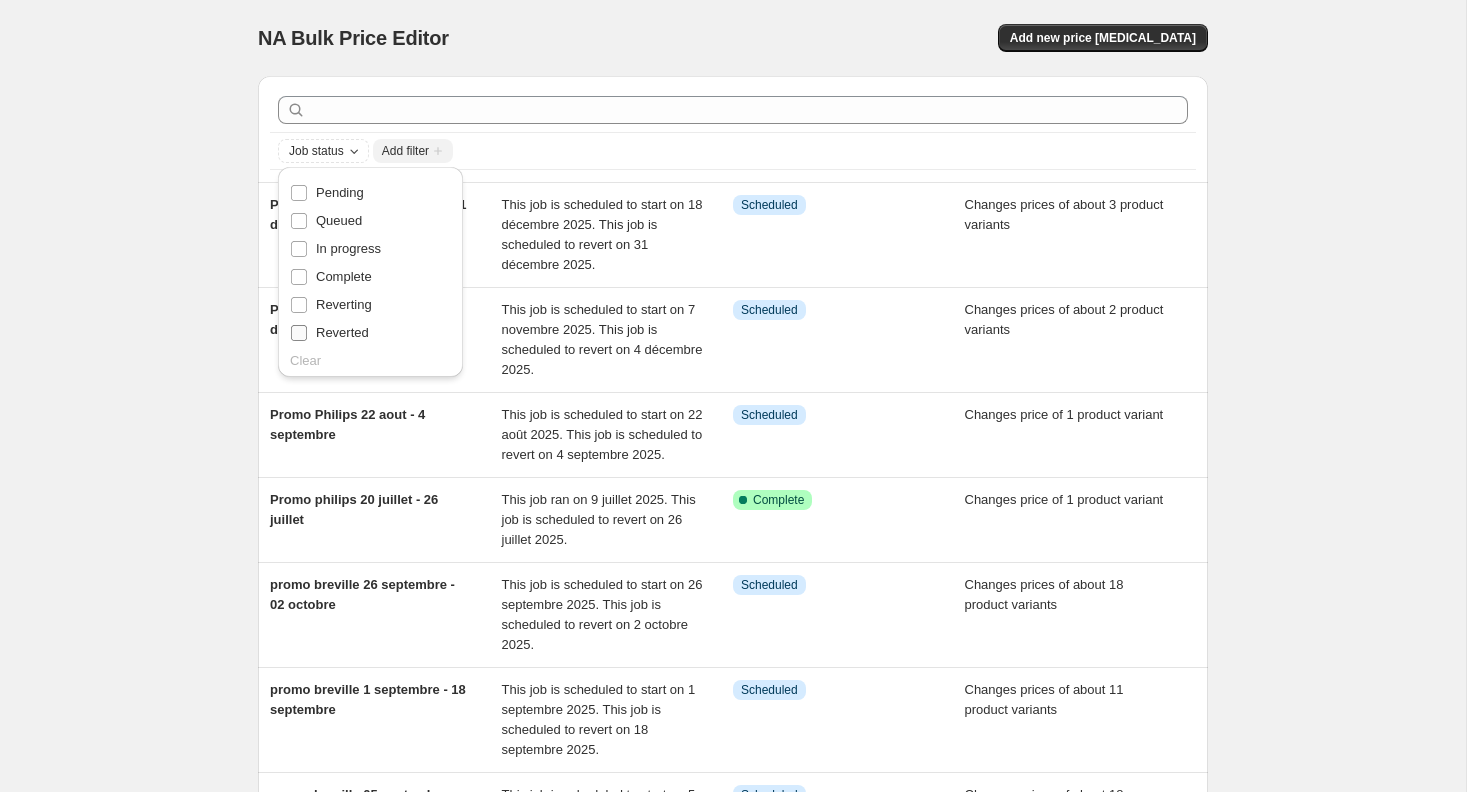 click on "Reverted" at bounding box center (342, 332) 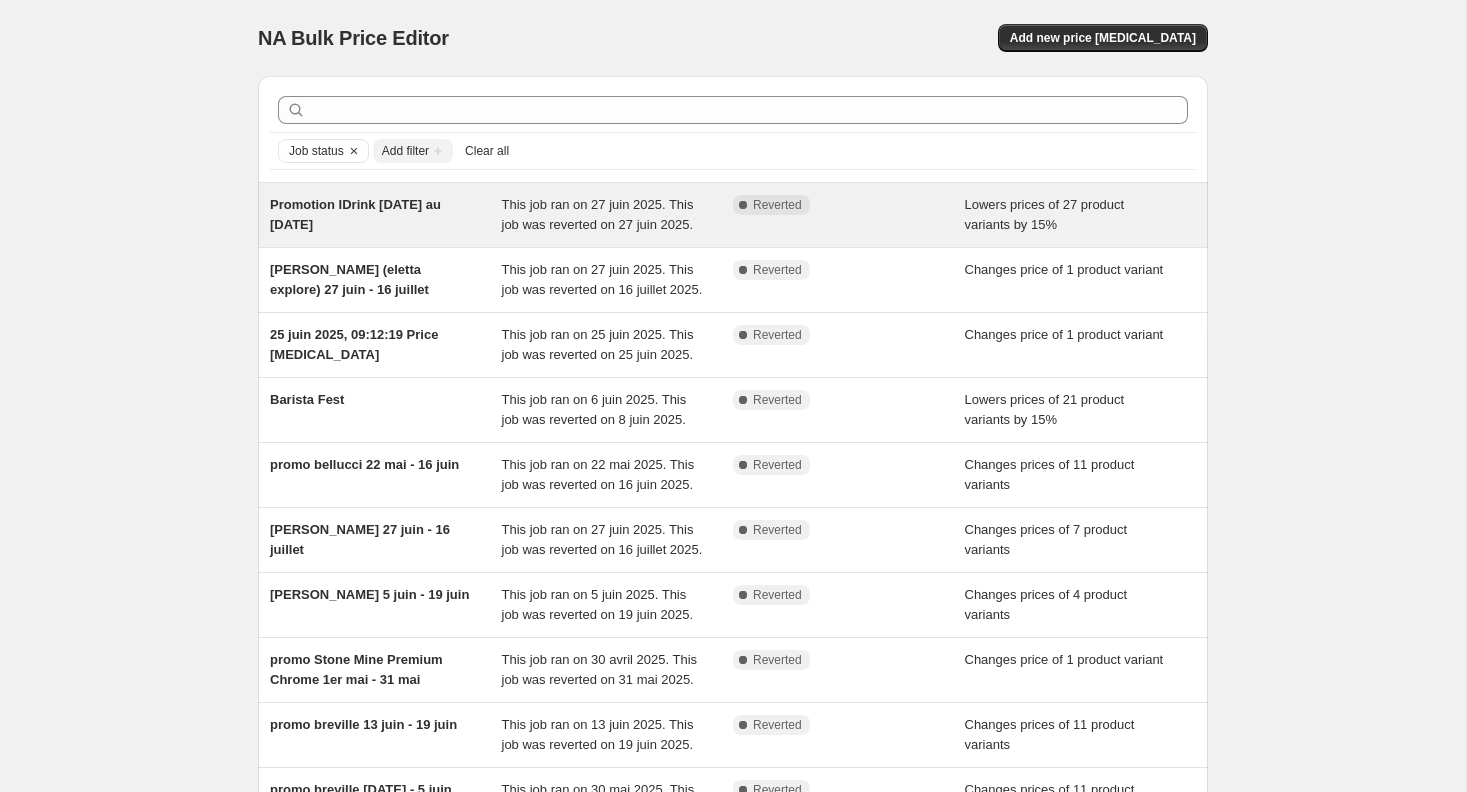 click on "This job ran on 27 juin 2025. This job was reverted on 27 juin 2025." at bounding box center (598, 214) 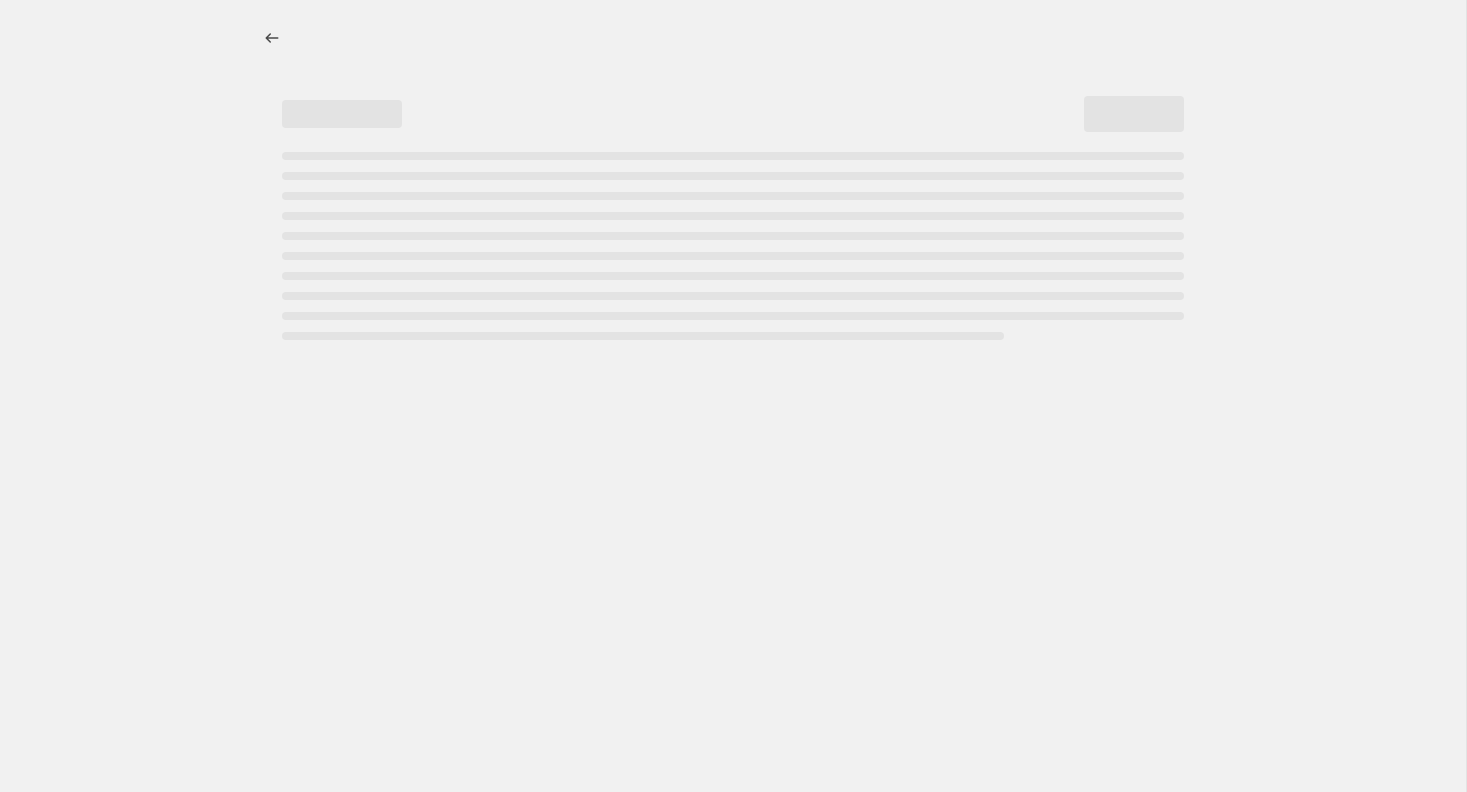 select on "percentage" 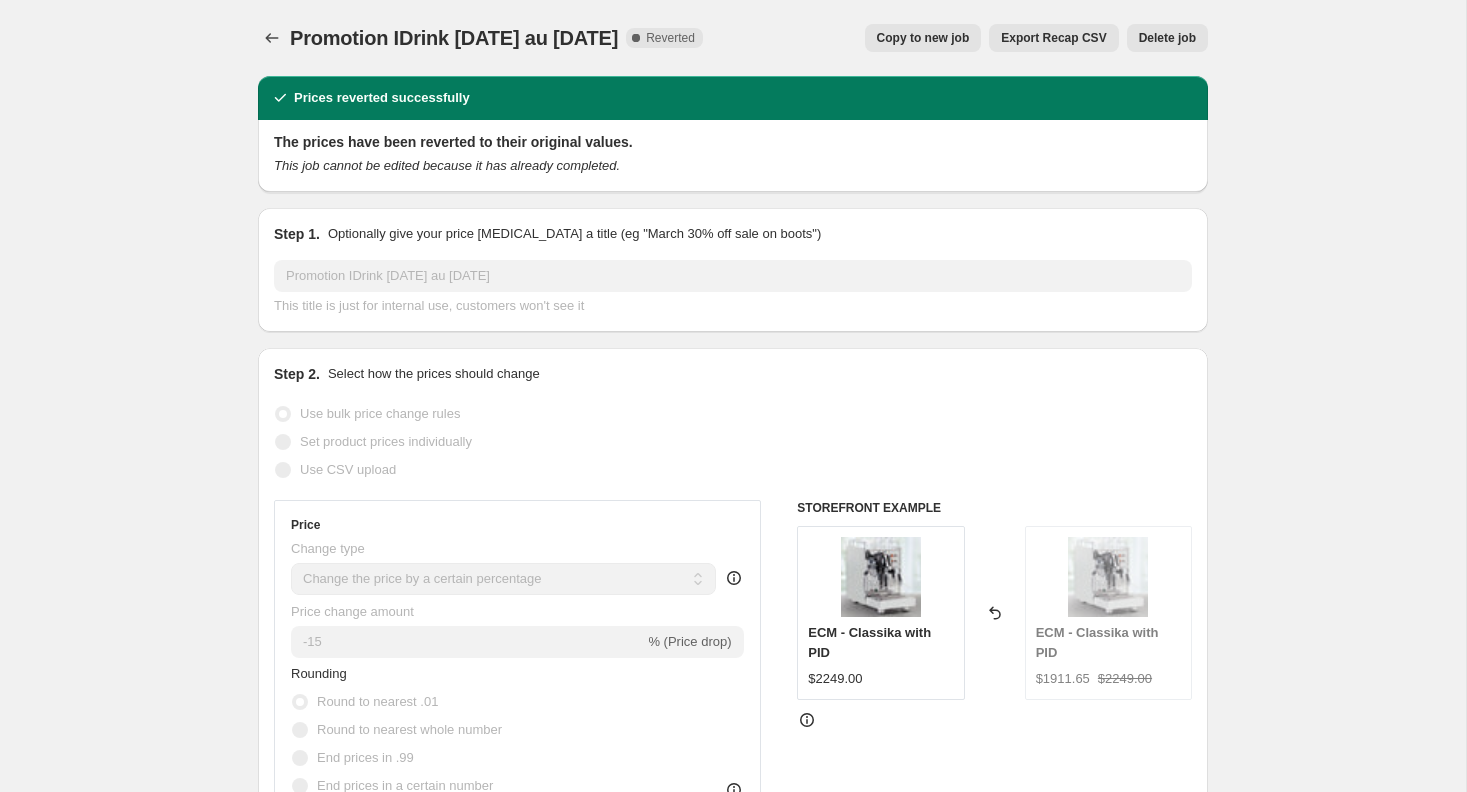click on "Delete job" at bounding box center (1167, 38) 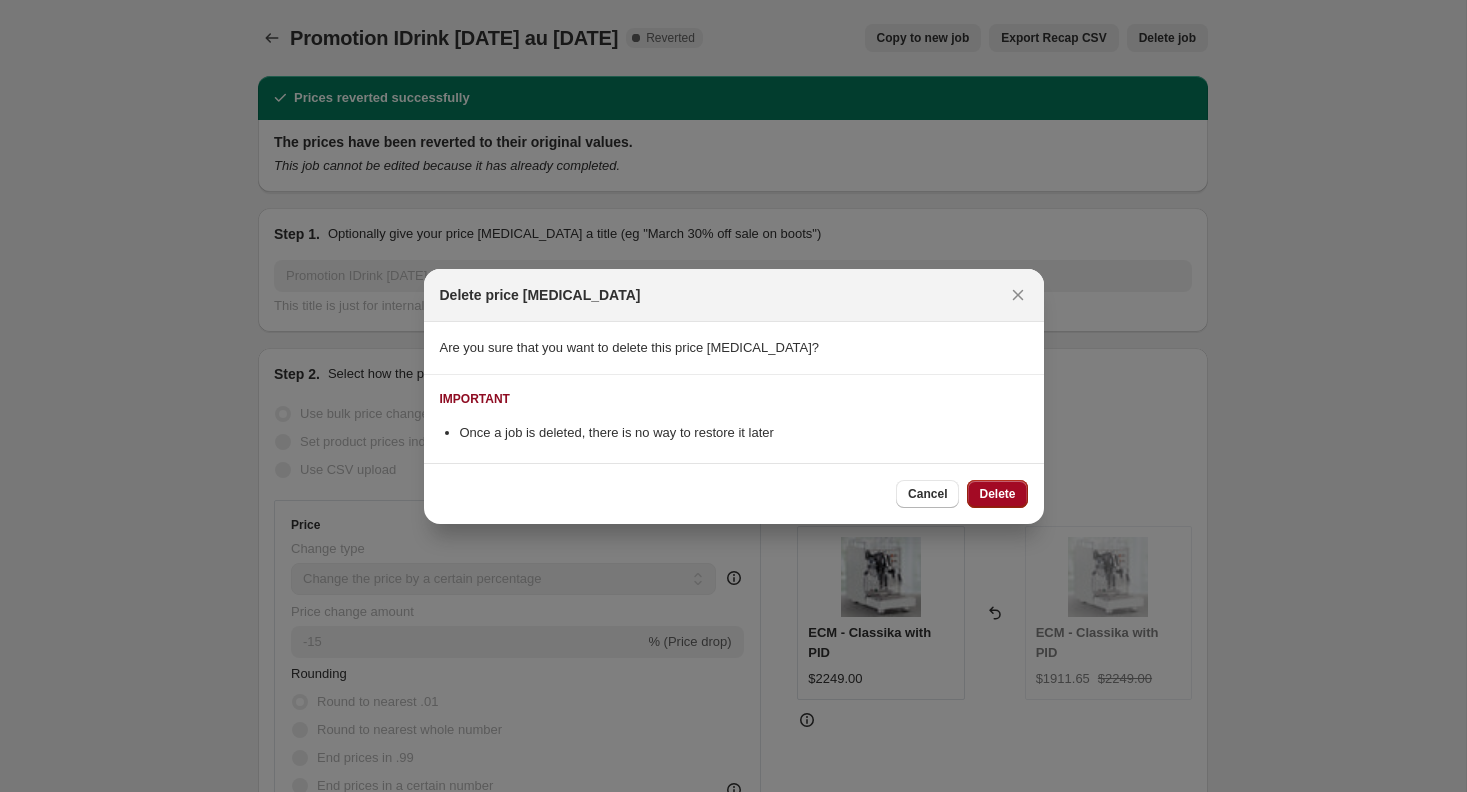 click on "Delete" at bounding box center [997, 494] 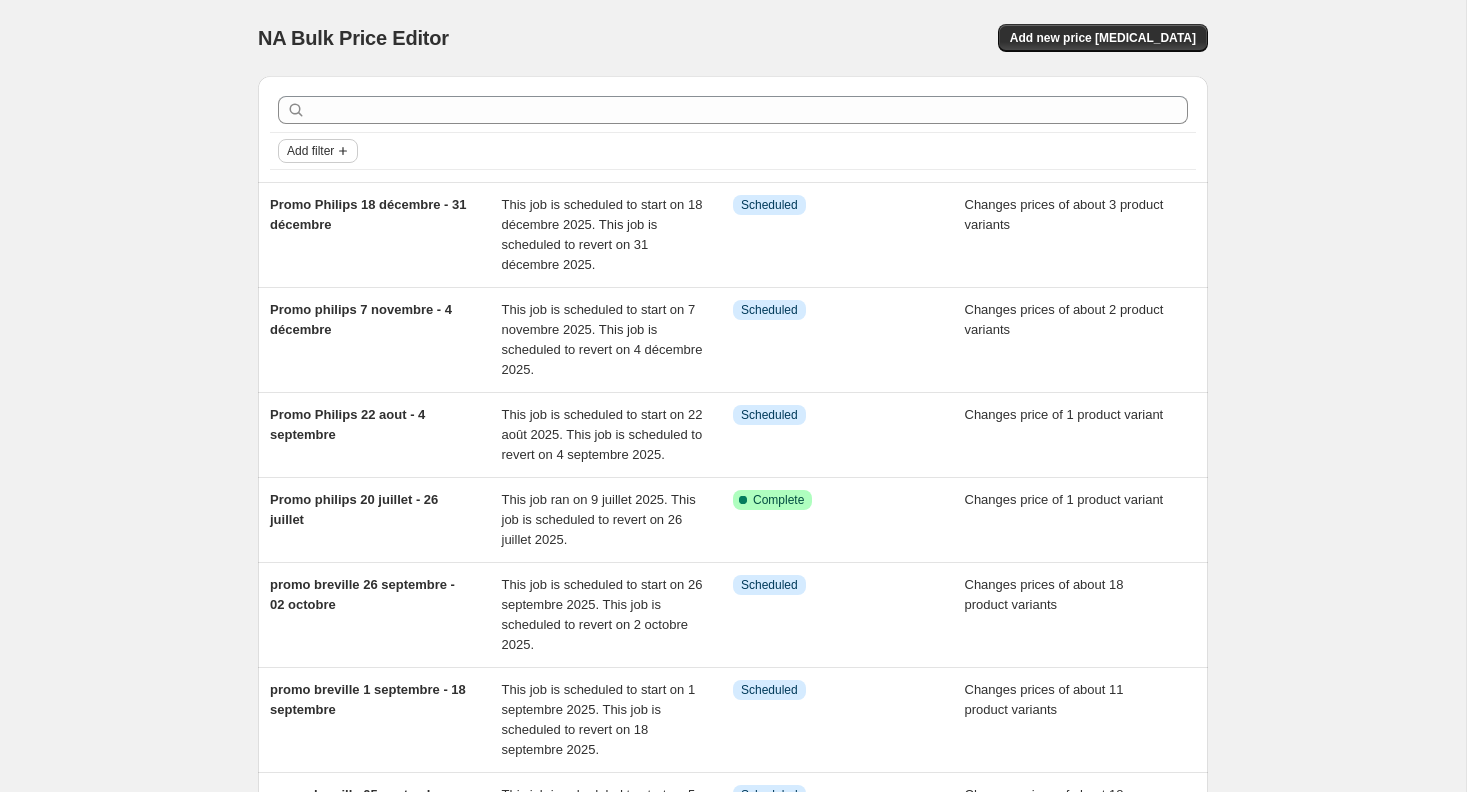 click on "Add filter" at bounding box center (310, 151) 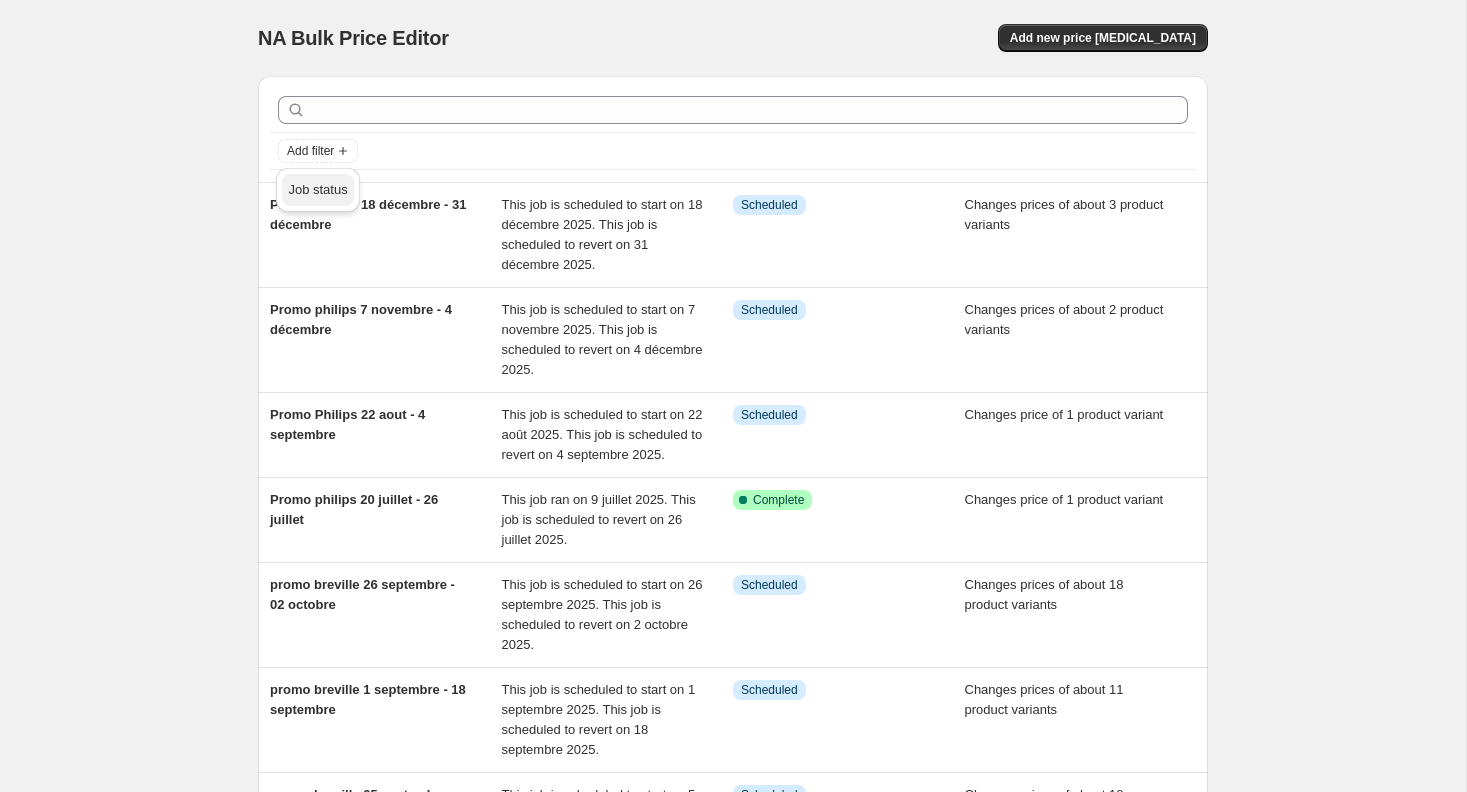 click on "Job status" at bounding box center (317, 189) 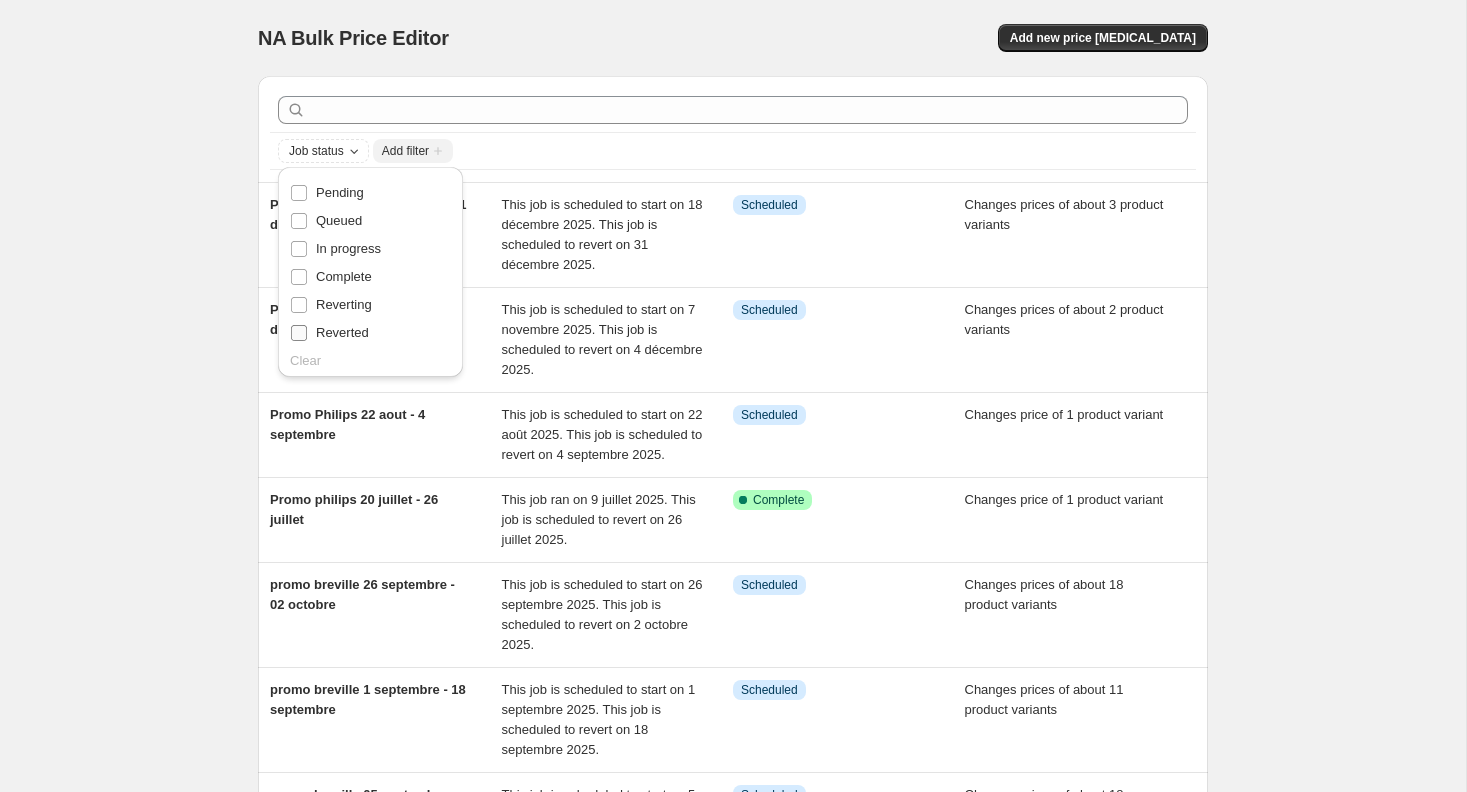 click on "Reverted" at bounding box center (342, 332) 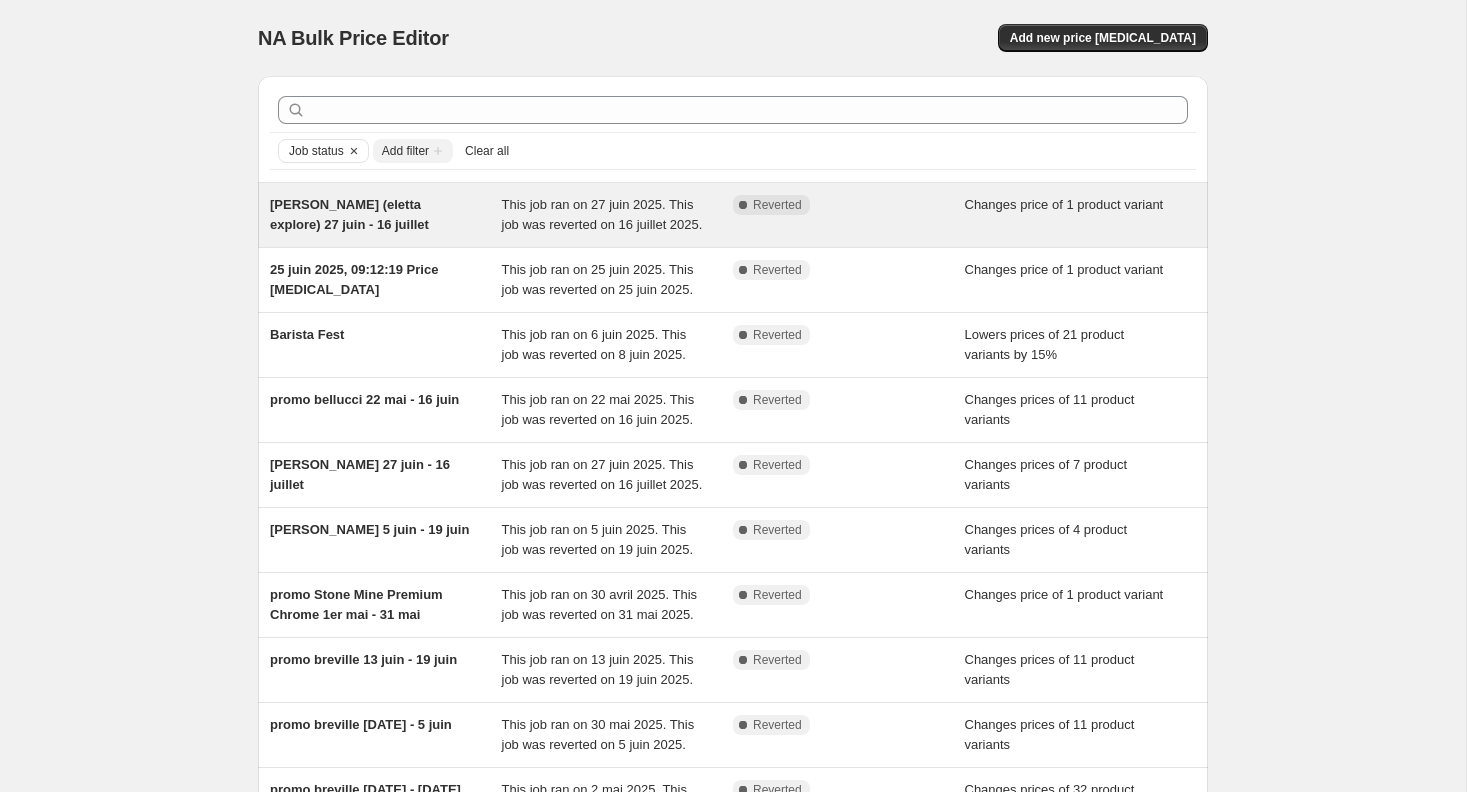 click on "This job ran on 27 juin 2025. This job was reverted on 16 juillet 2025." at bounding box center (618, 215) 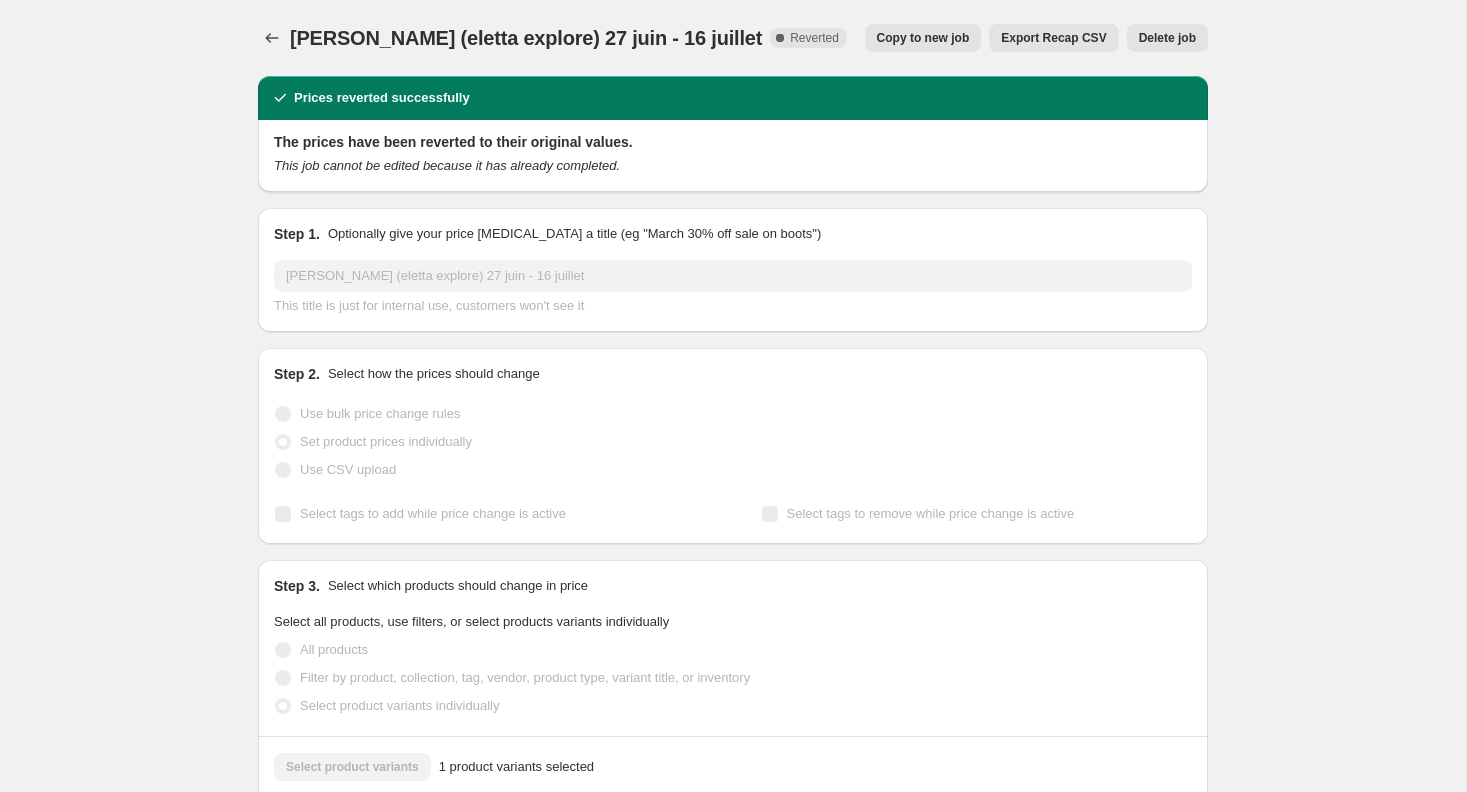click on "[PERSON_NAME] (eletta explore) 27 juin - 16 juillet. This page is ready Promo delonghi (eletta explore) 27 juin - 16 juillet Complete Reverted Copy to new job Export Recap CSV Delete job More actions Copy to new job Export Recap CSV Delete job" at bounding box center [733, 38] 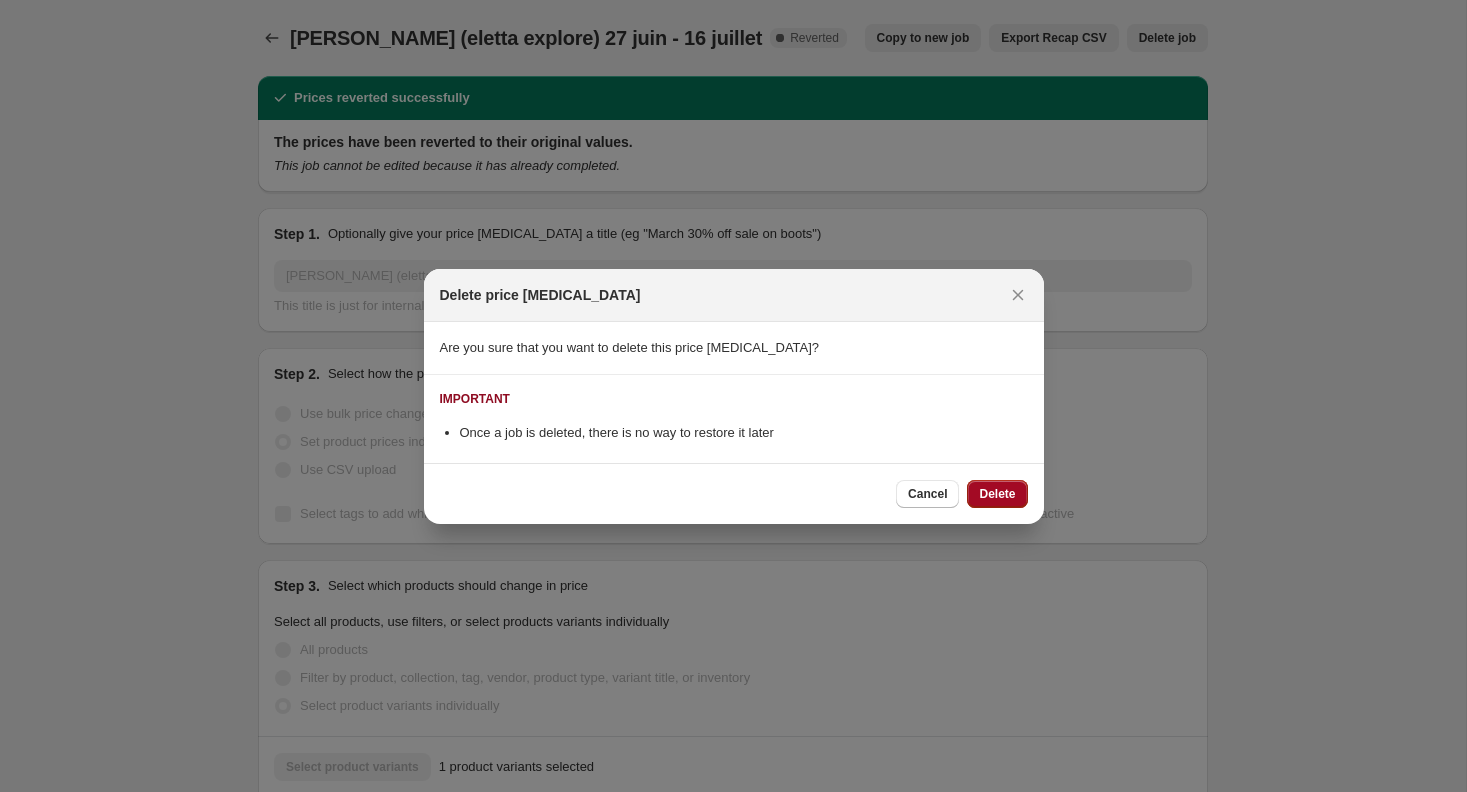 click on "Delete" at bounding box center [997, 494] 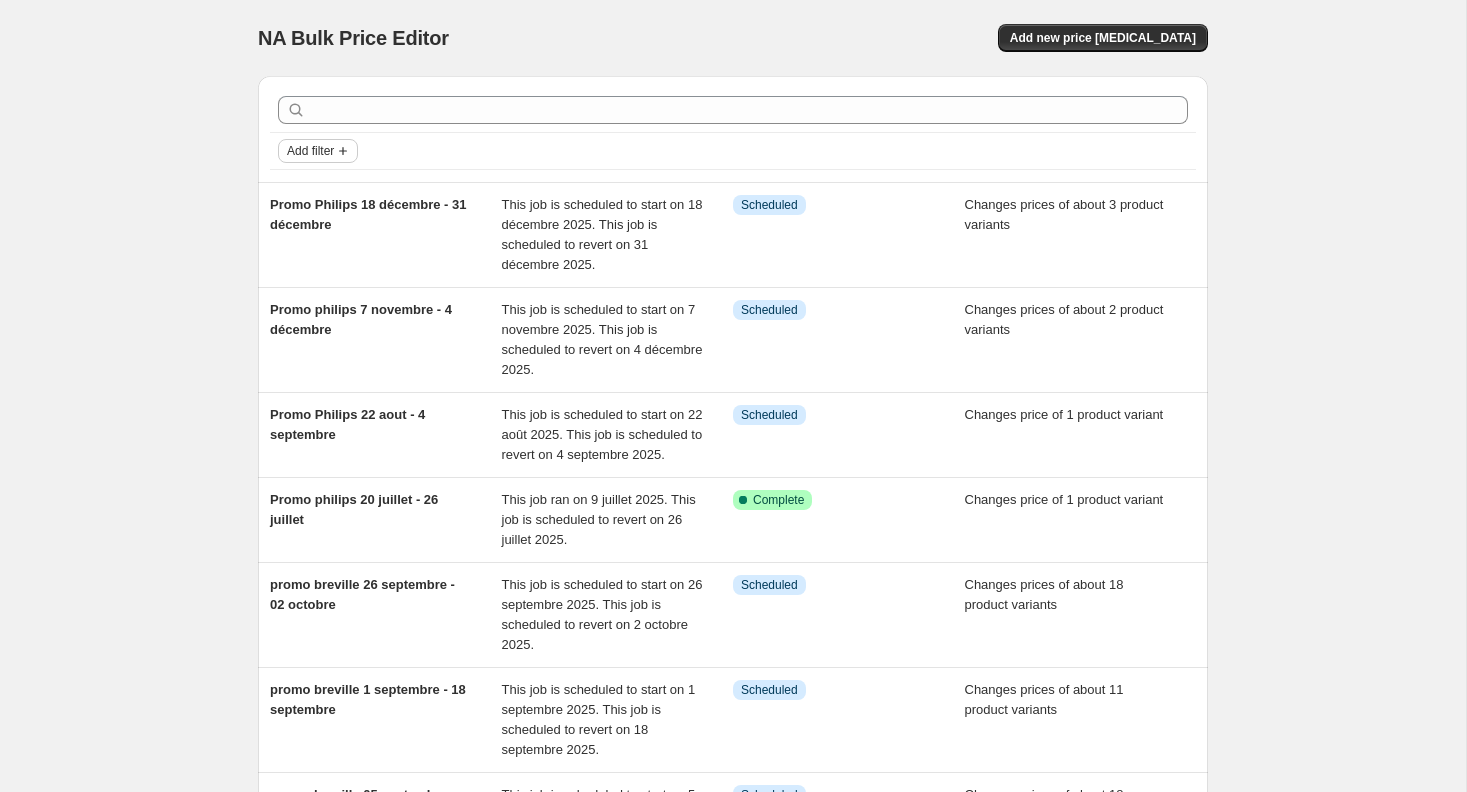 click on "Add filter" at bounding box center (310, 151) 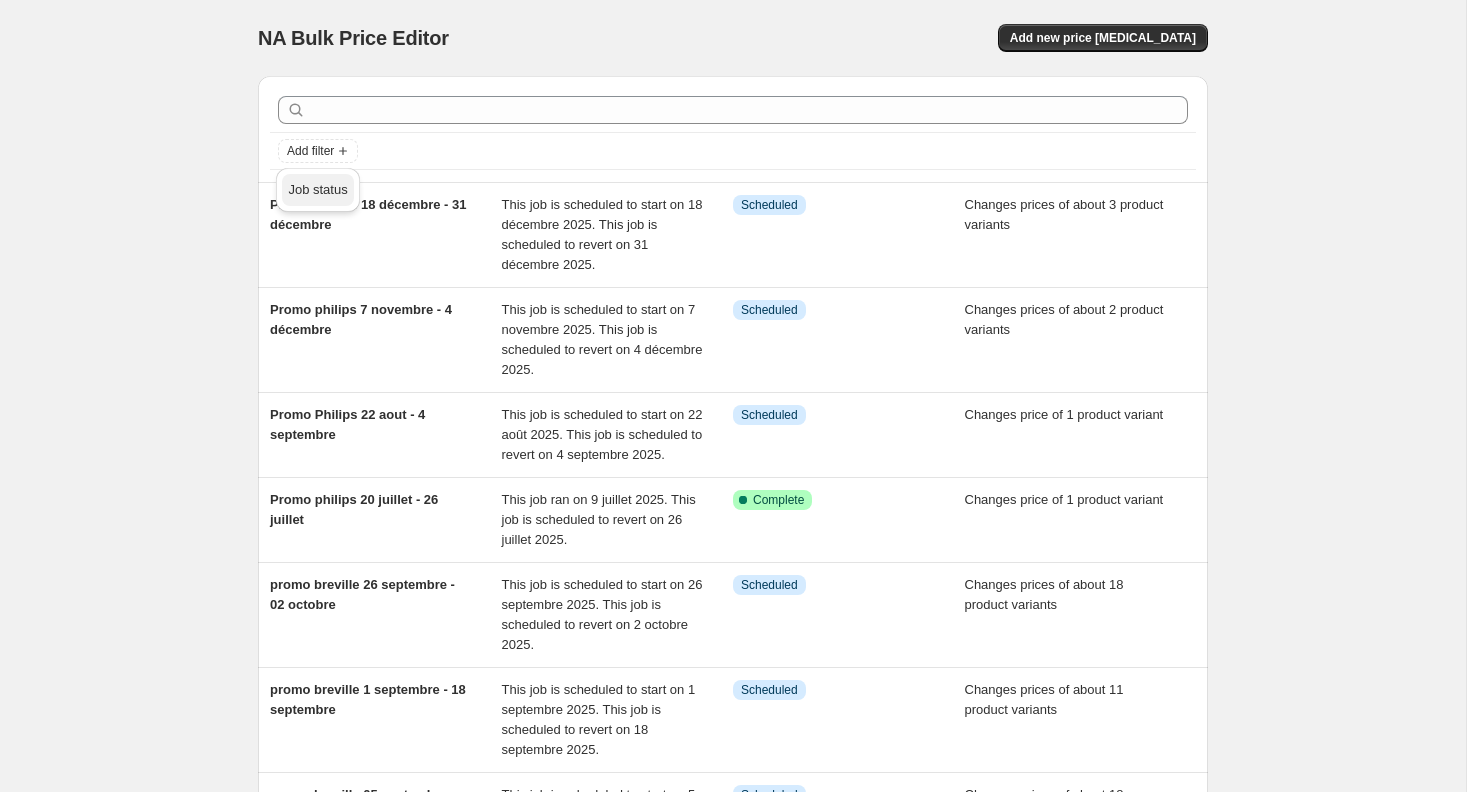 click on "Job status" at bounding box center [317, 190] 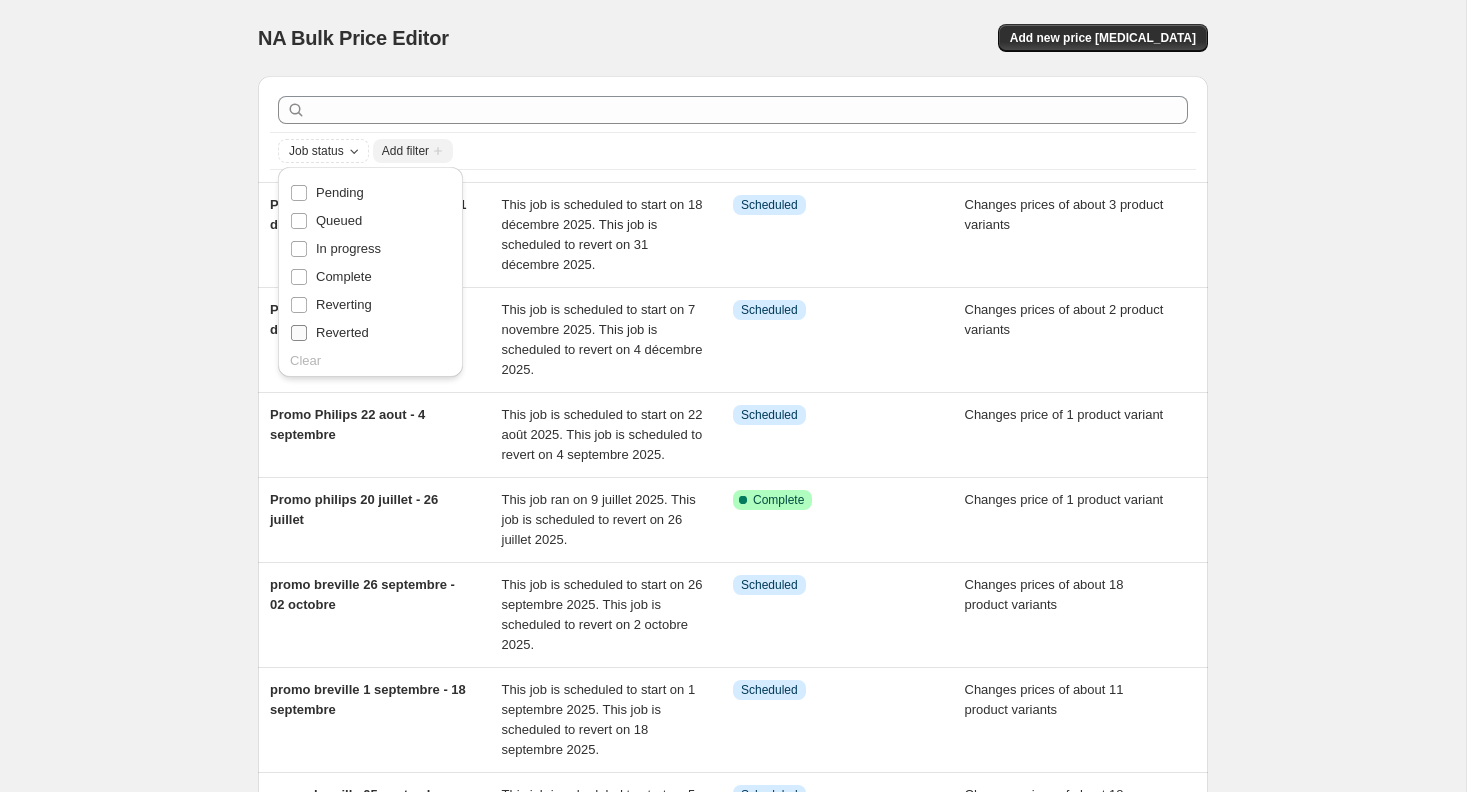 click on "Reverted" at bounding box center [342, 332] 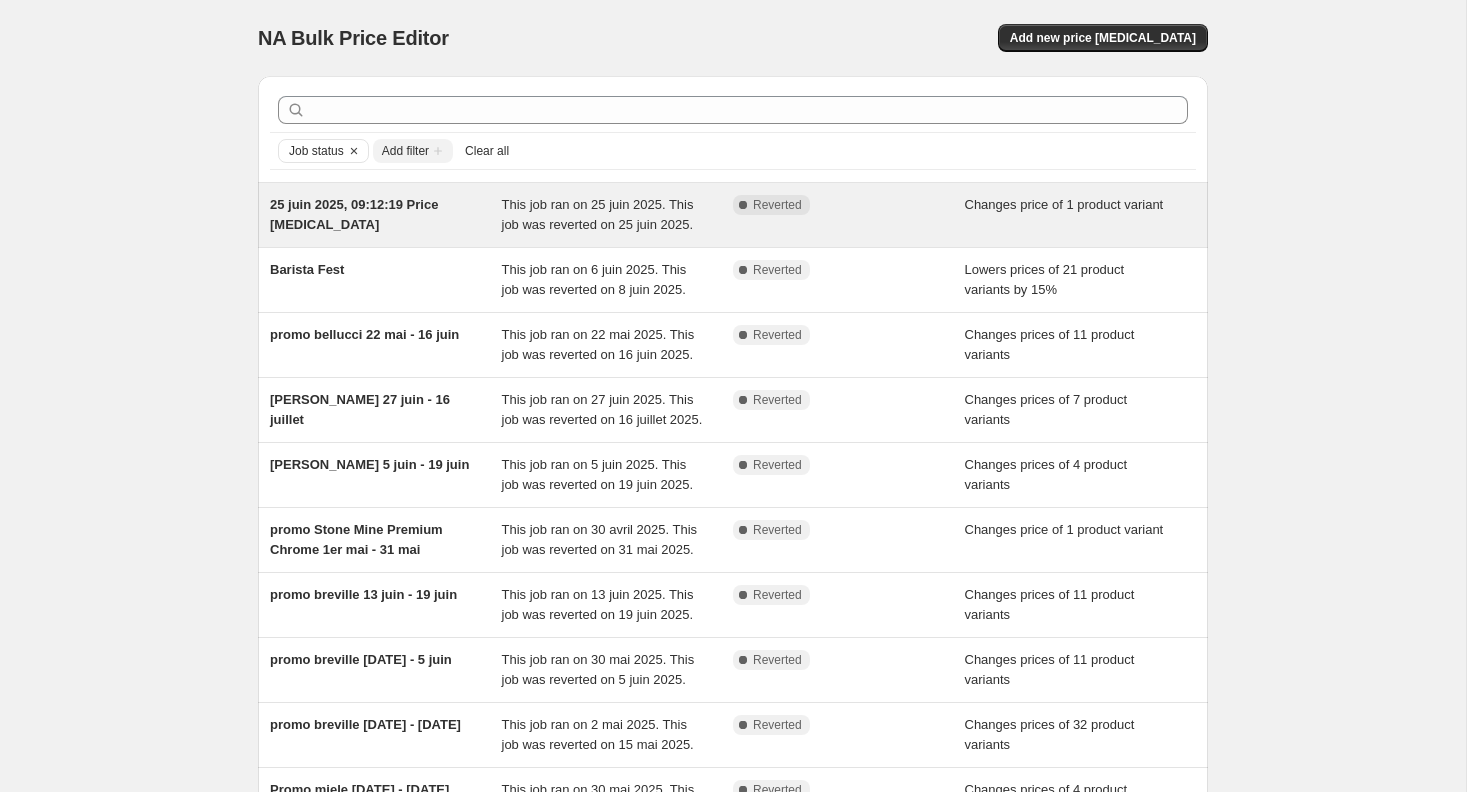 click on "Complete Reverted" at bounding box center (849, 215) 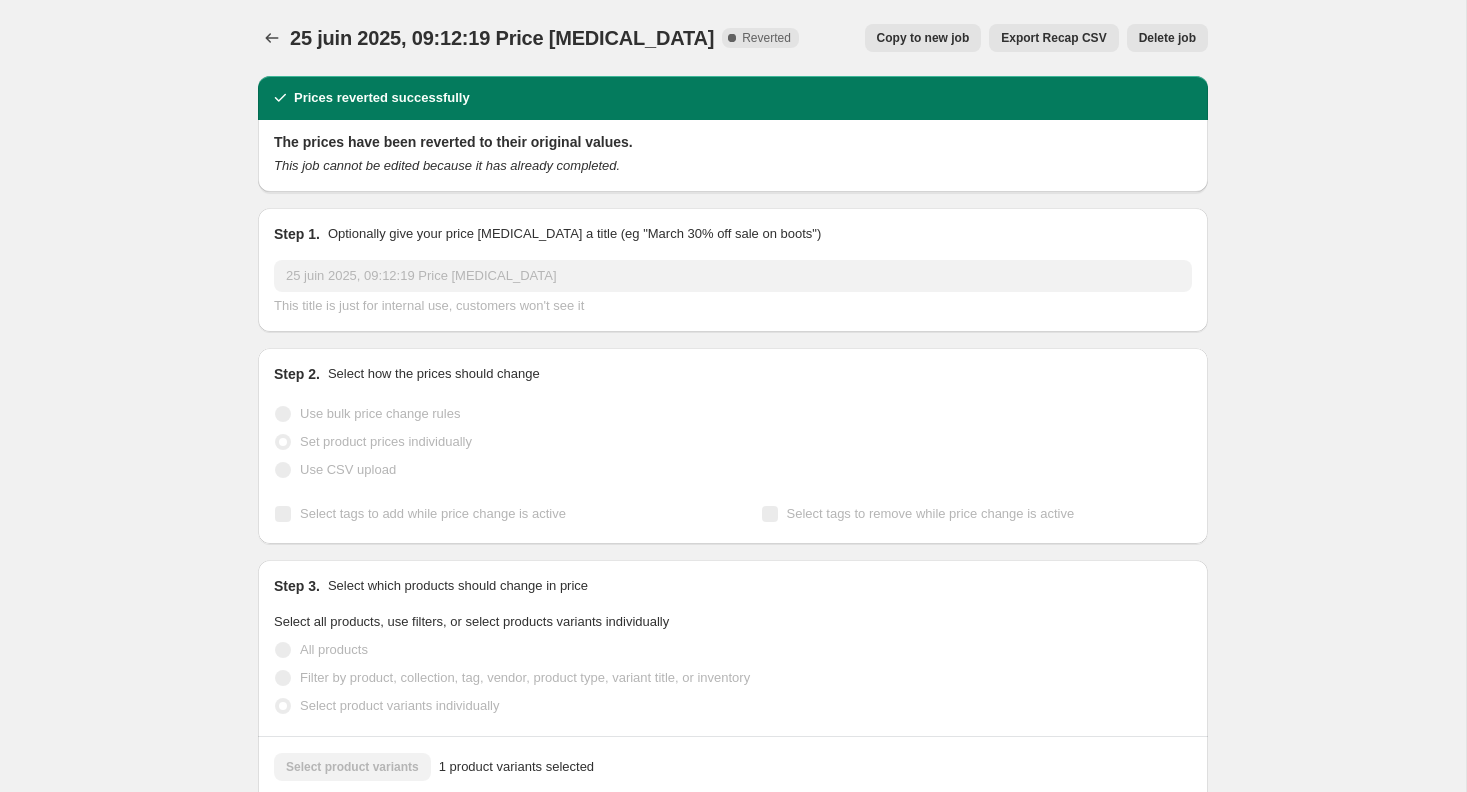 click on "Delete job" at bounding box center [1167, 38] 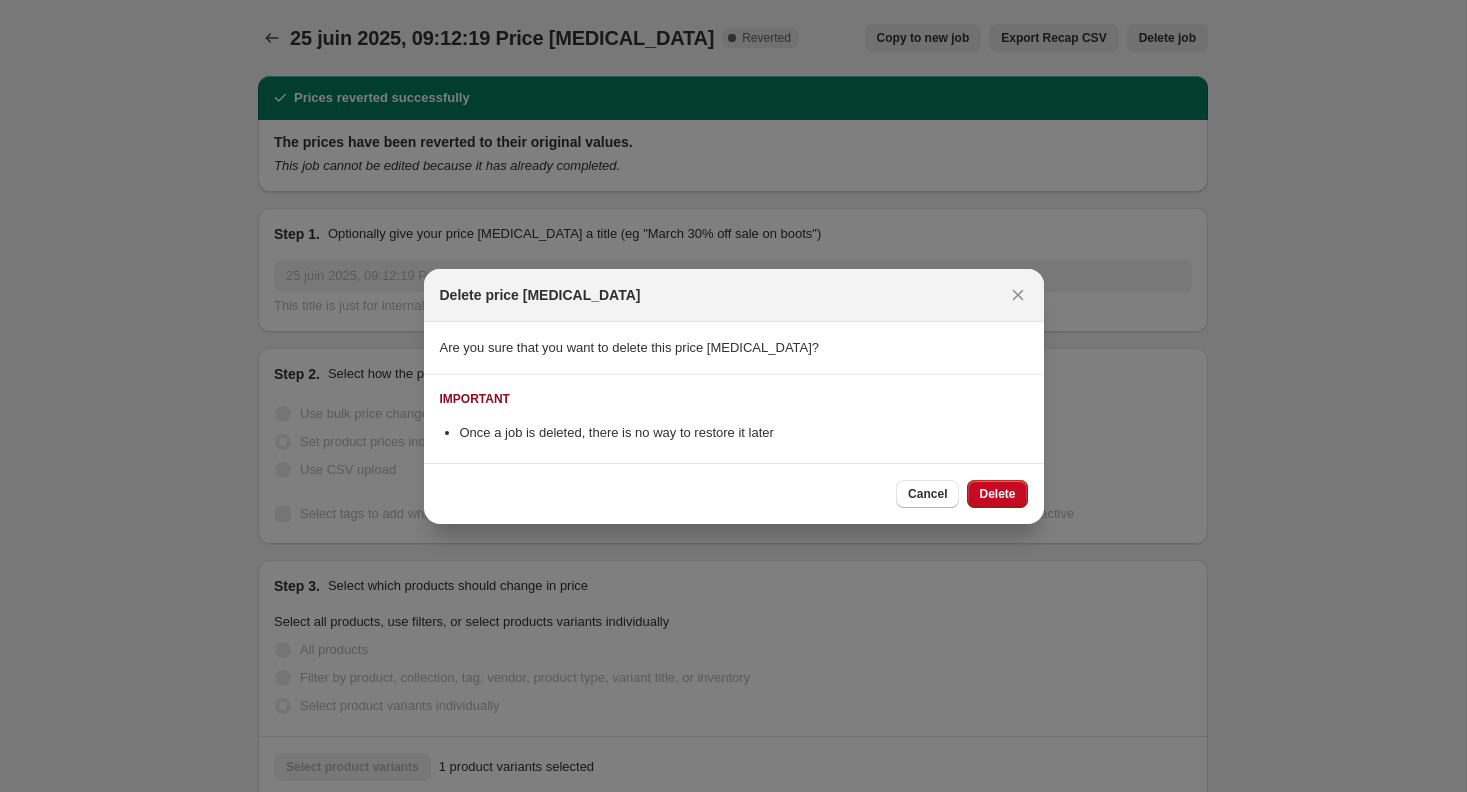 click on "Cancel Delete" at bounding box center (734, 493) 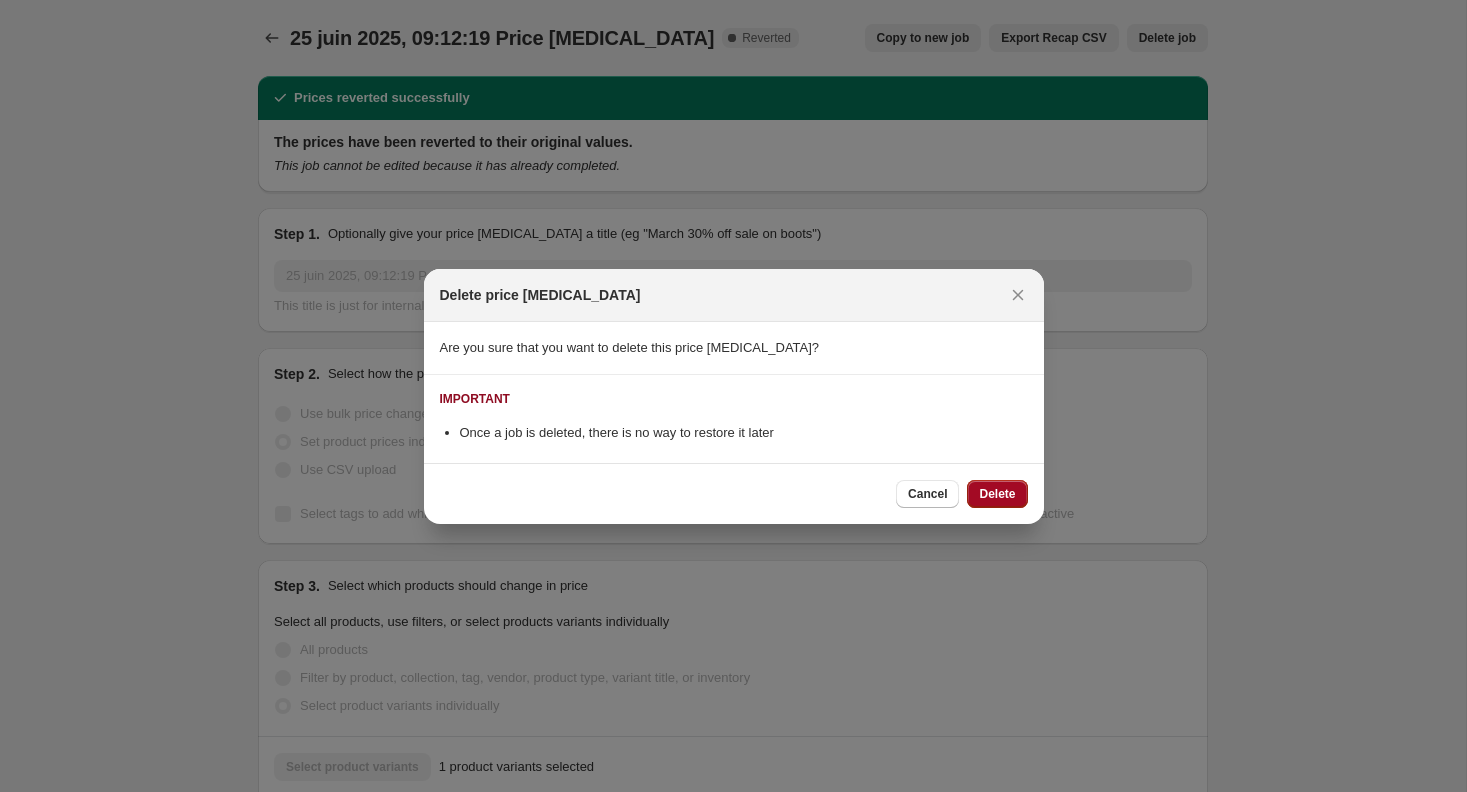 click on "Delete" at bounding box center [997, 494] 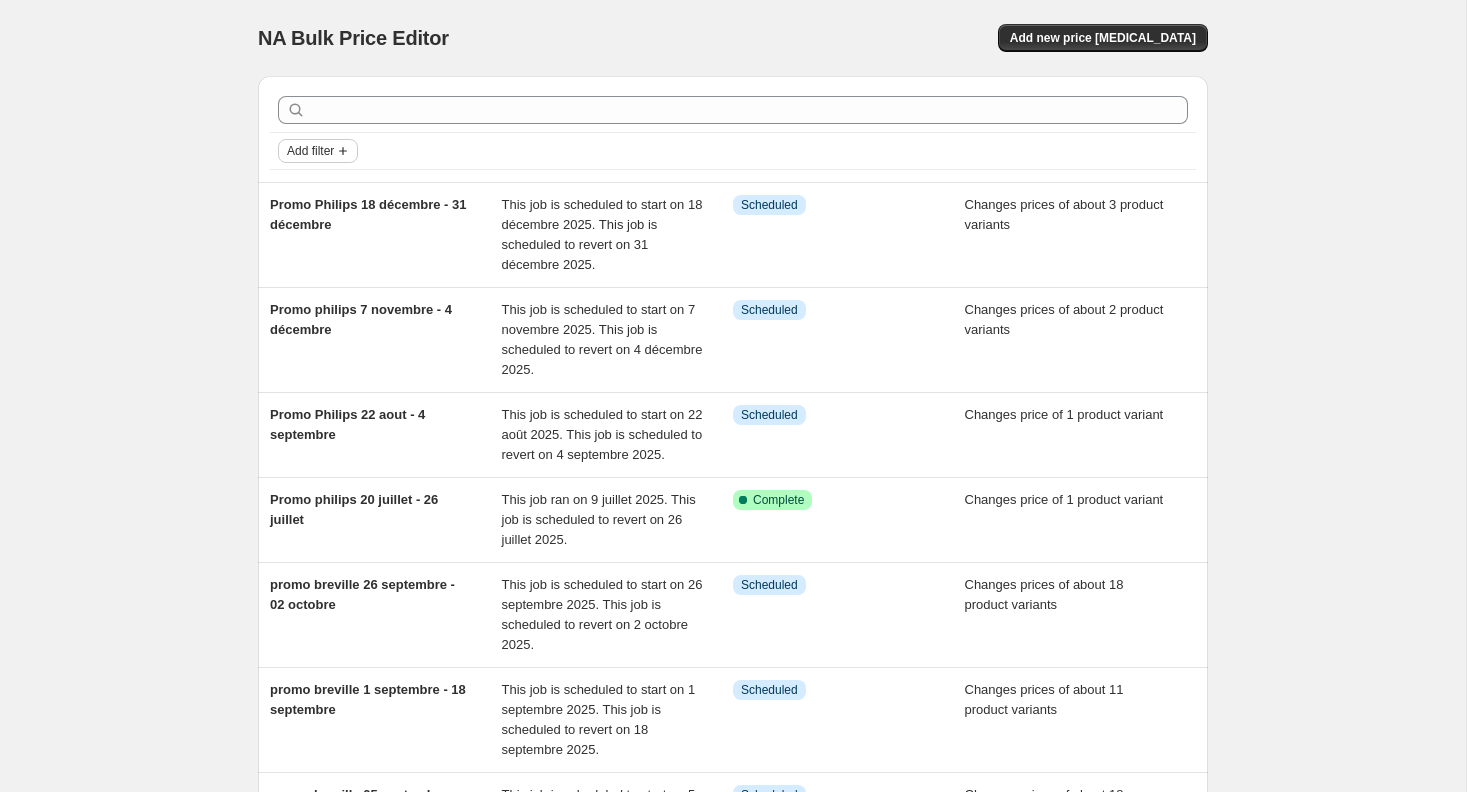 click on "Add filter" at bounding box center [318, 151] 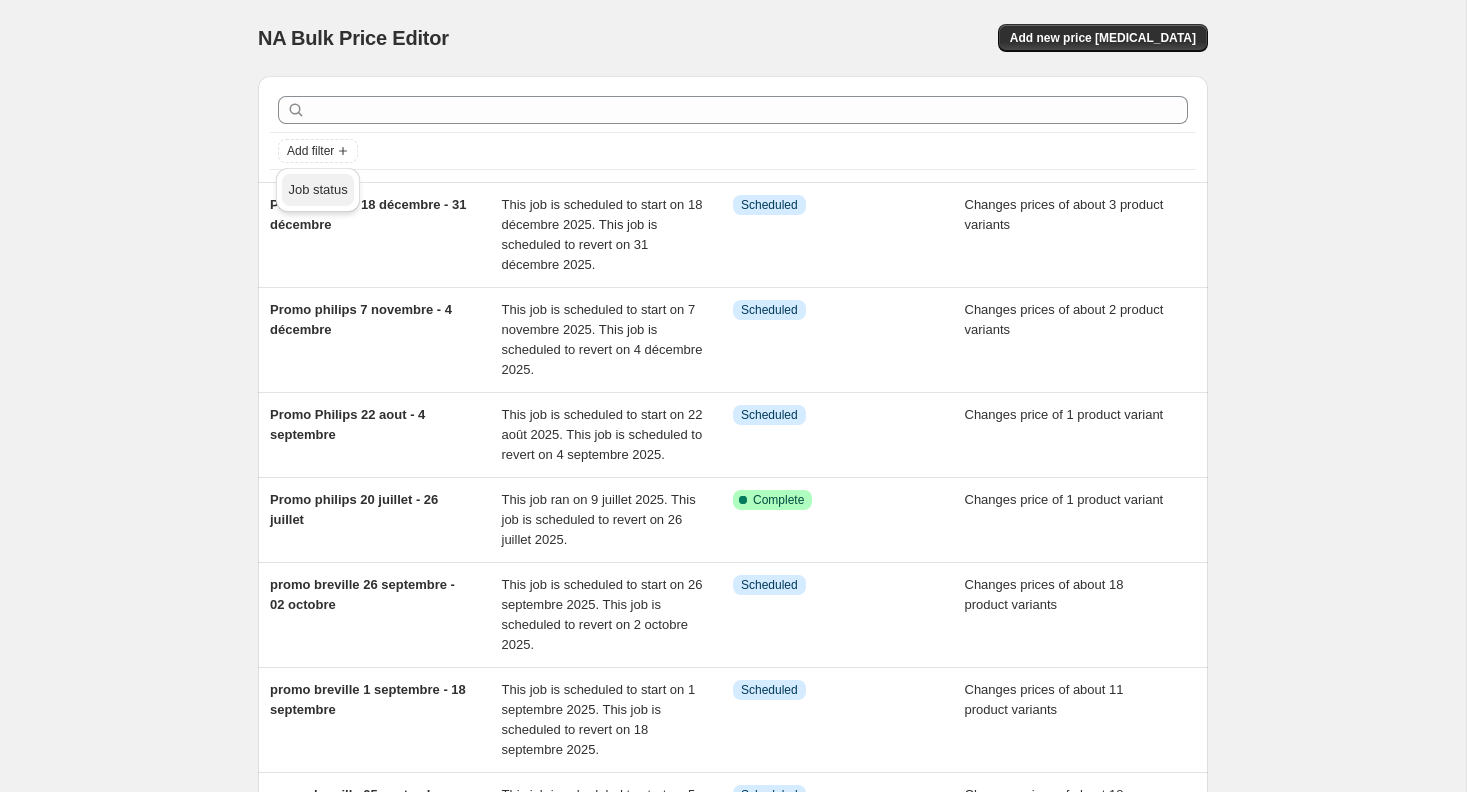click on "Job status" at bounding box center [317, 189] 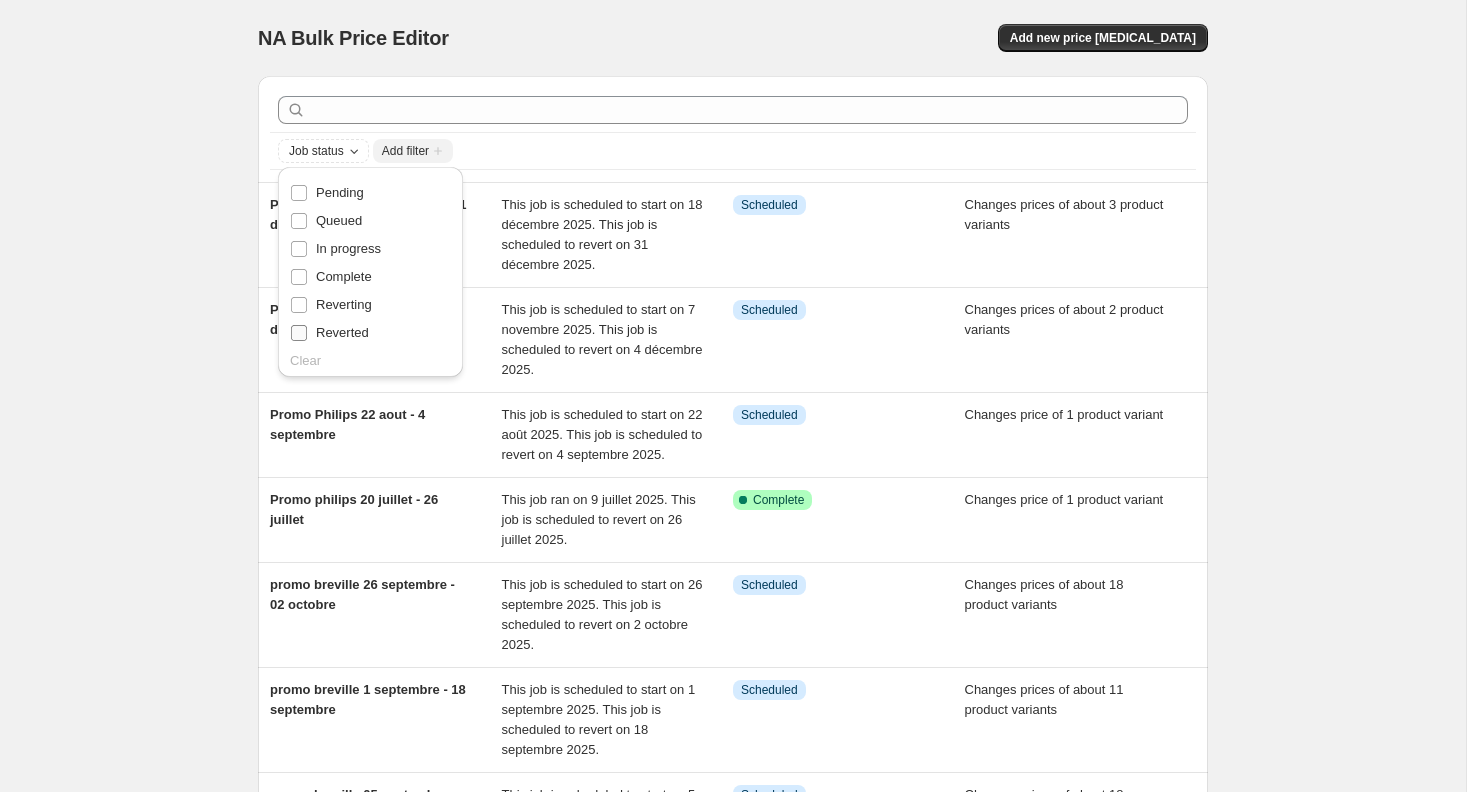 click on "Reverted" at bounding box center (342, 332) 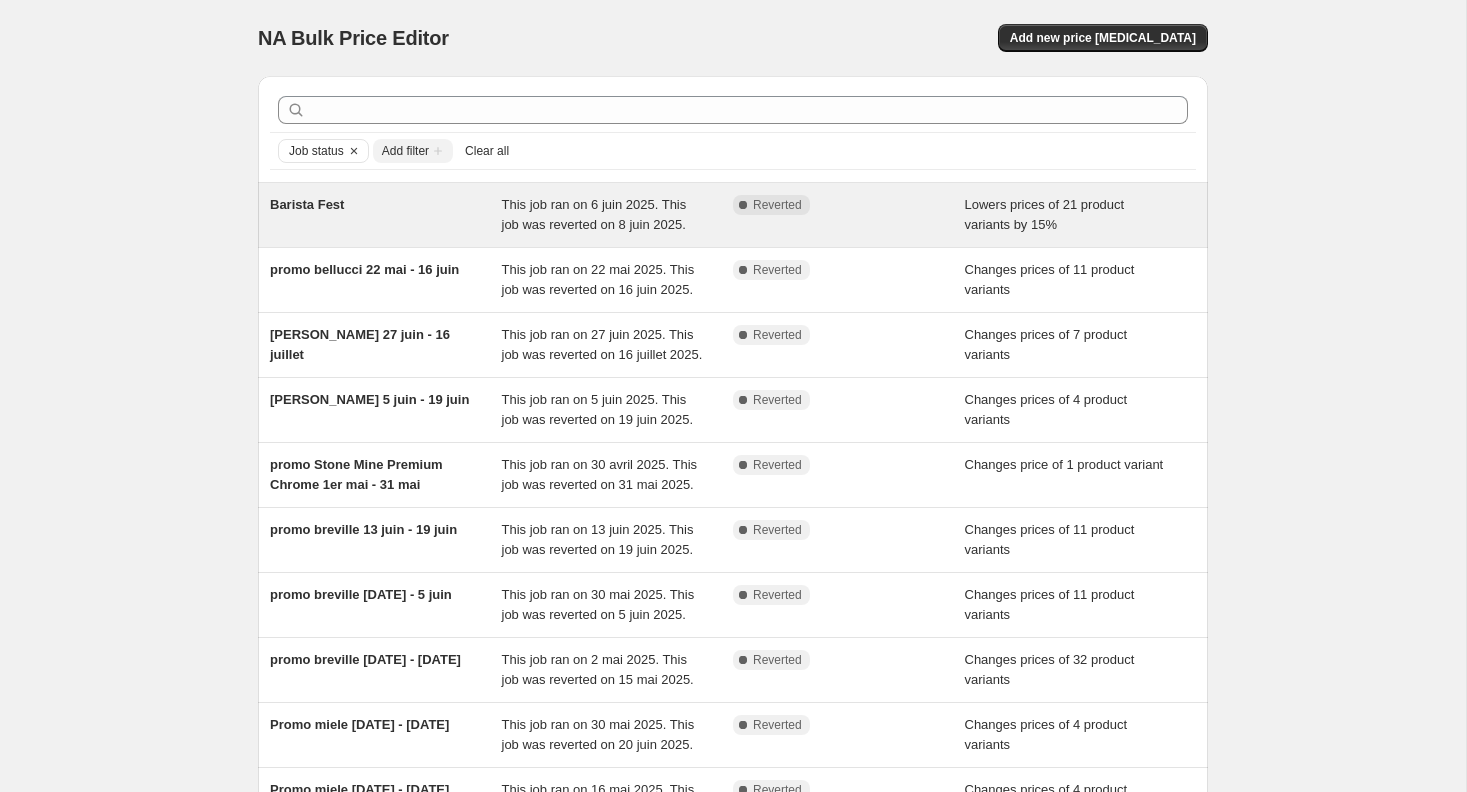 click on "This job ran on 6 juin 2025. This job was reverted on 8 juin 2025." at bounding box center [618, 215] 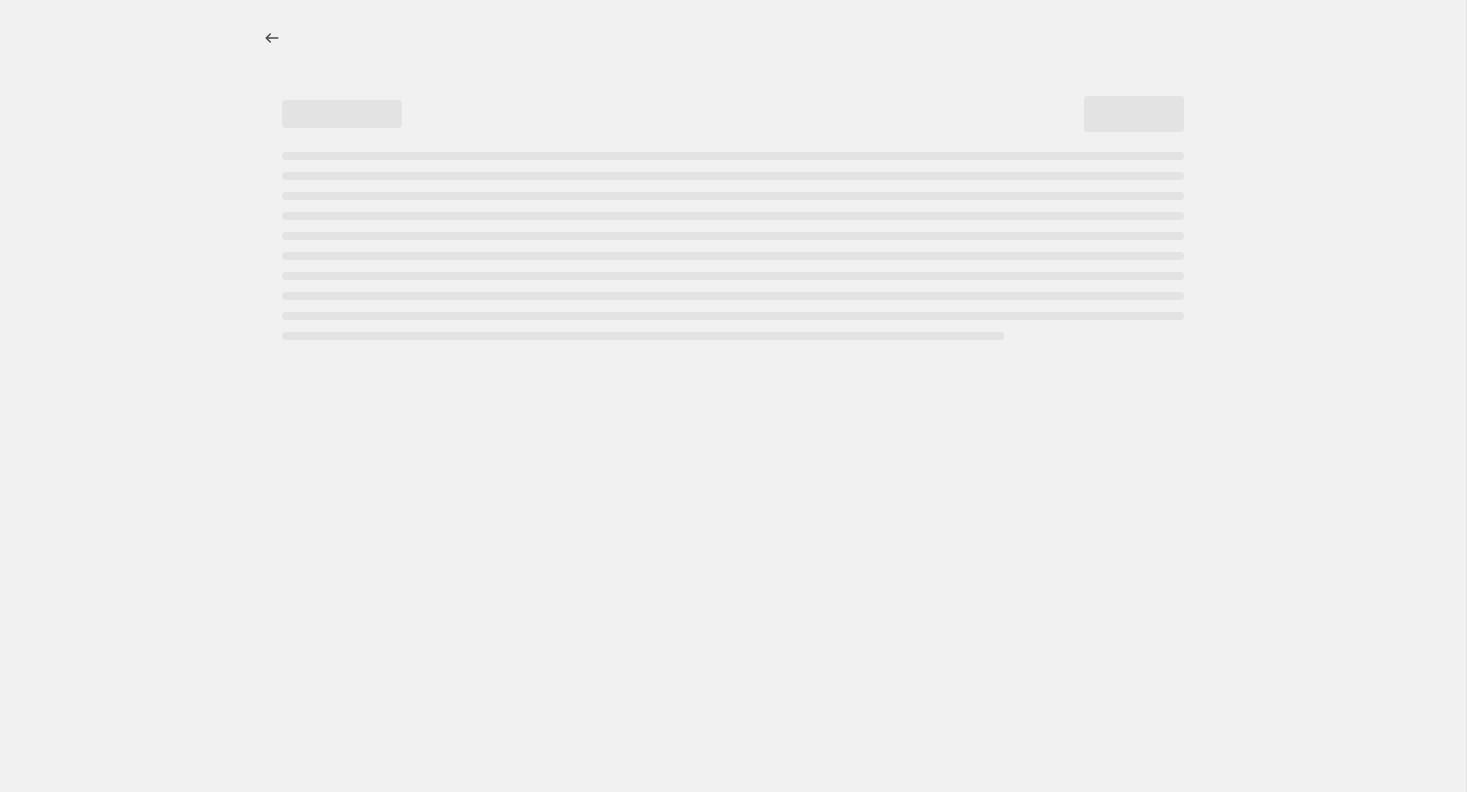 select on "percentage" 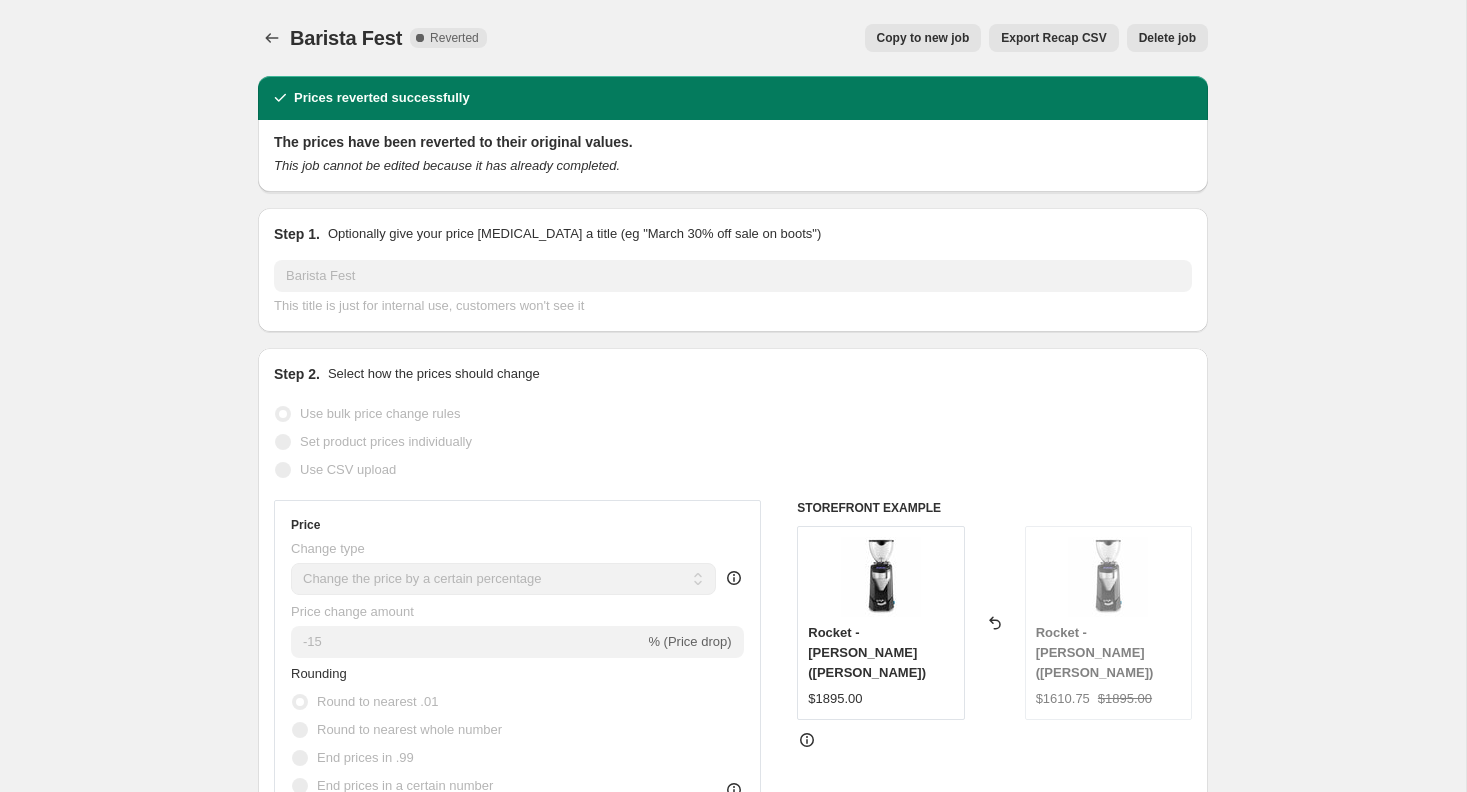 click on "Delete job" at bounding box center (1167, 38) 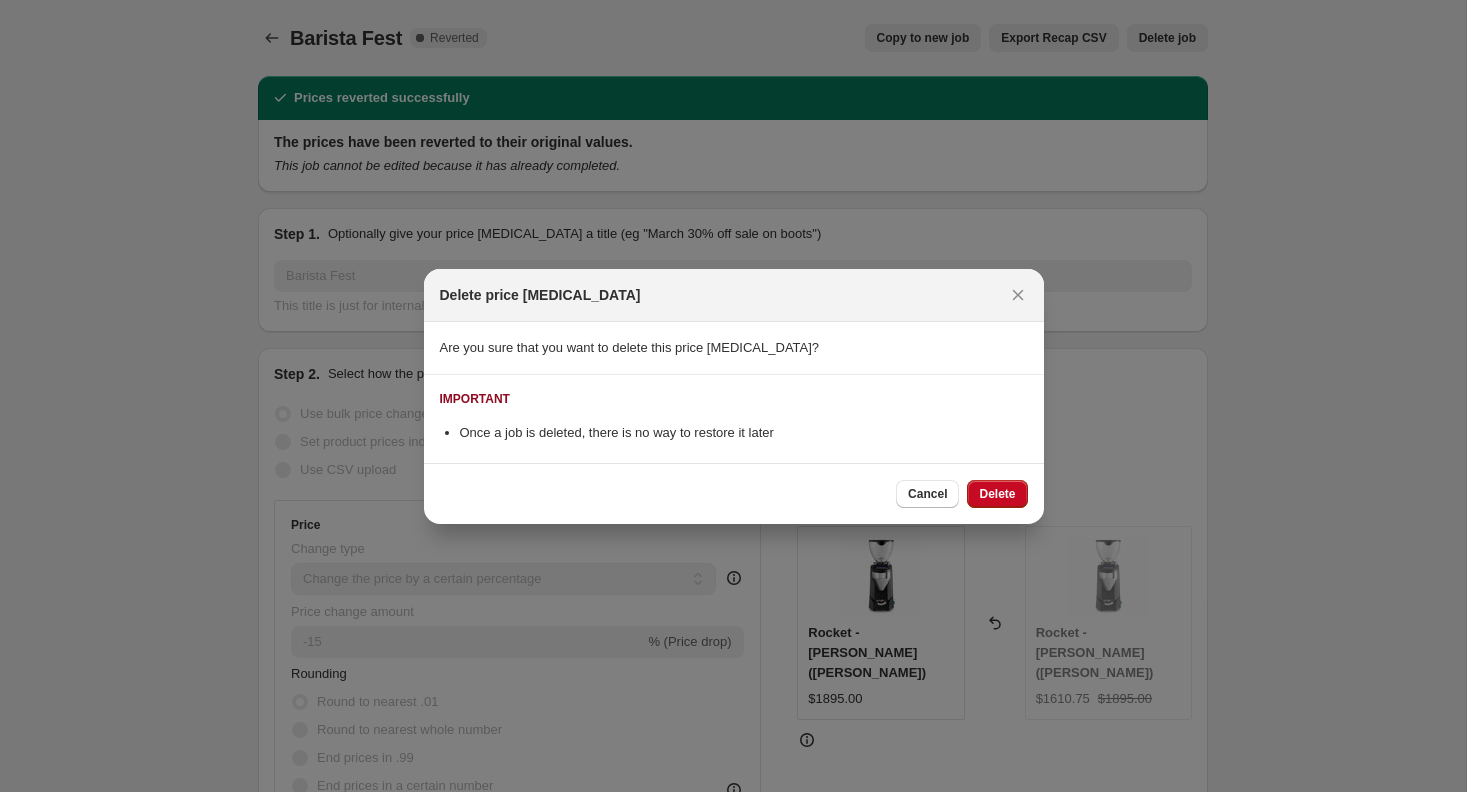 click on "Cancel Delete" at bounding box center (734, 493) 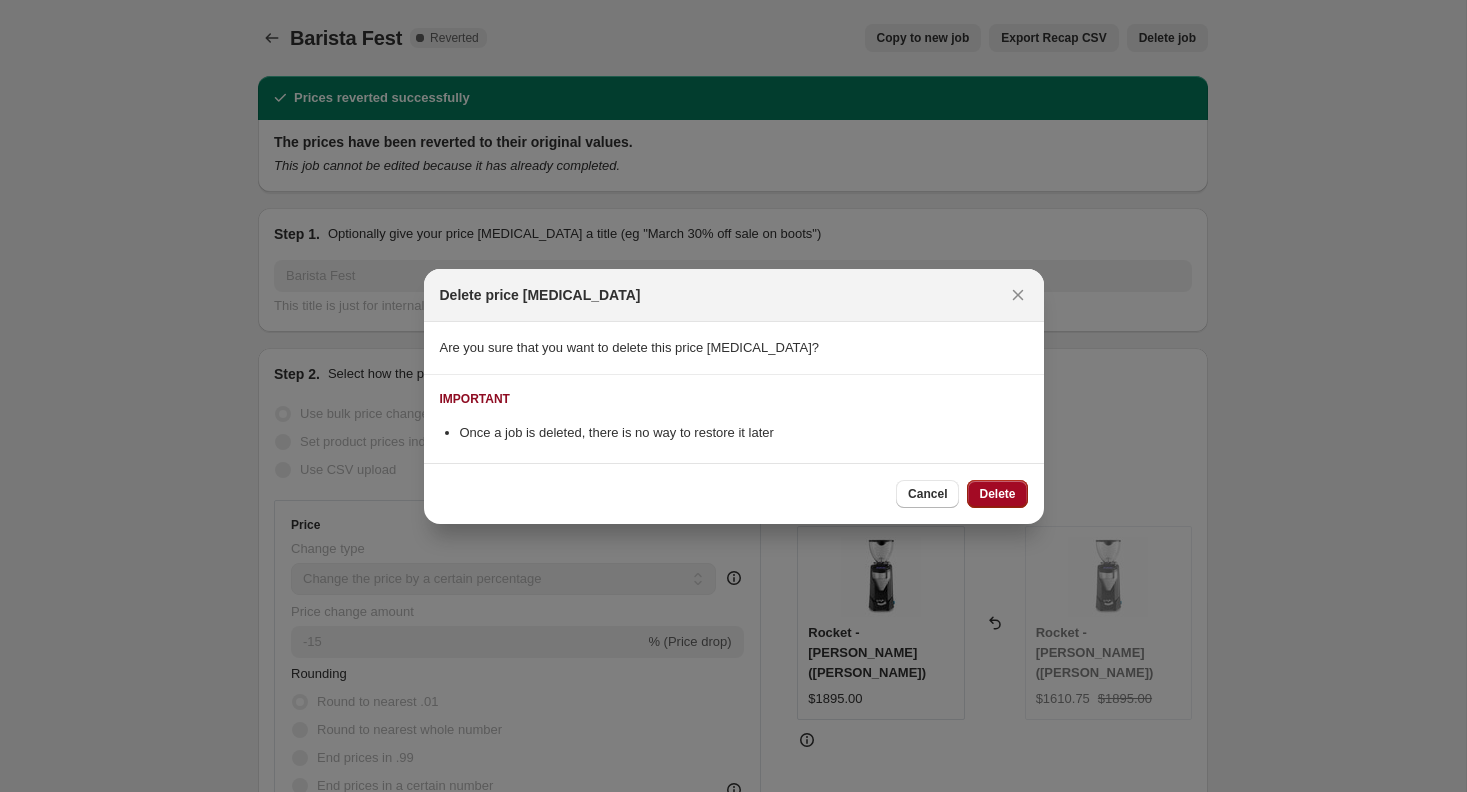 click on "Delete" at bounding box center (997, 494) 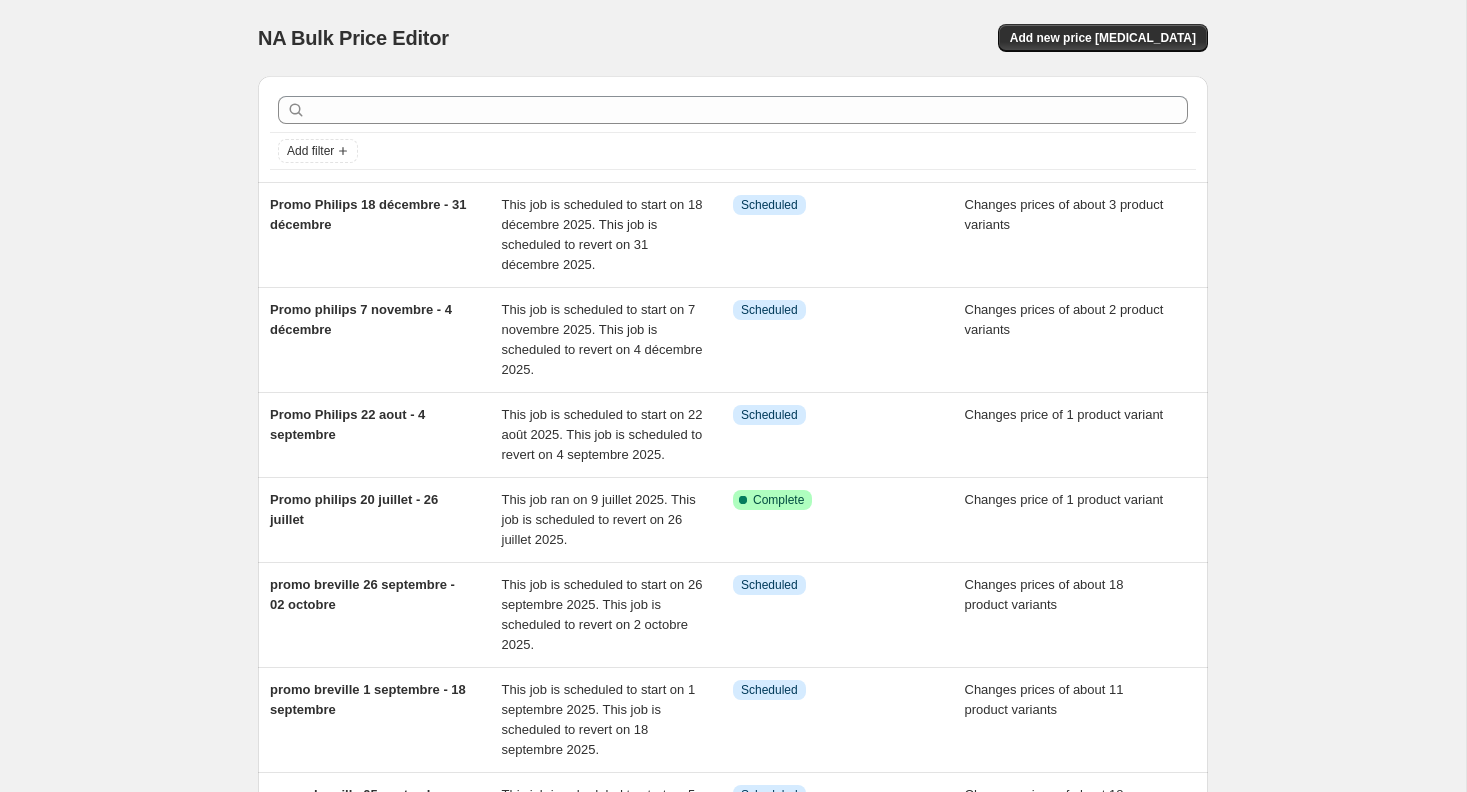 click on "Add filter" at bounding box center (733, 151) 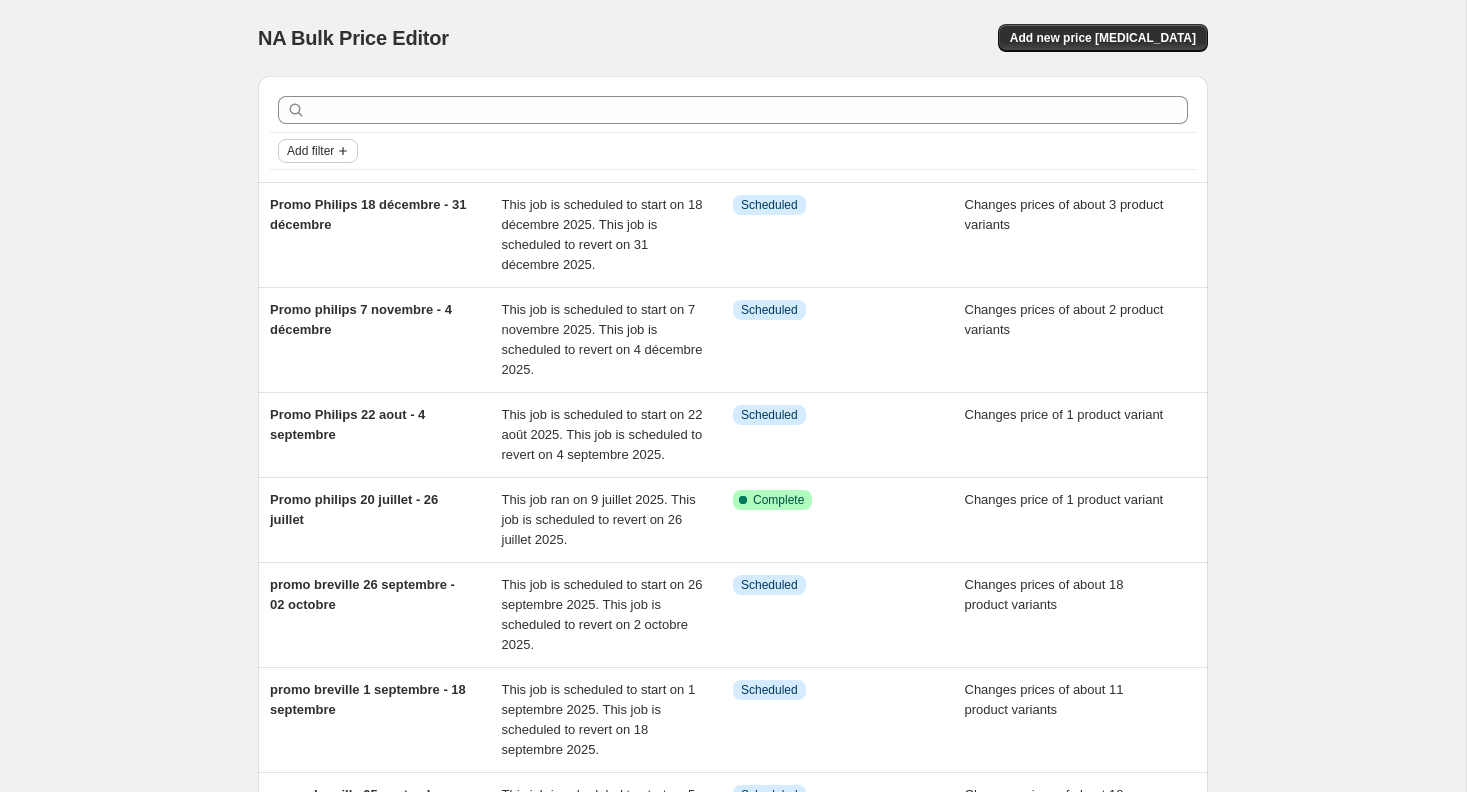 click on "Add filter" at bounding box center [310, 151] 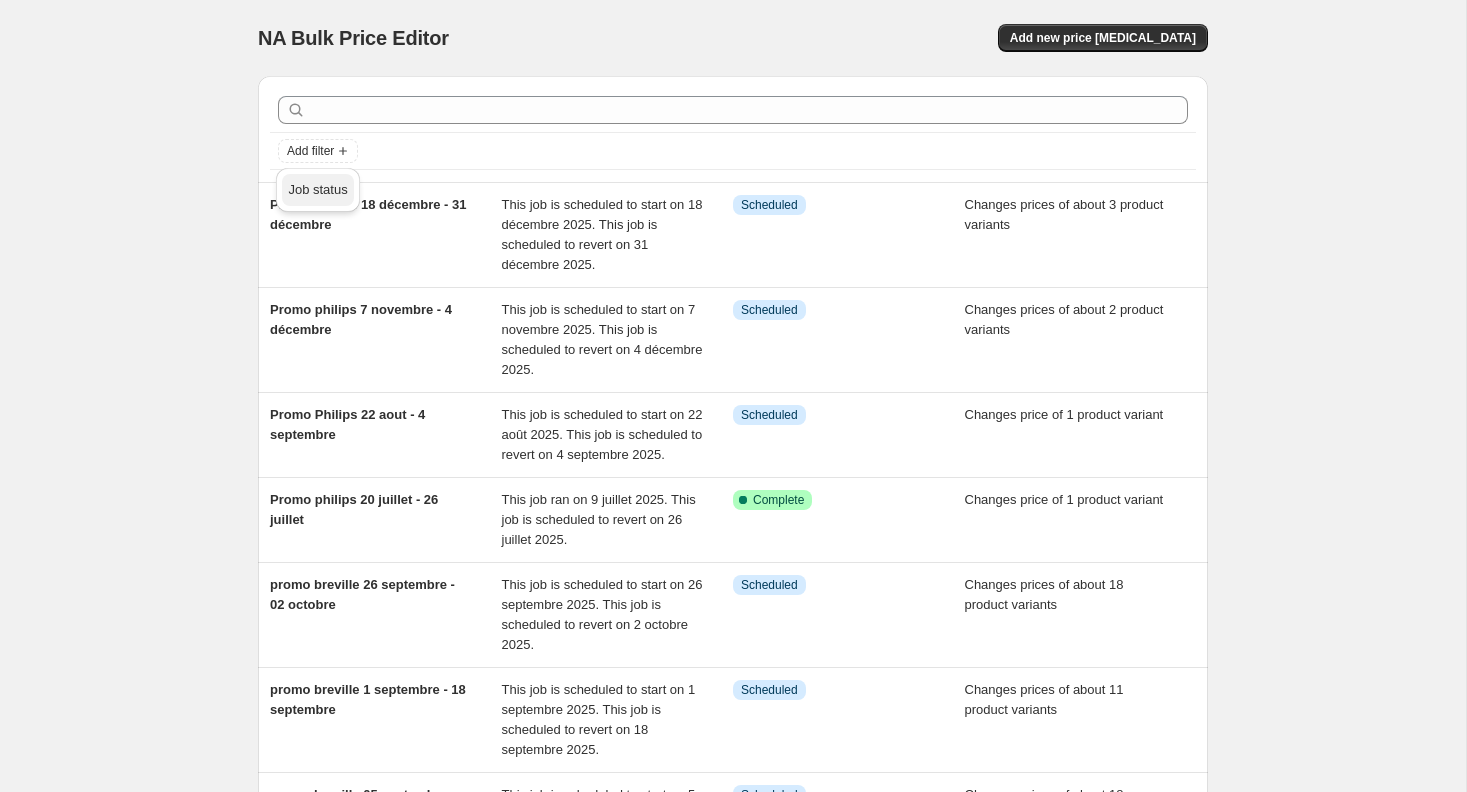 click on "Job status" at bounding box center (317, 189) 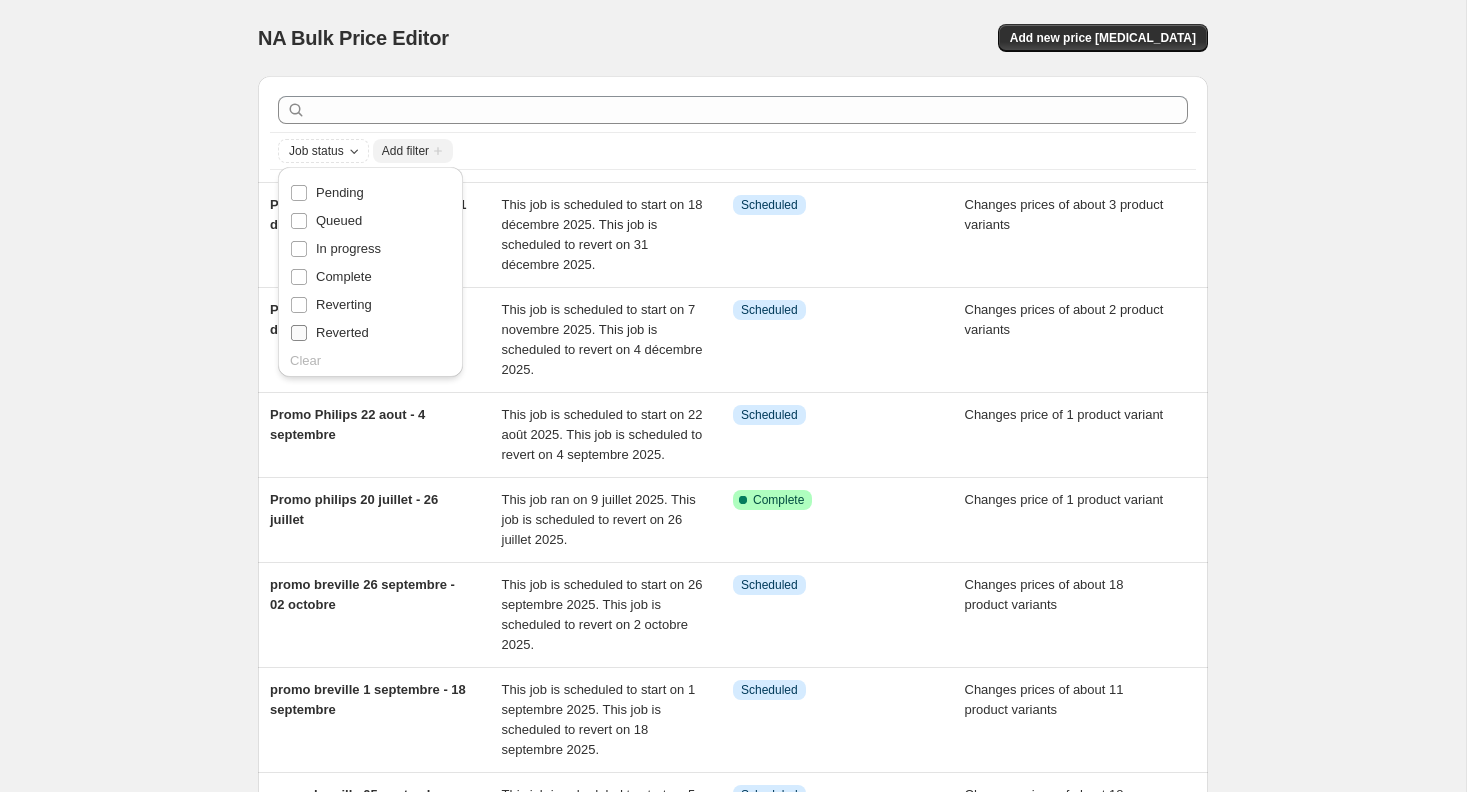 click on "Reverted" at bounding box center (342, 332) 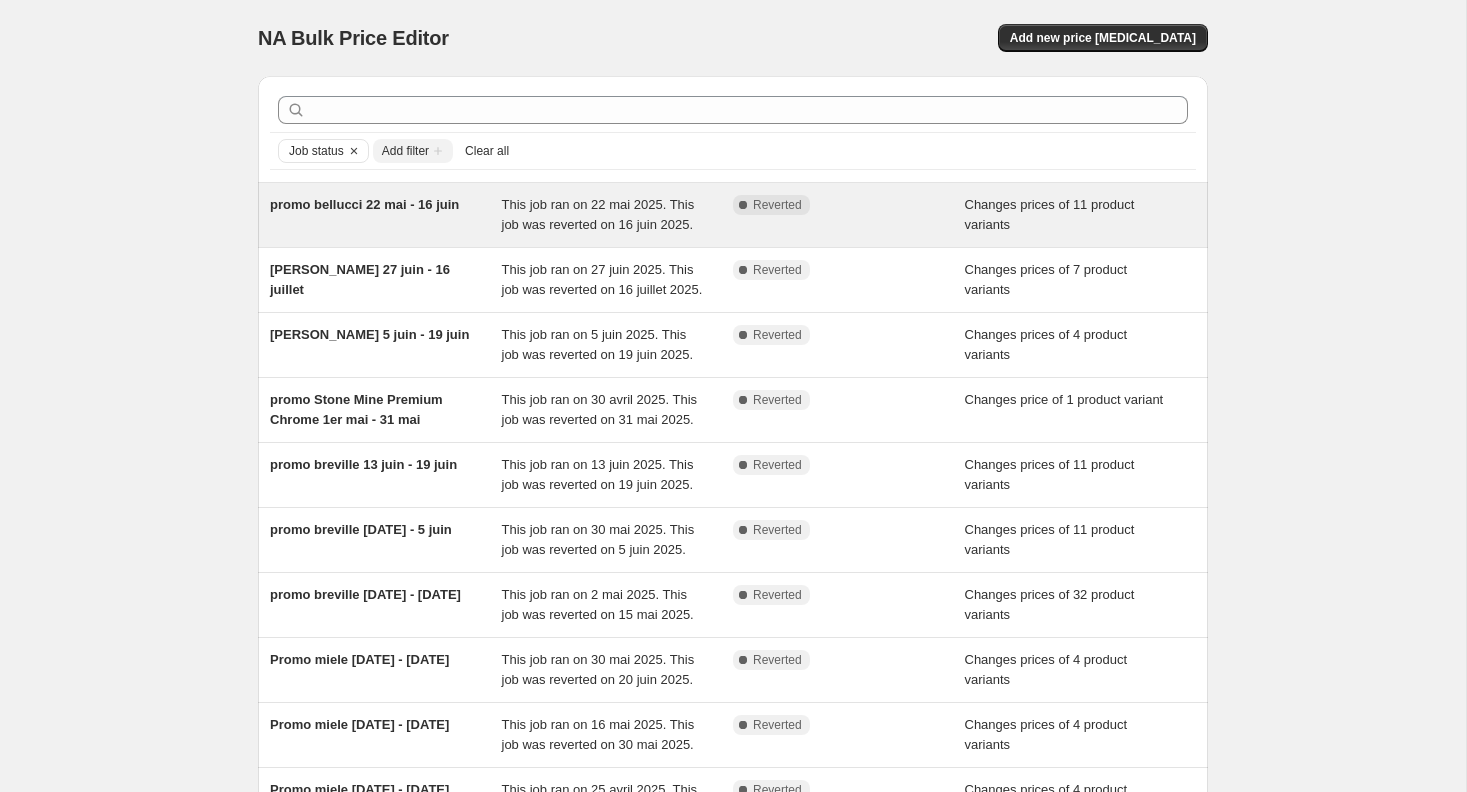 click on "This job ran on 22 mai 2025. This job was reverted on 16 juin 2025." at bounding box center (618, 215) 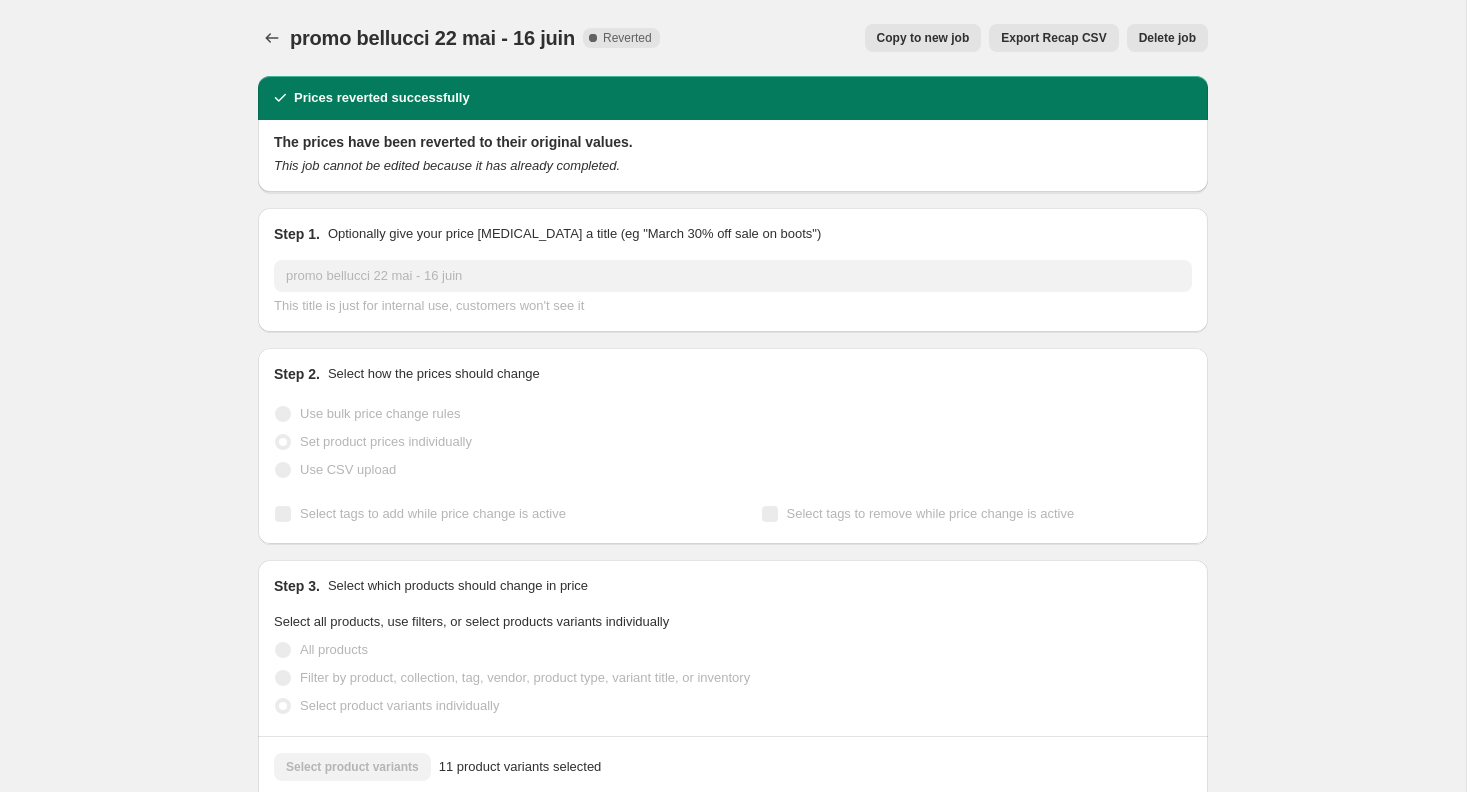 click on "Delete job" at bounding box center [1167, 38] 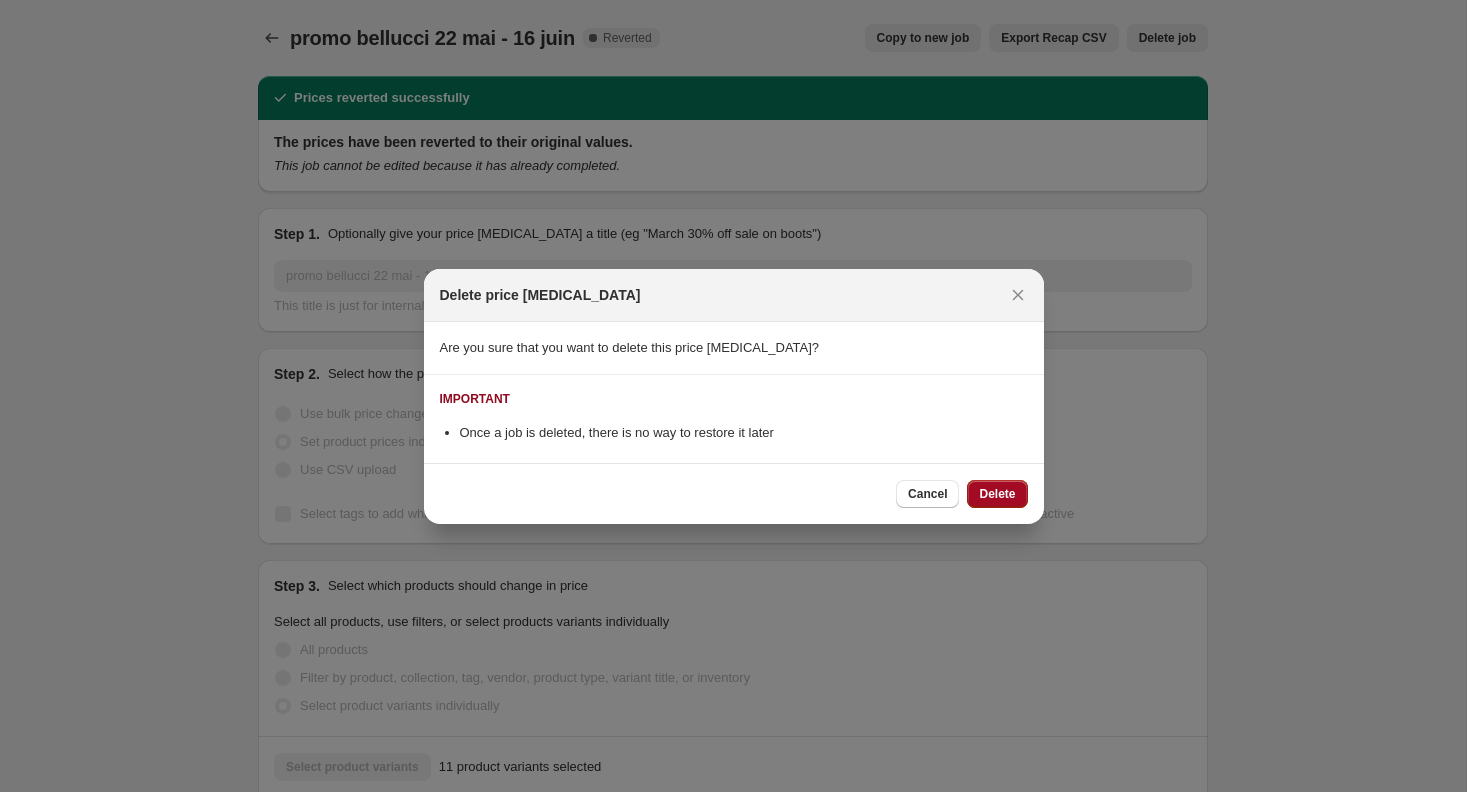 click on "Delete" at bounding box center [997, 494] 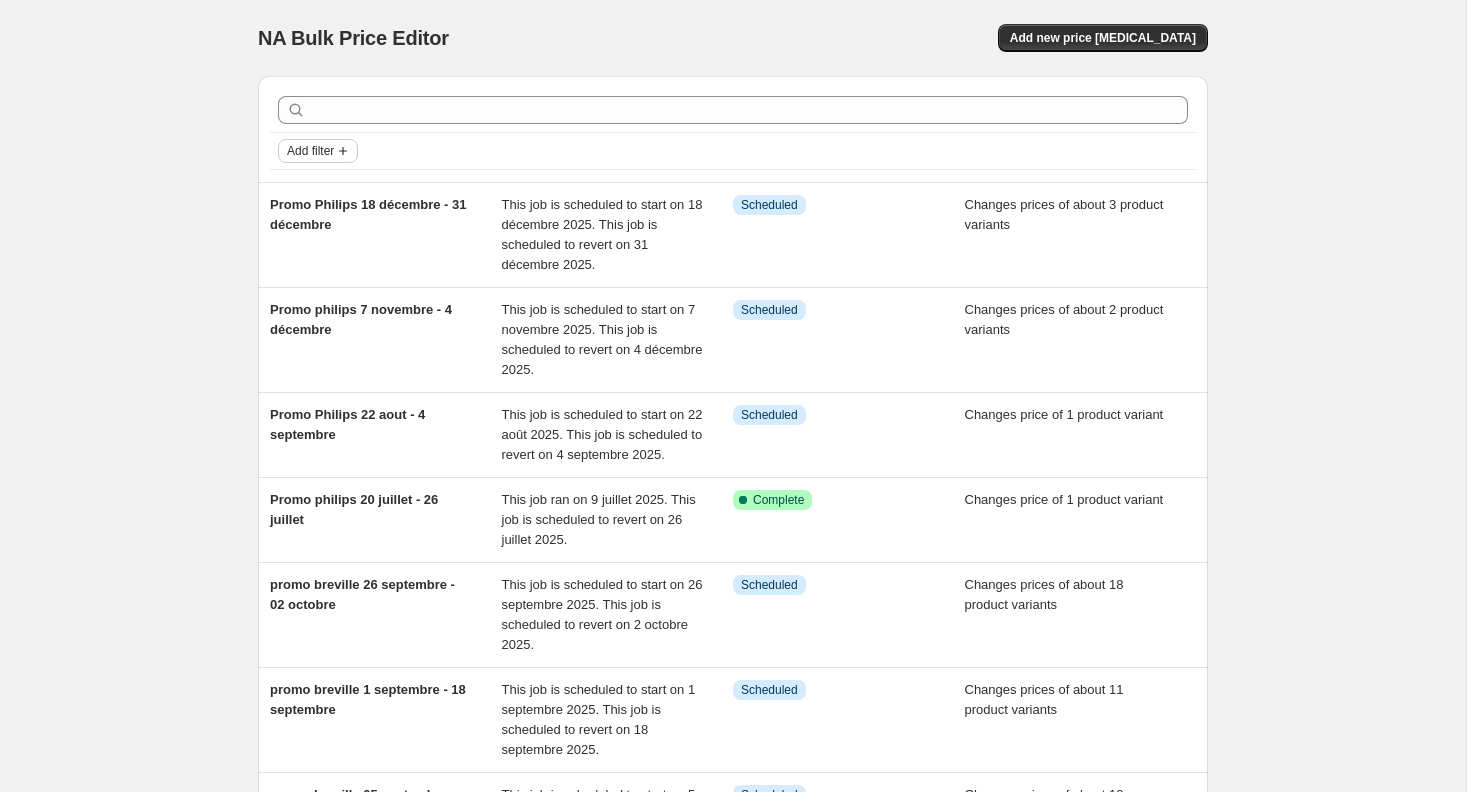 click 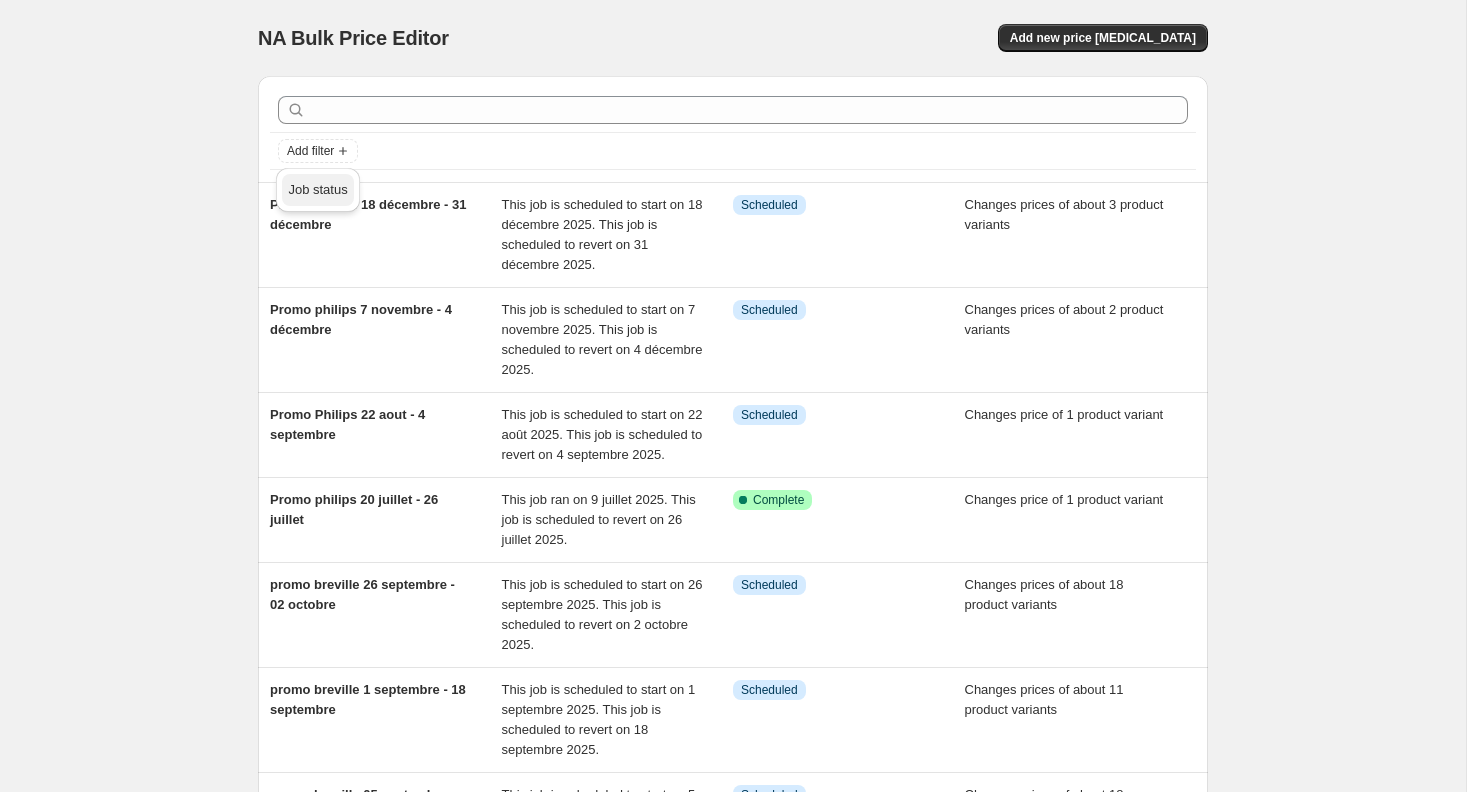click on "Job status" at bounding box center [317, 189] 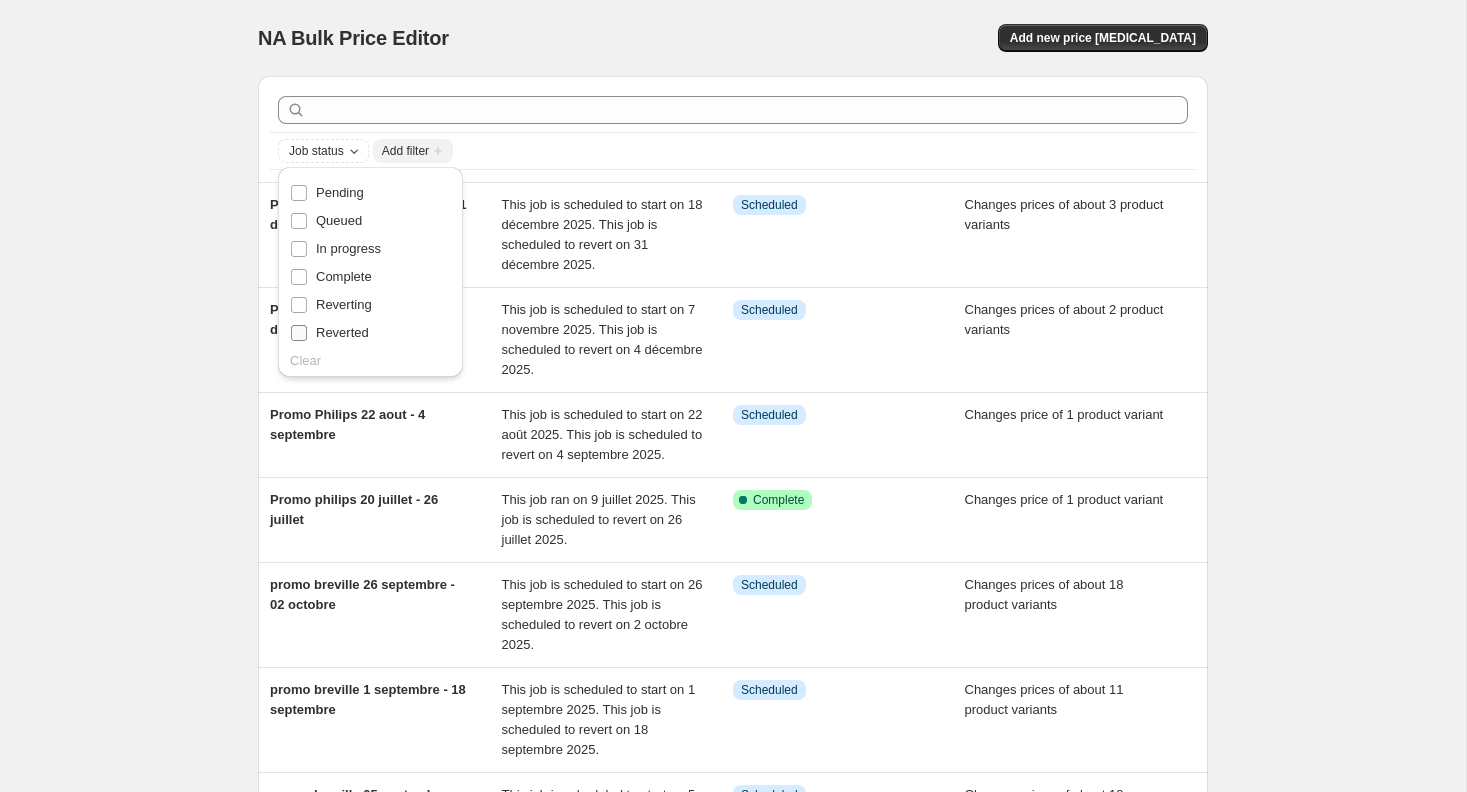 click on "Reverted" at bounding box center [342, 332] 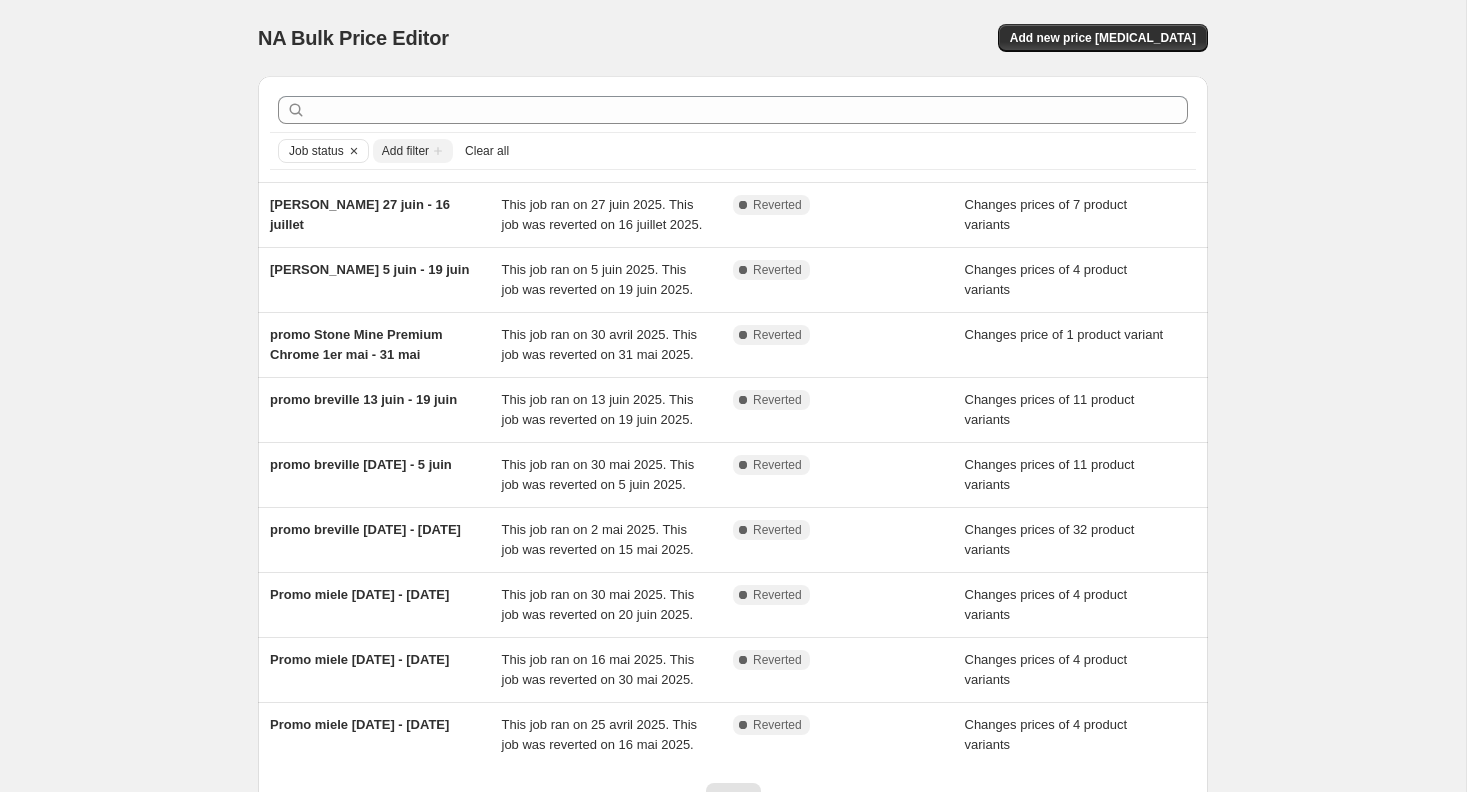 click on "Job status Add filter   Clear all" at bounding box center (733, 129) 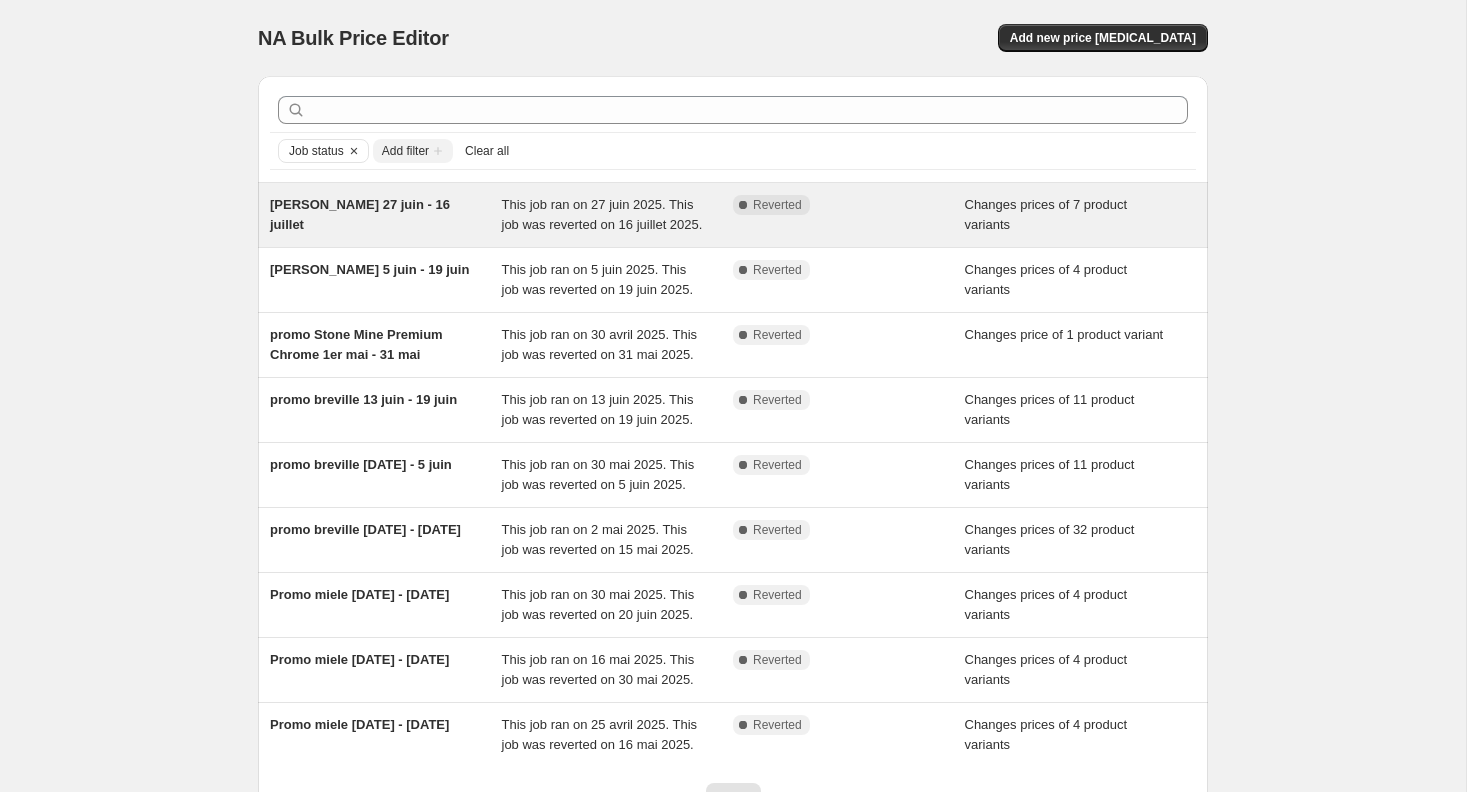click on "Reverted" at bounding box center (777, 205) 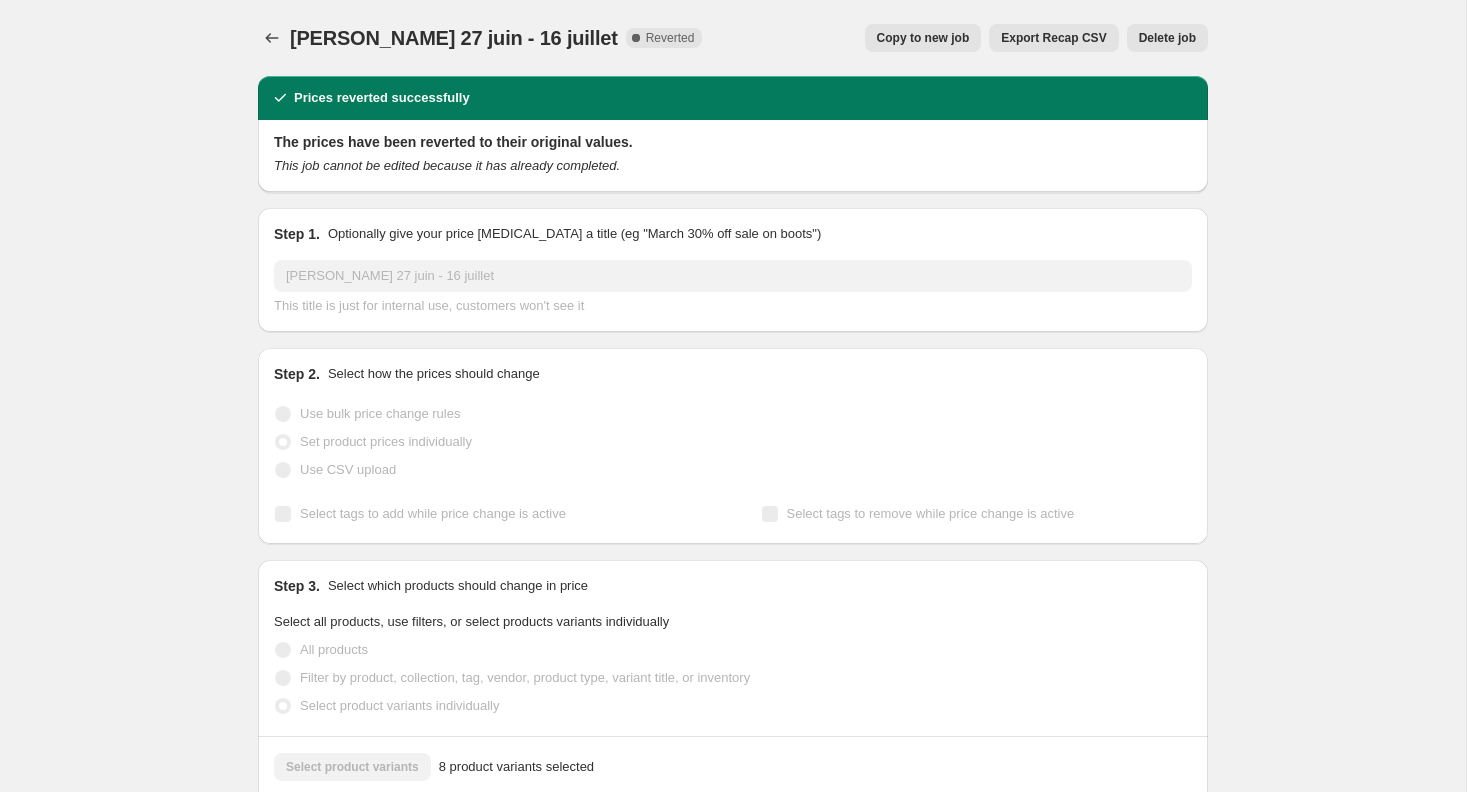 click on "Delete job" at bounding box center [1167, 38] 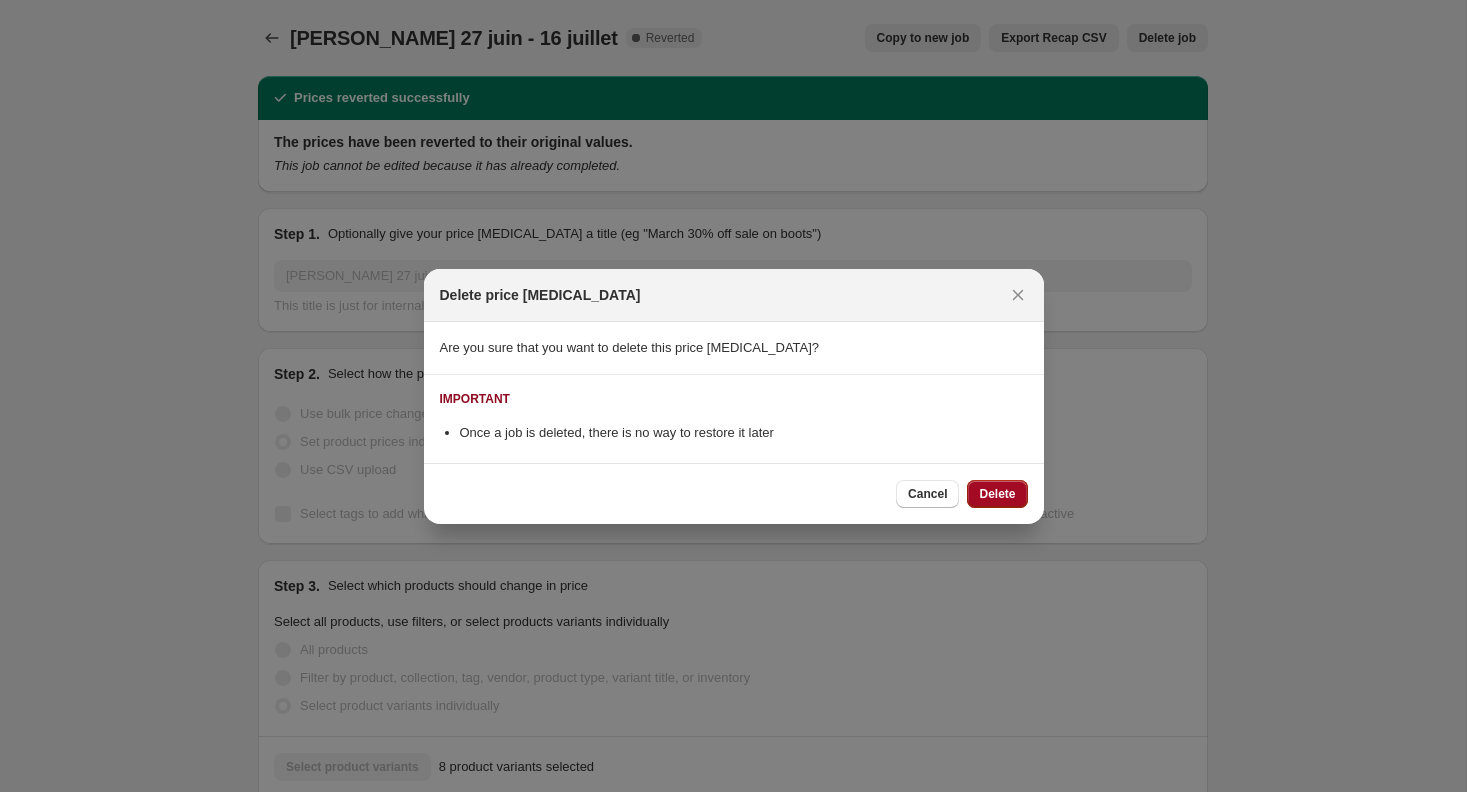 click on "Delete" at bounding box center [997, 494] 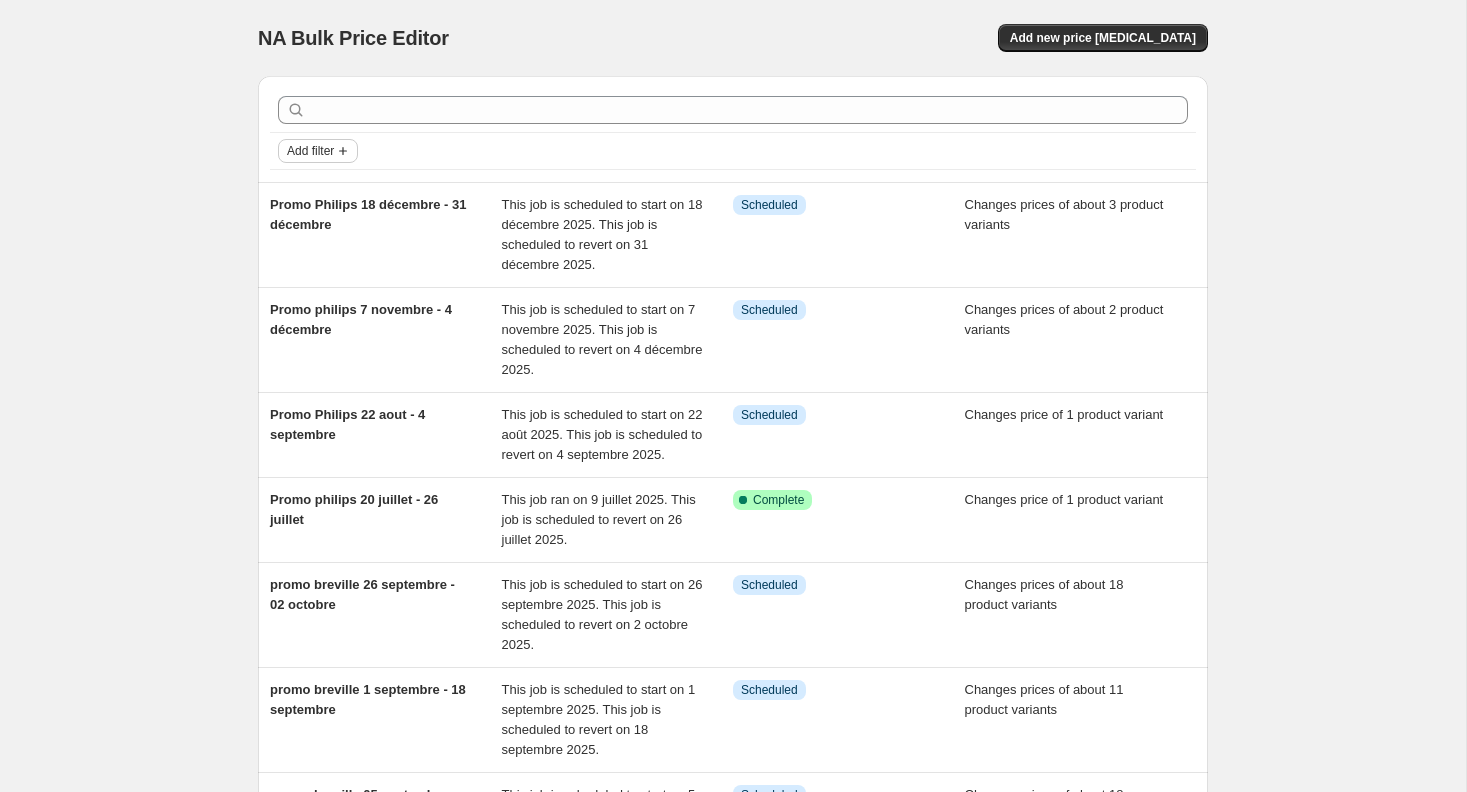 click on "Add filter" at bounding box center (318, 151) 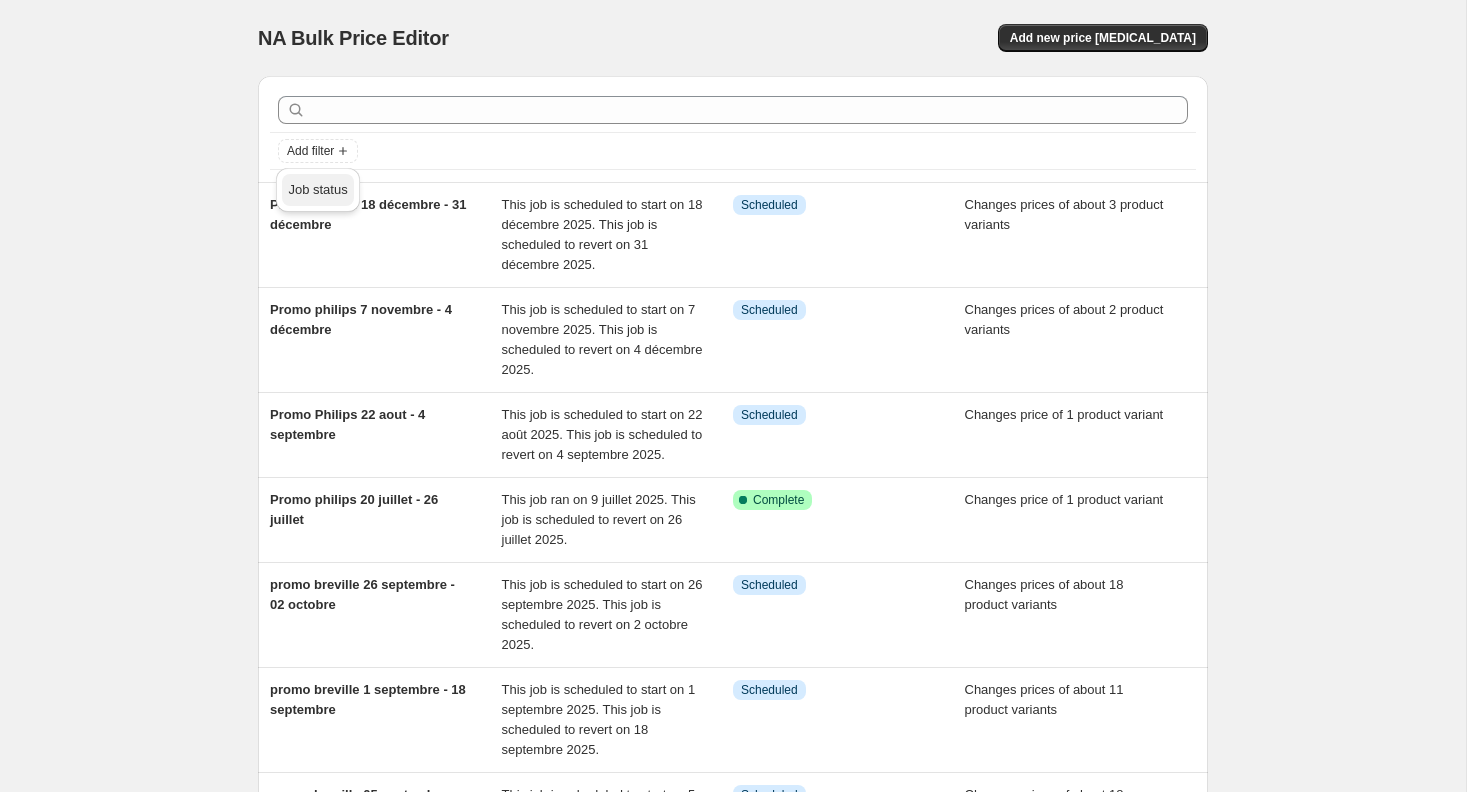 click on "Job status" at bounding box center [317, 189] 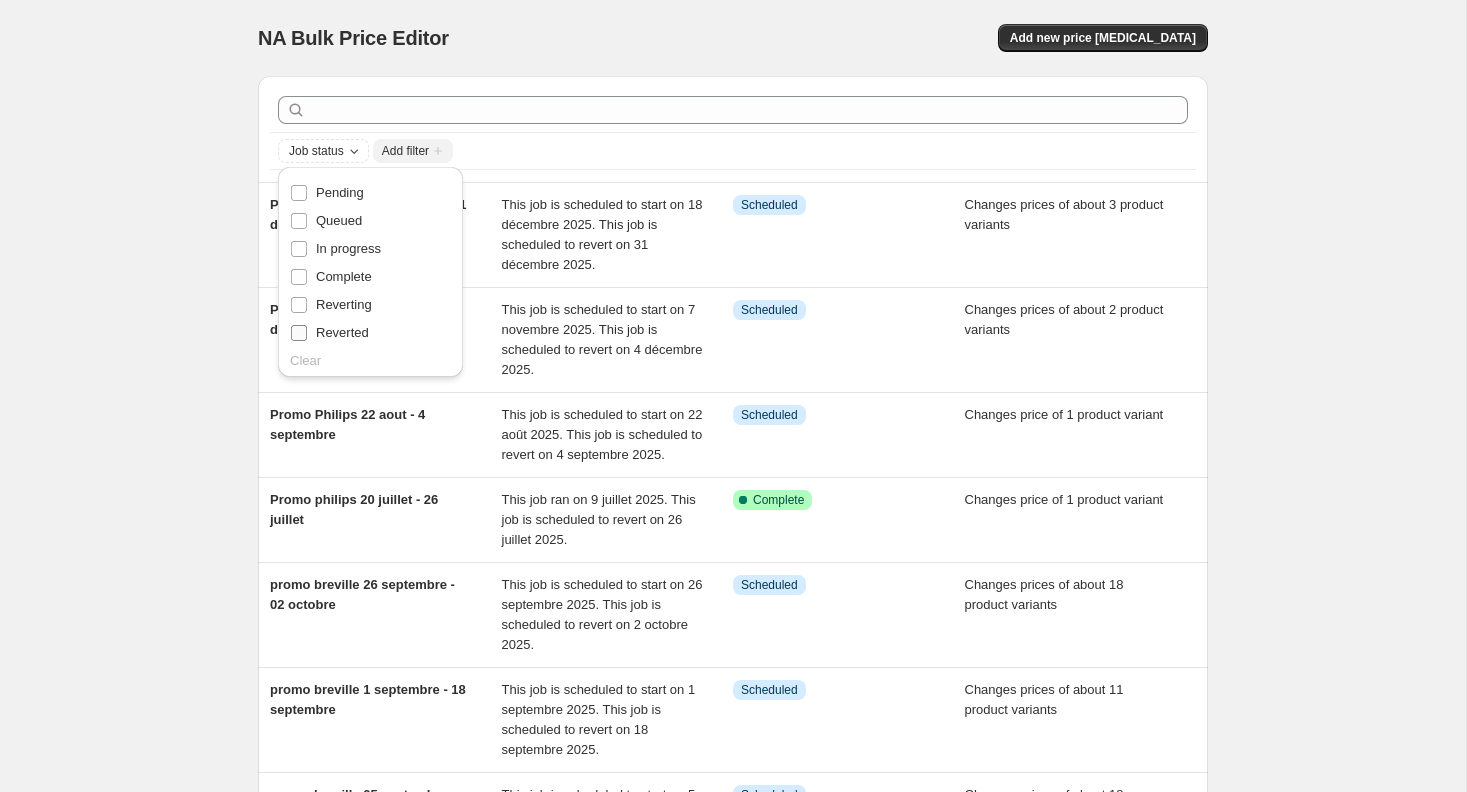 click on "Reverted" at bounding box center [342, 332] 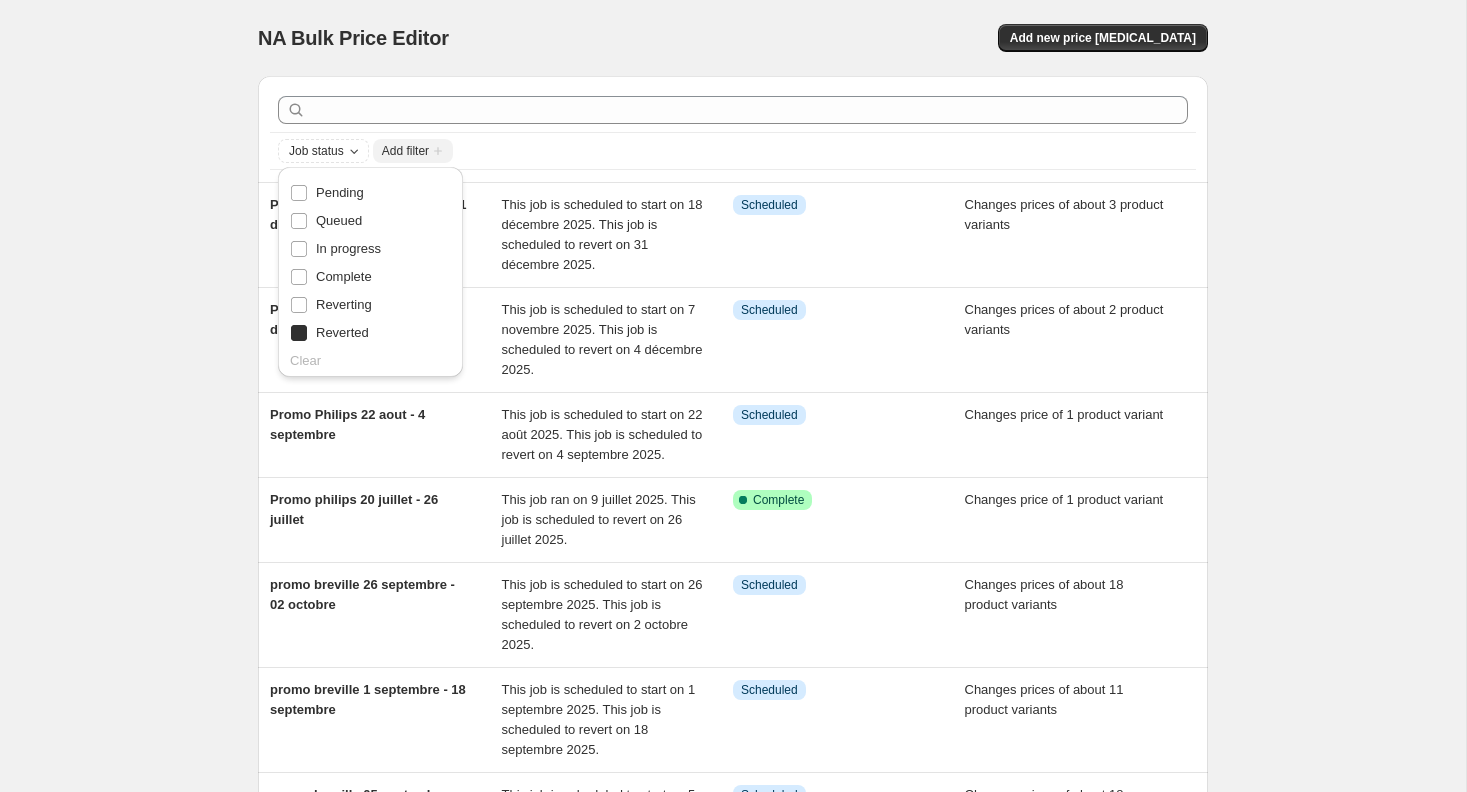 checkbox on "true" 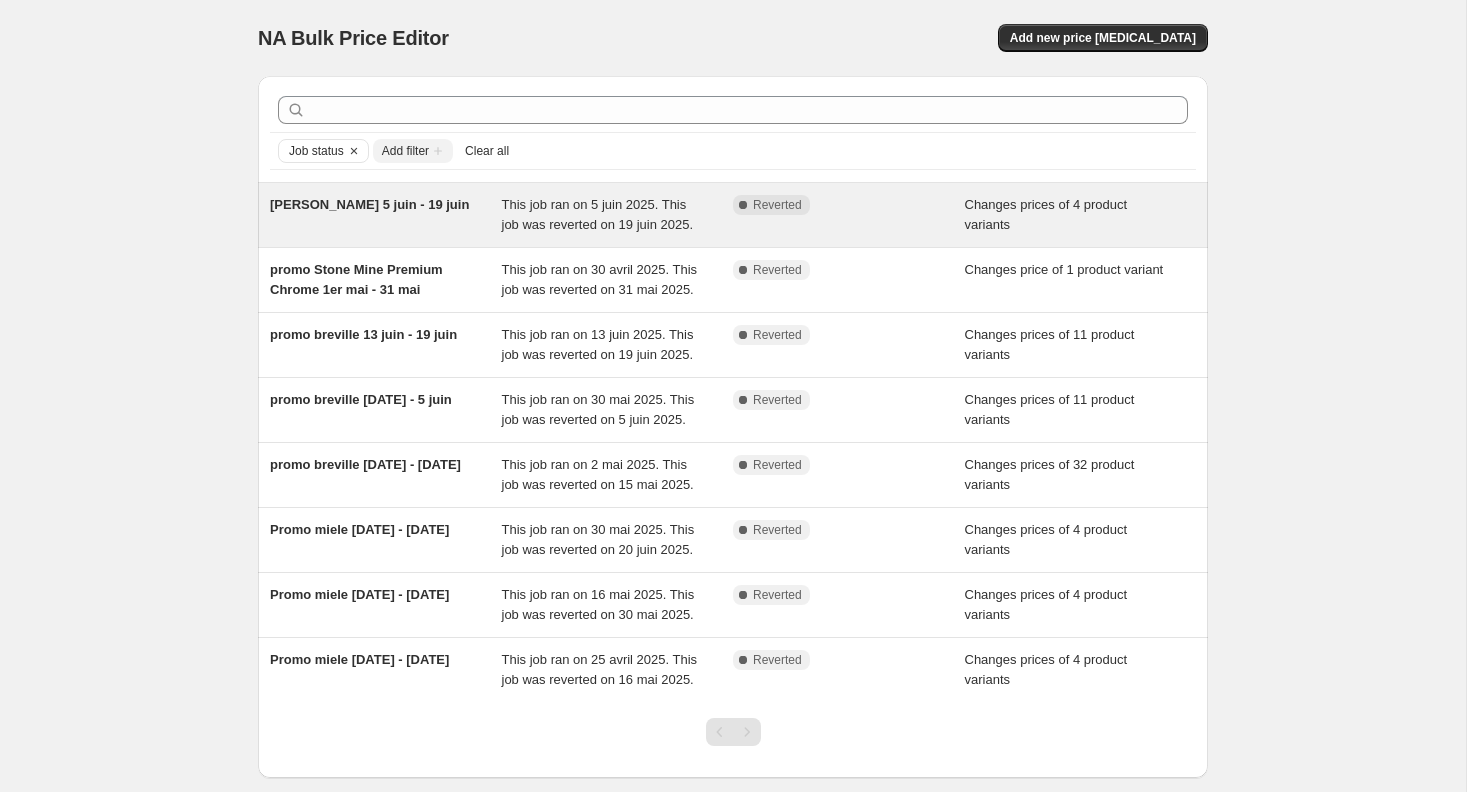 click on "This job ran on 5 juin 2025. This job was reverted on 19 juin 2025." at bounding box center [618, 215] 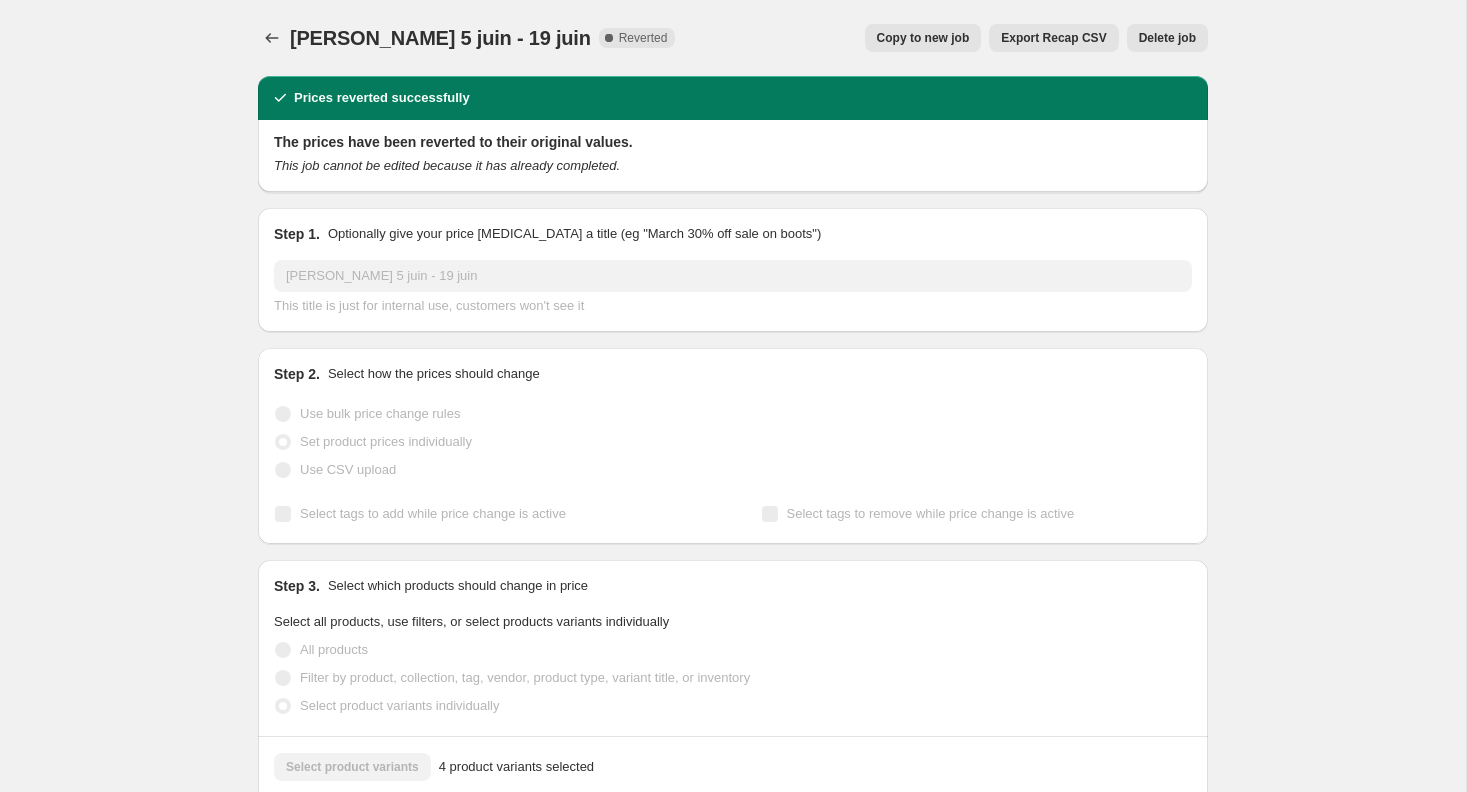 click on "Delete job" at bounding box center (1167, 38) 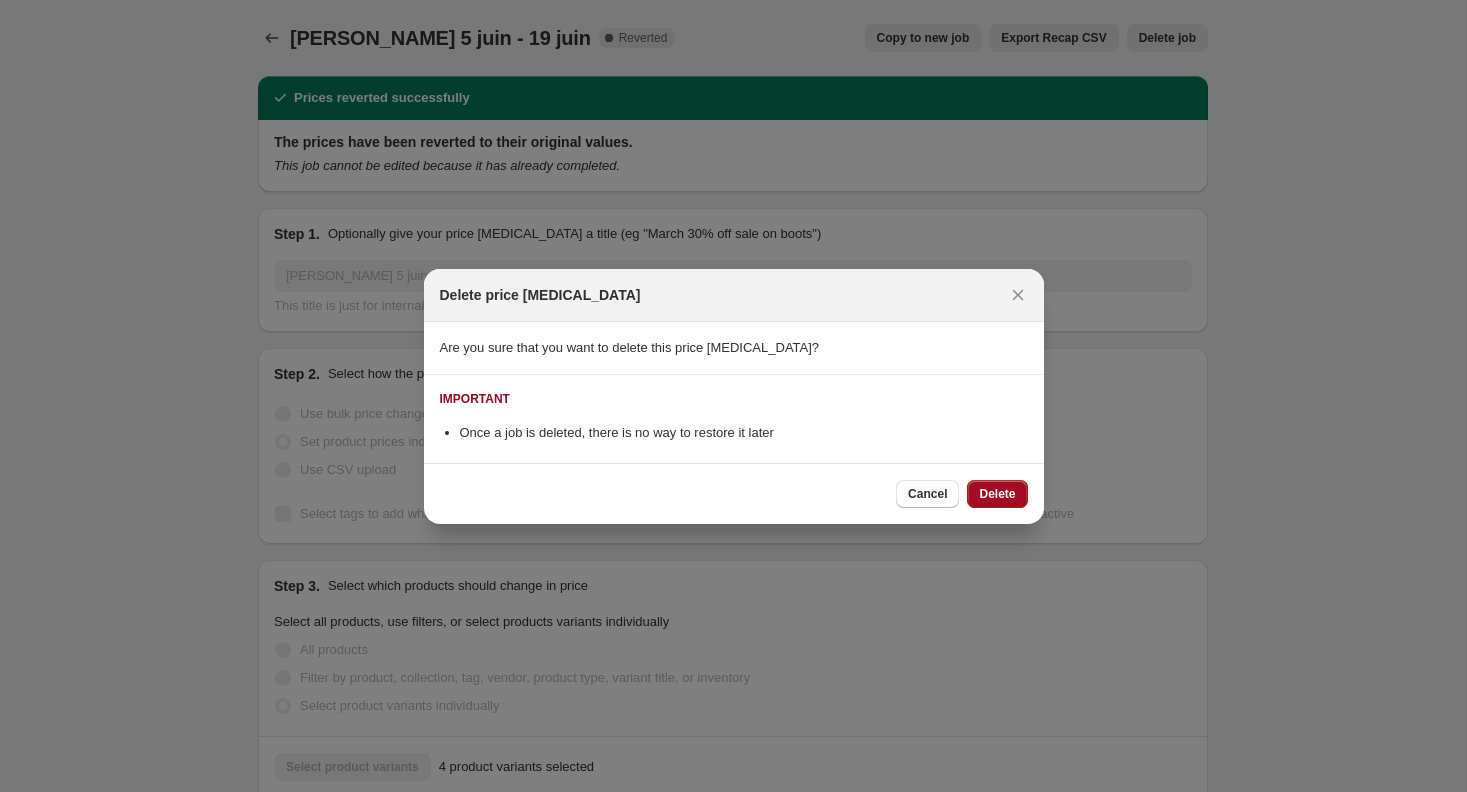 click at bounding box center (733, 396) 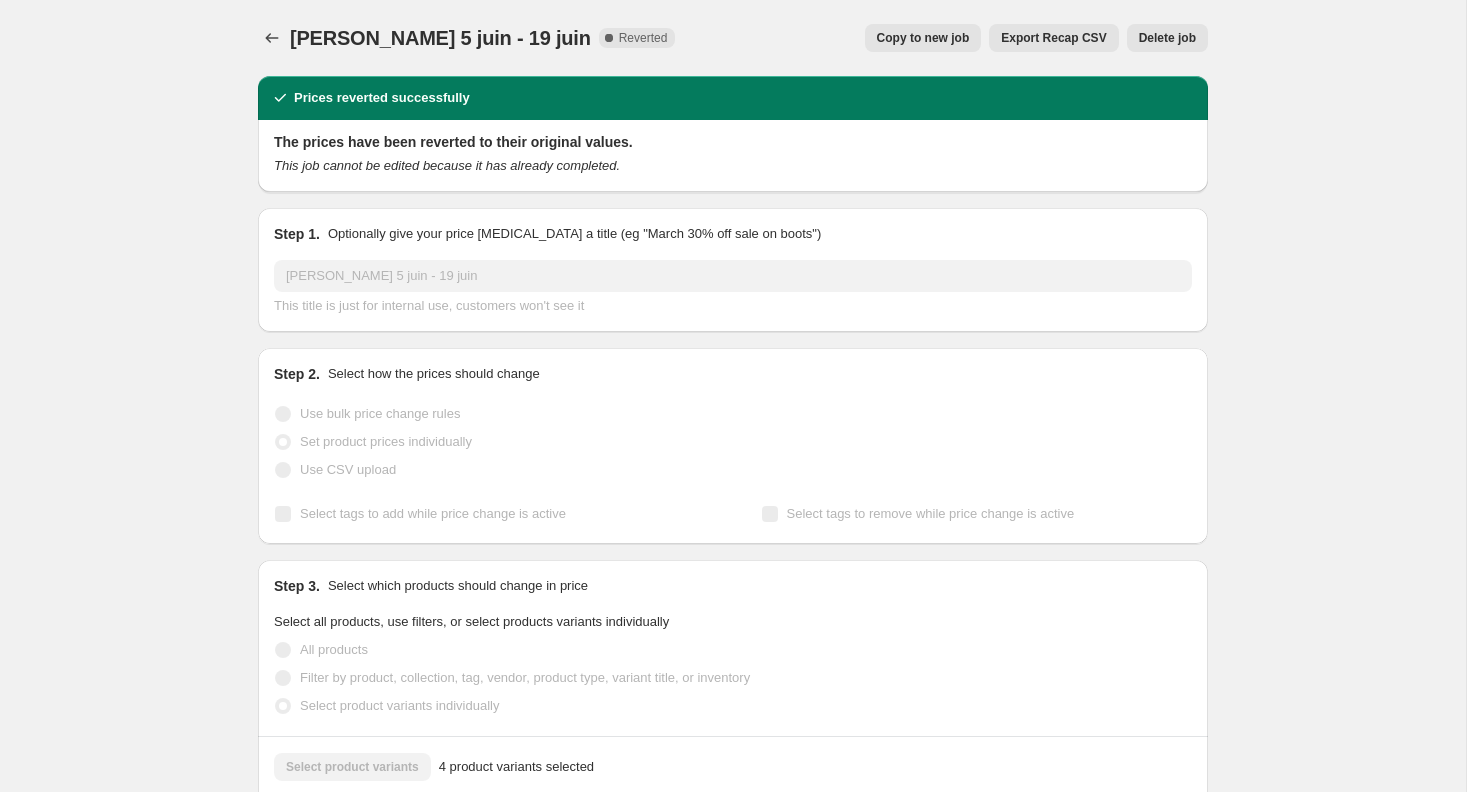 click on "Delete job" at bounding box center (1167, 38) 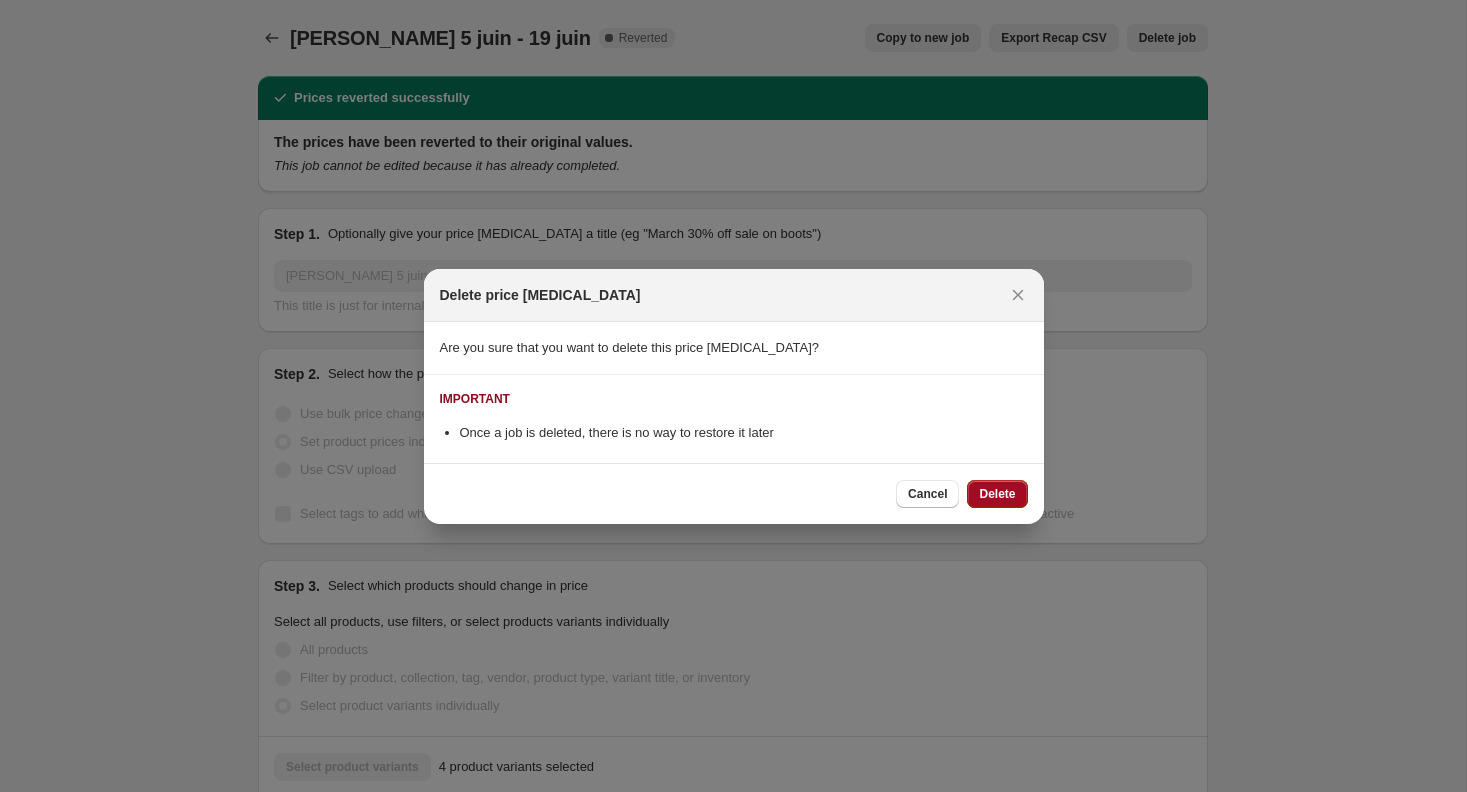 click on "Delete" at bounding box center (997, 494) 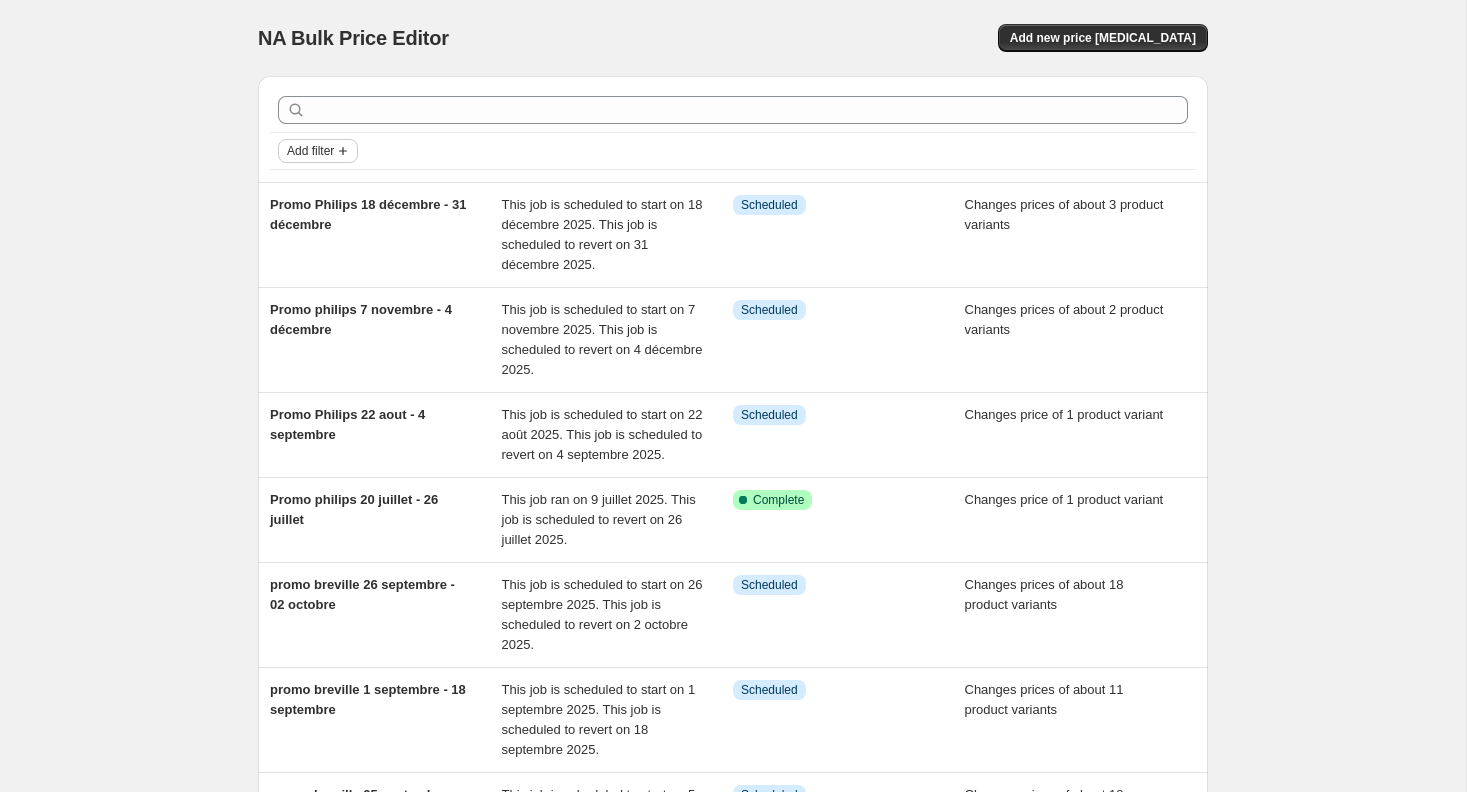 click on "Add filter" at bounding box center (318, 151) 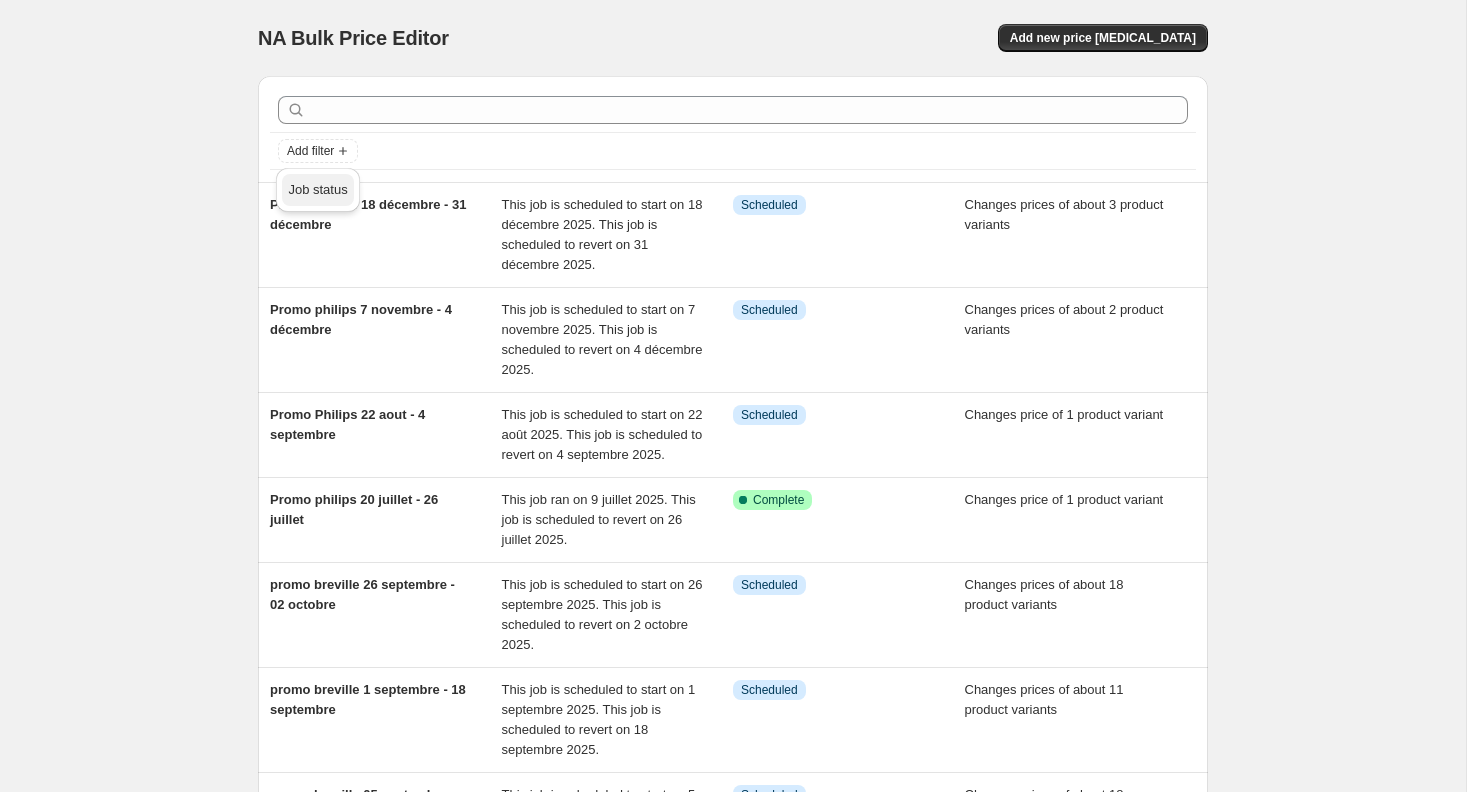 click on "Job status" at bounding box center [317, 190] 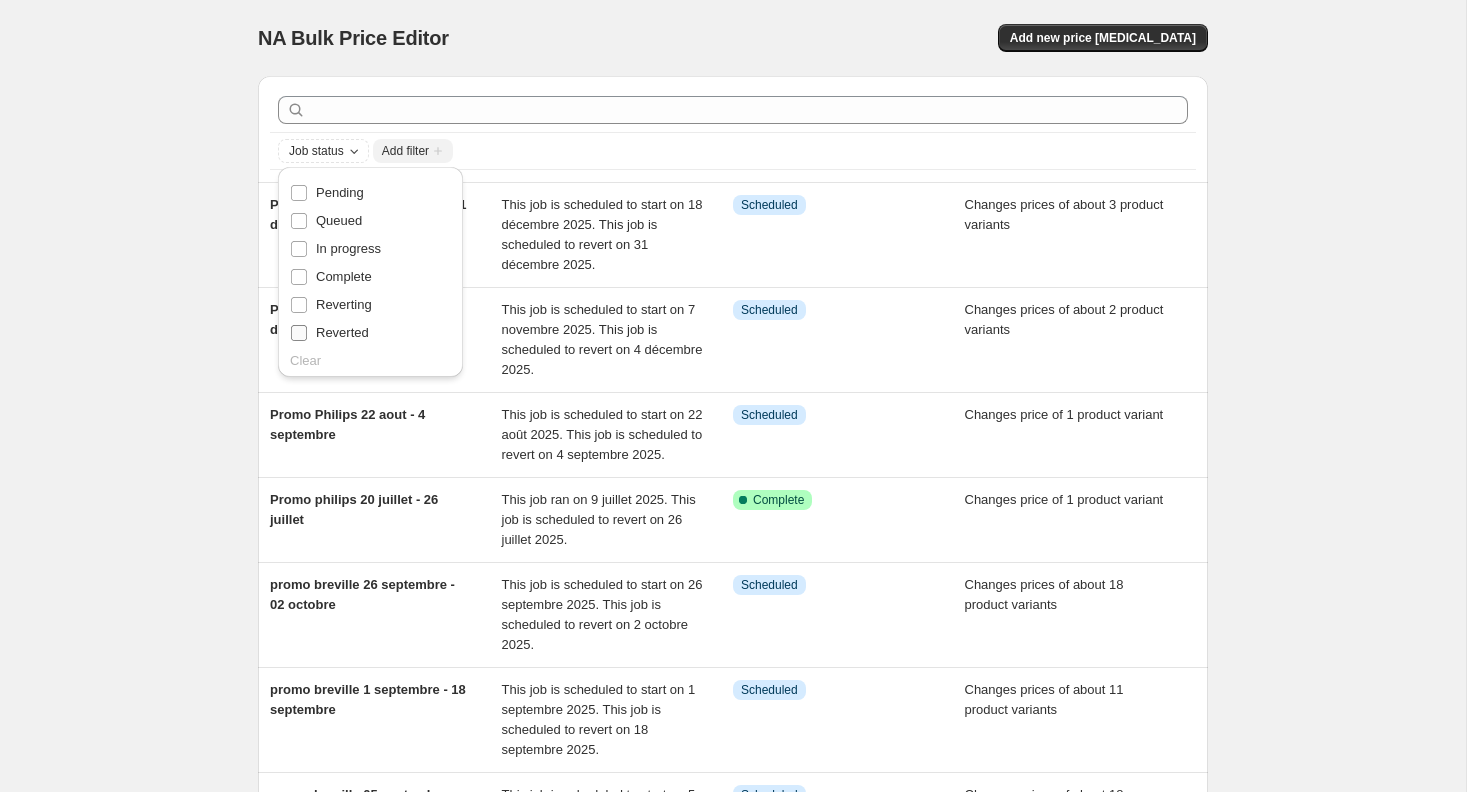 click on "Reverted" at bounding box center (342, 332) 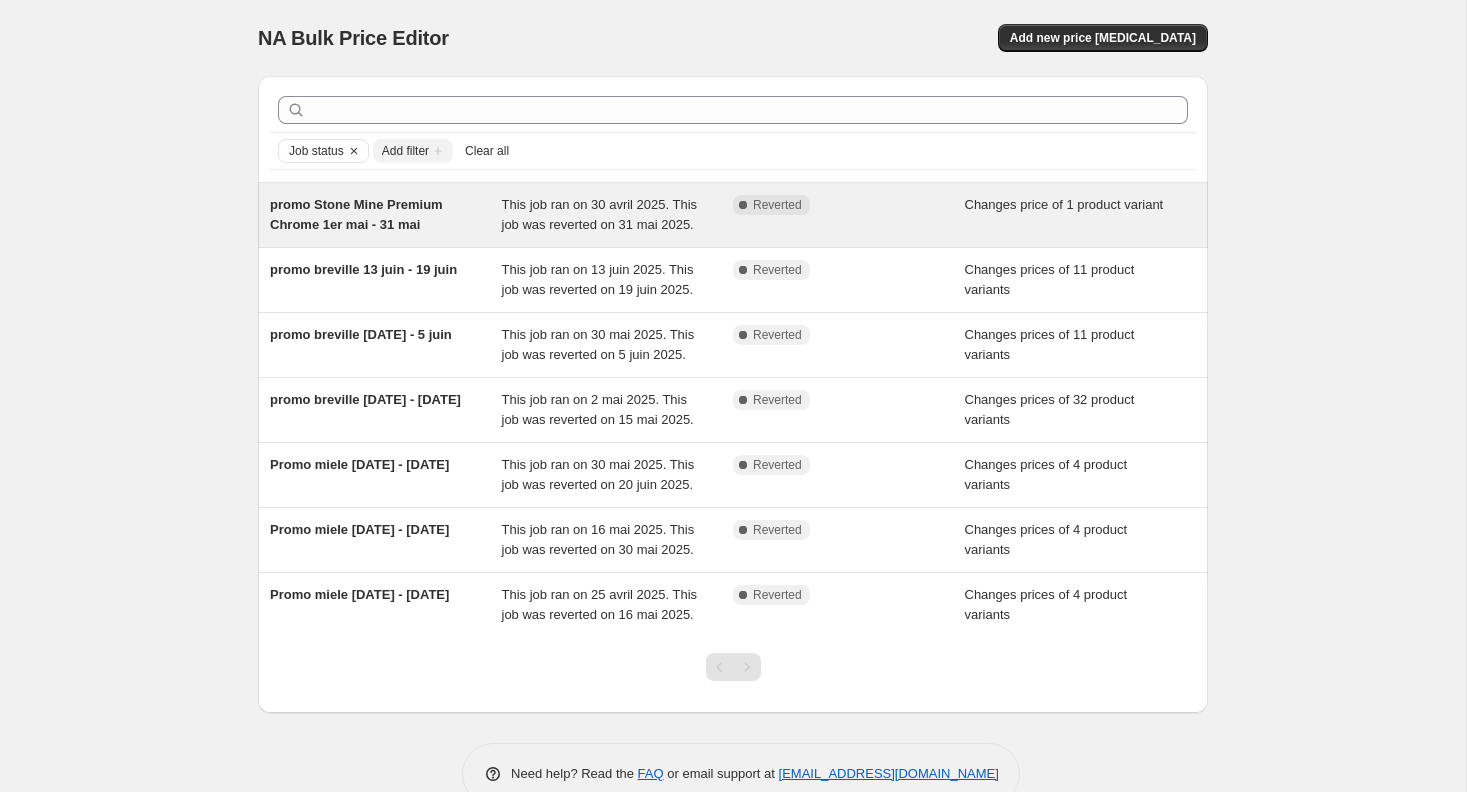 click on "This job ran on 30 avril 2025. This job was reverted on 31 mai 2025." at bounding box center (618, 215) 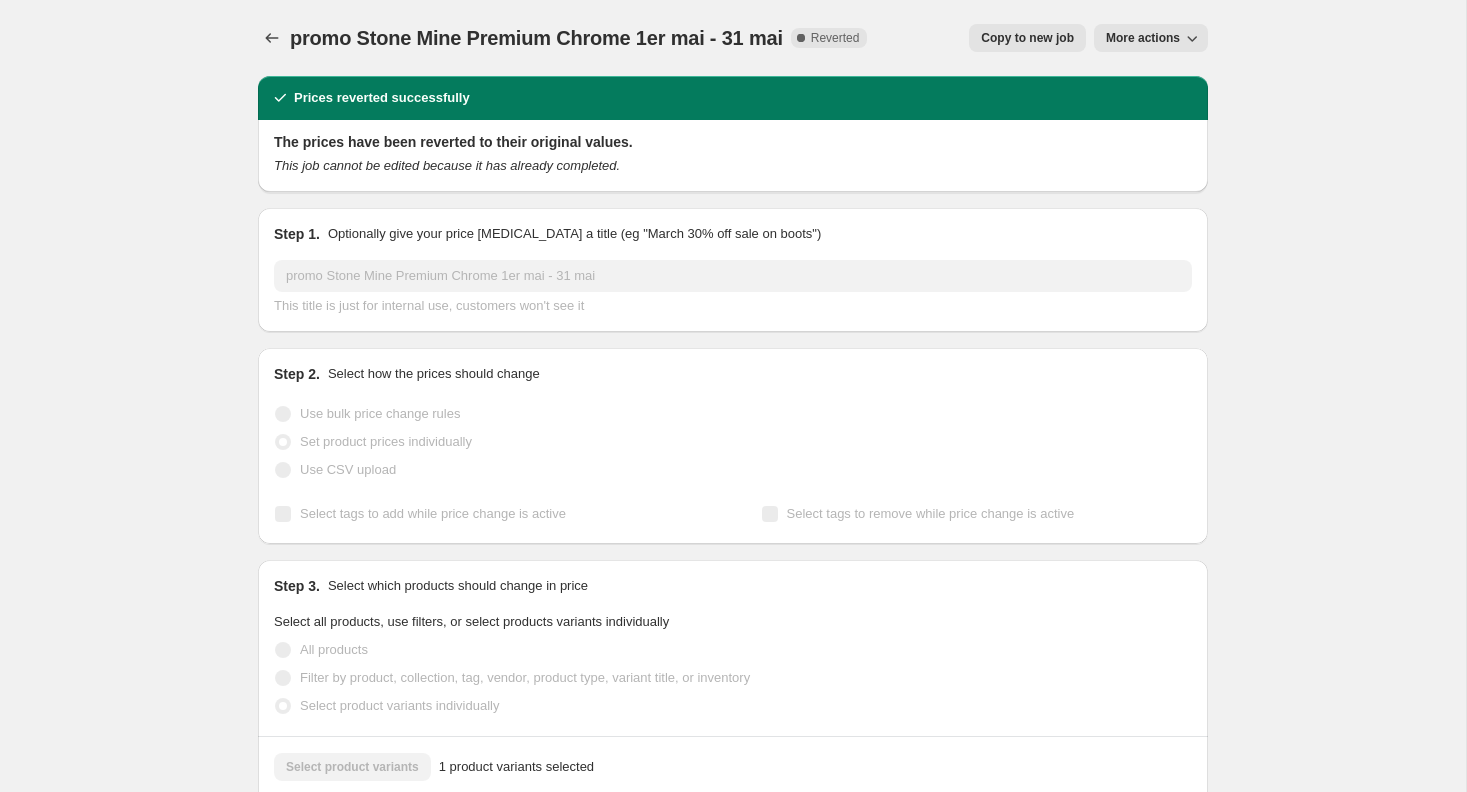 click on "More actions" at bounding box center (1143, 38) 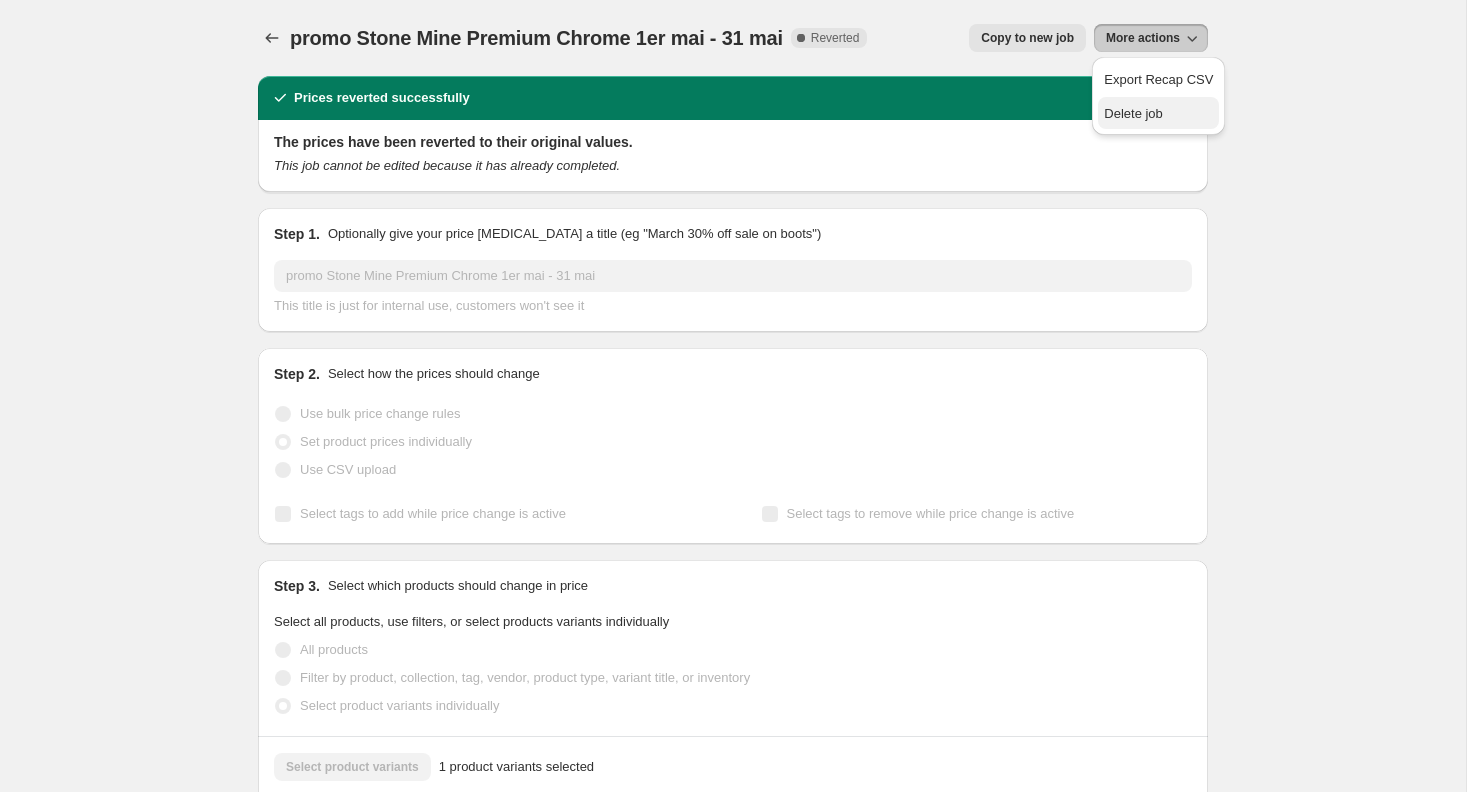 click on "Delete job" at bounding box center (1133, 113) 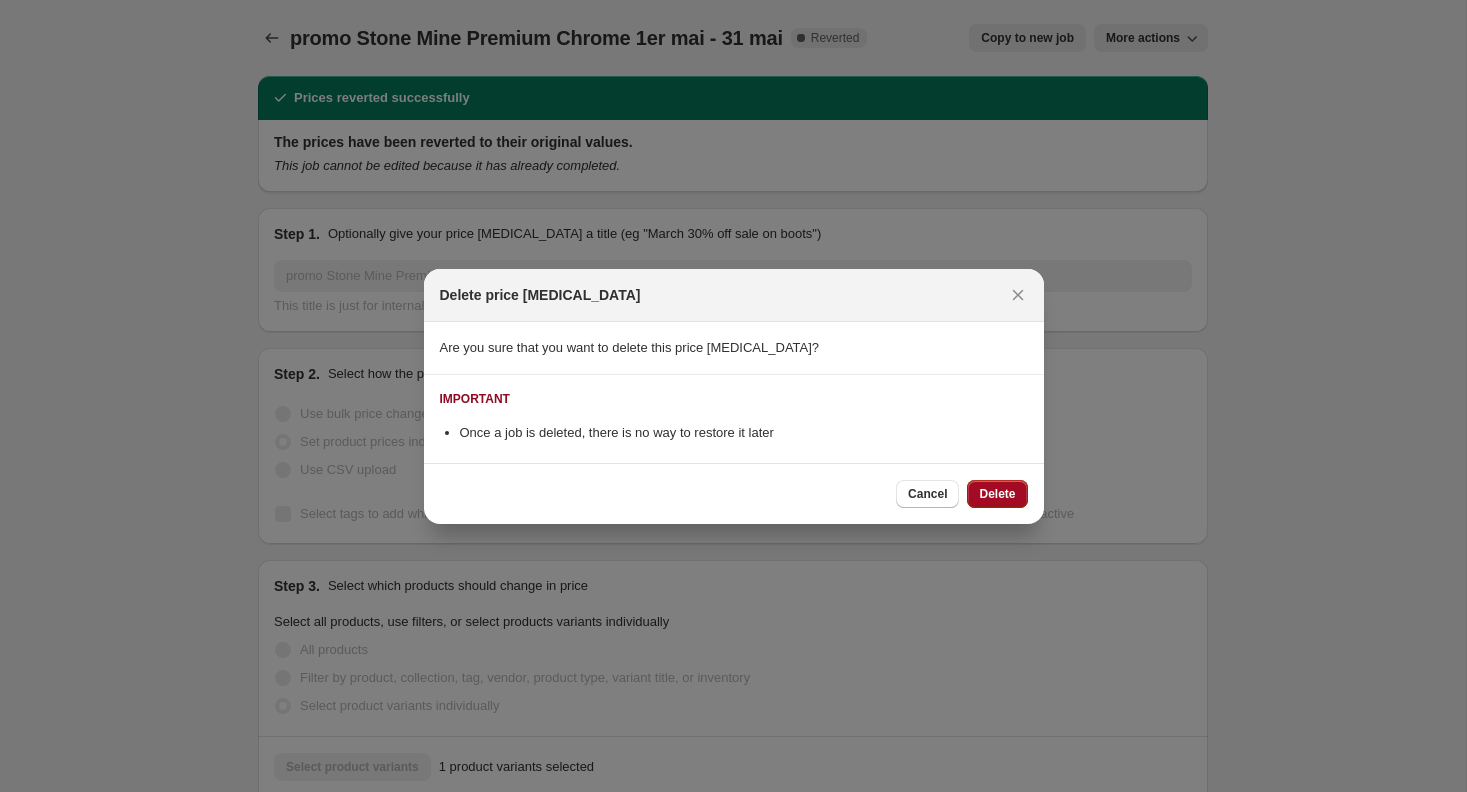 click on "Delete" at bounding box center [997, 494] 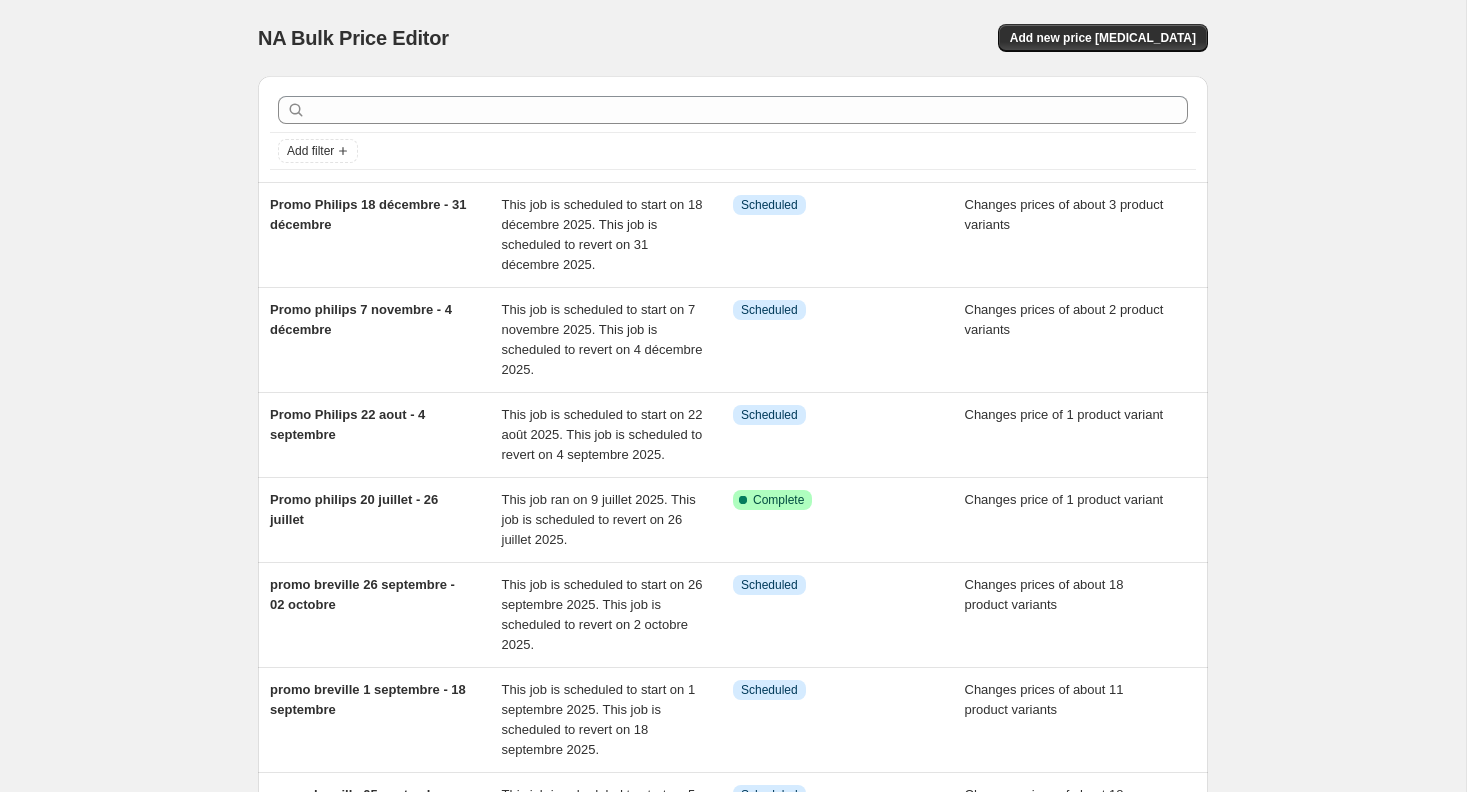 click at bounding box center (733, 110) 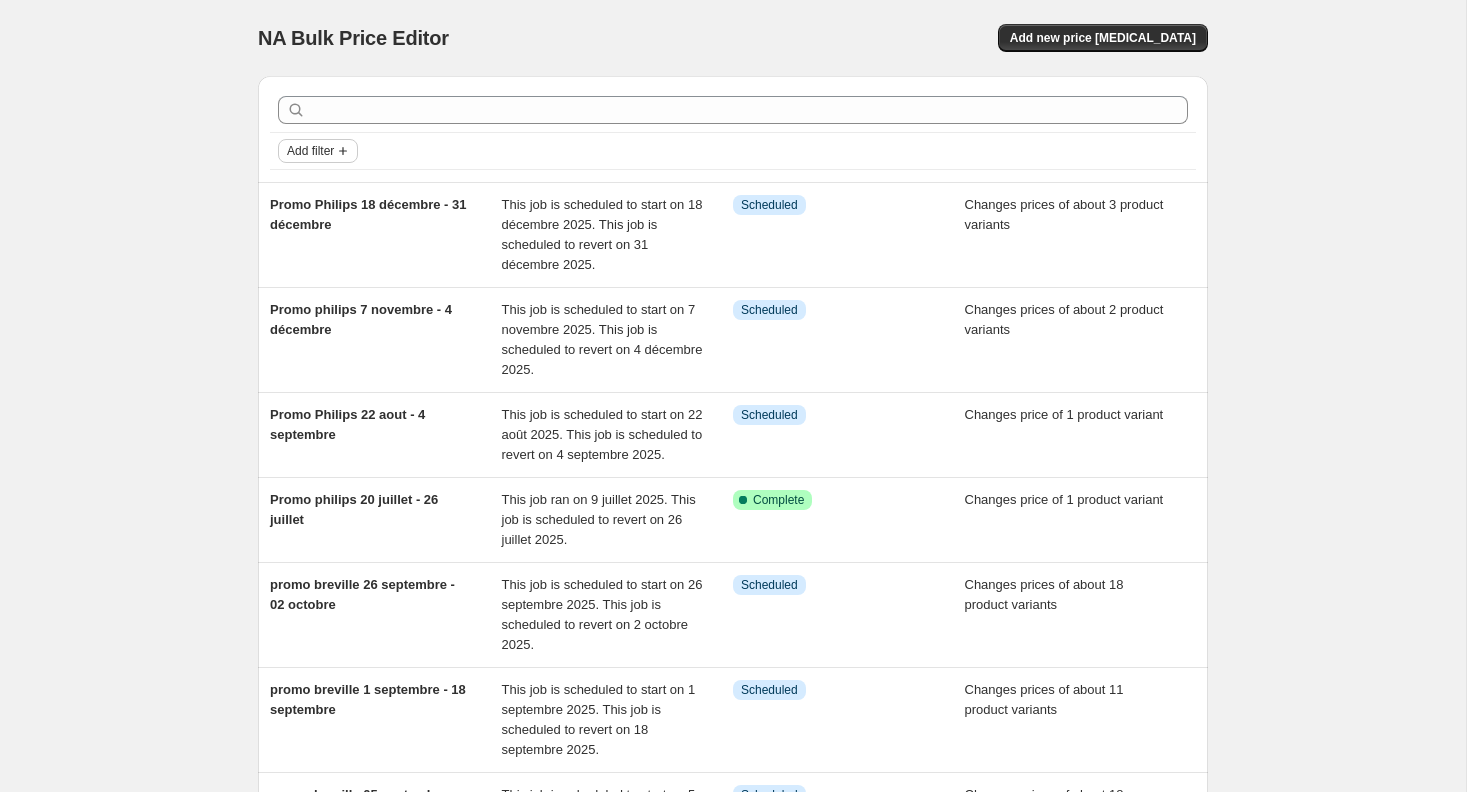 click on "Add filter" at bounding box center (310, 151) 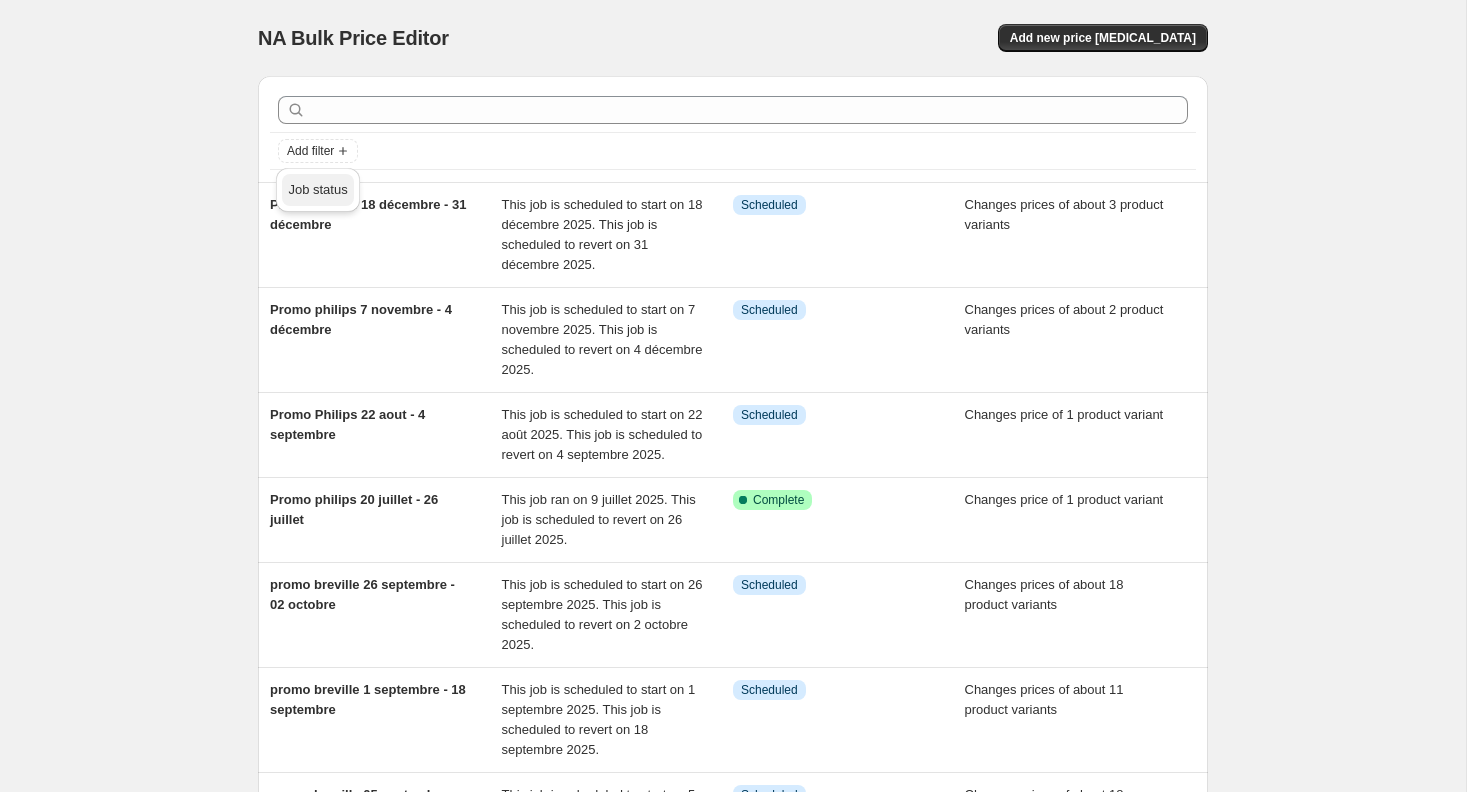click on "Job status" at bounding box center [317, 190] 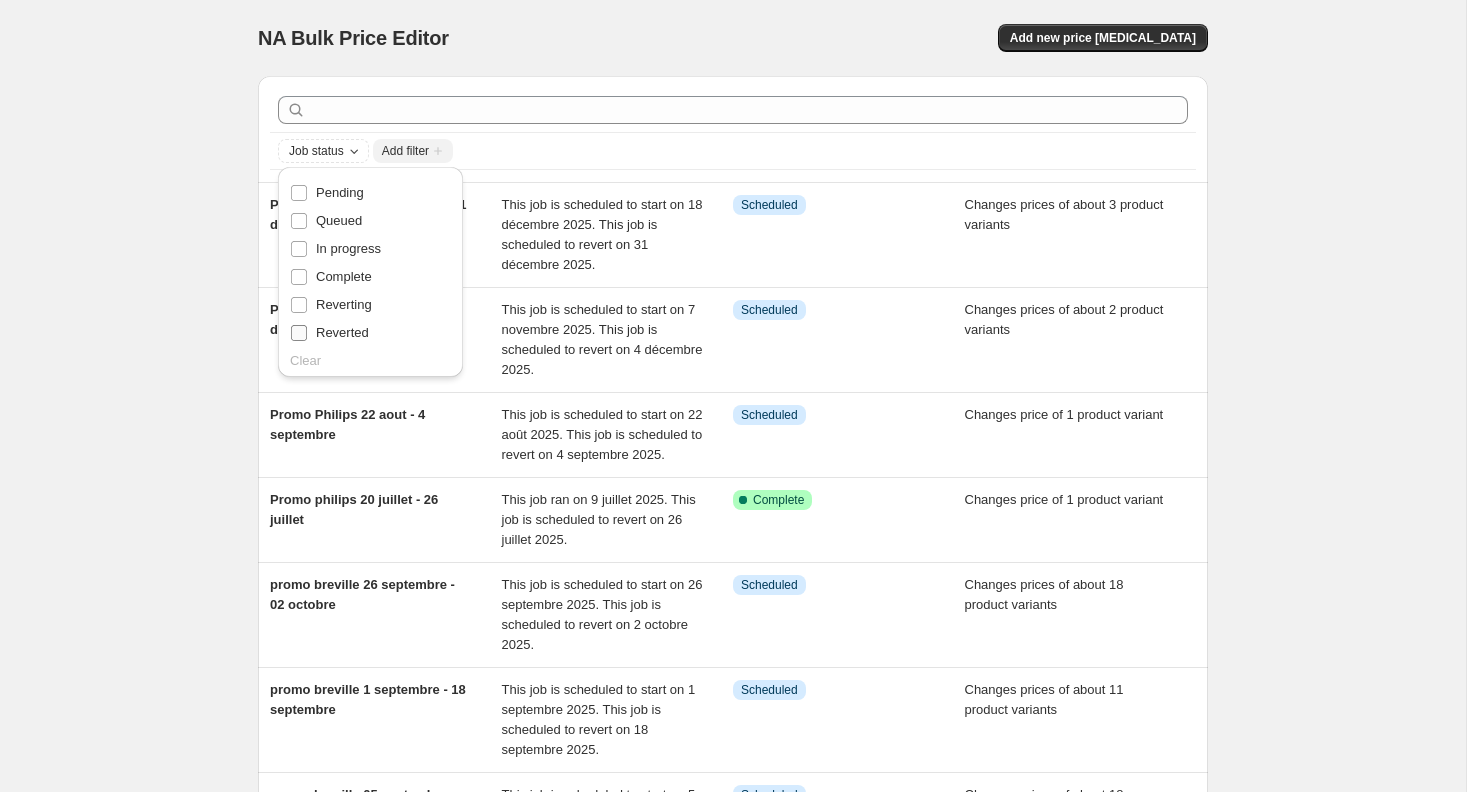 click on "Reverted" at bounding box center (342, 332) 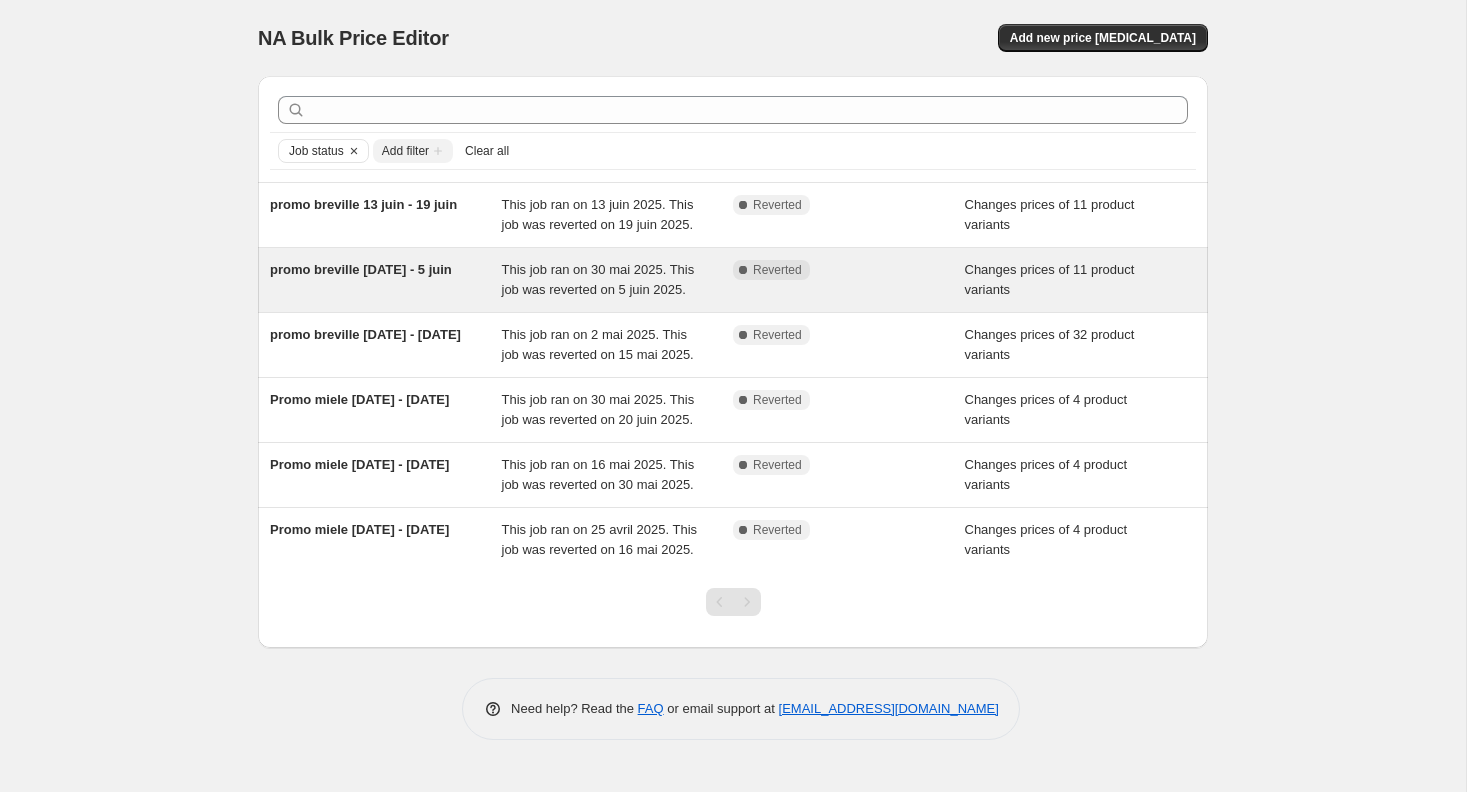 click on "Changes prices of 11 product variants" at bounding box center [1081, 280] 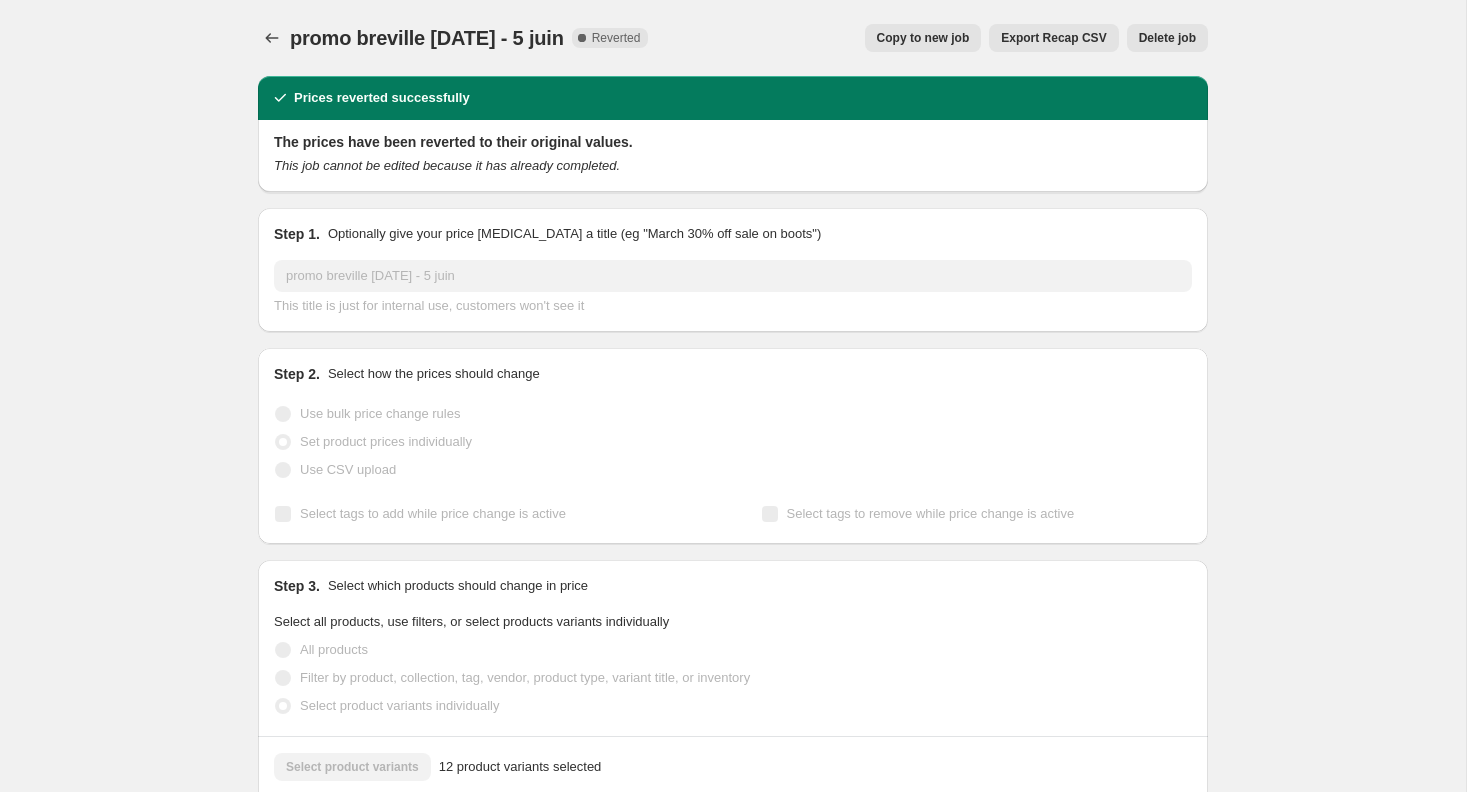 click on "Delete job" at bounding box center [1167, 38] 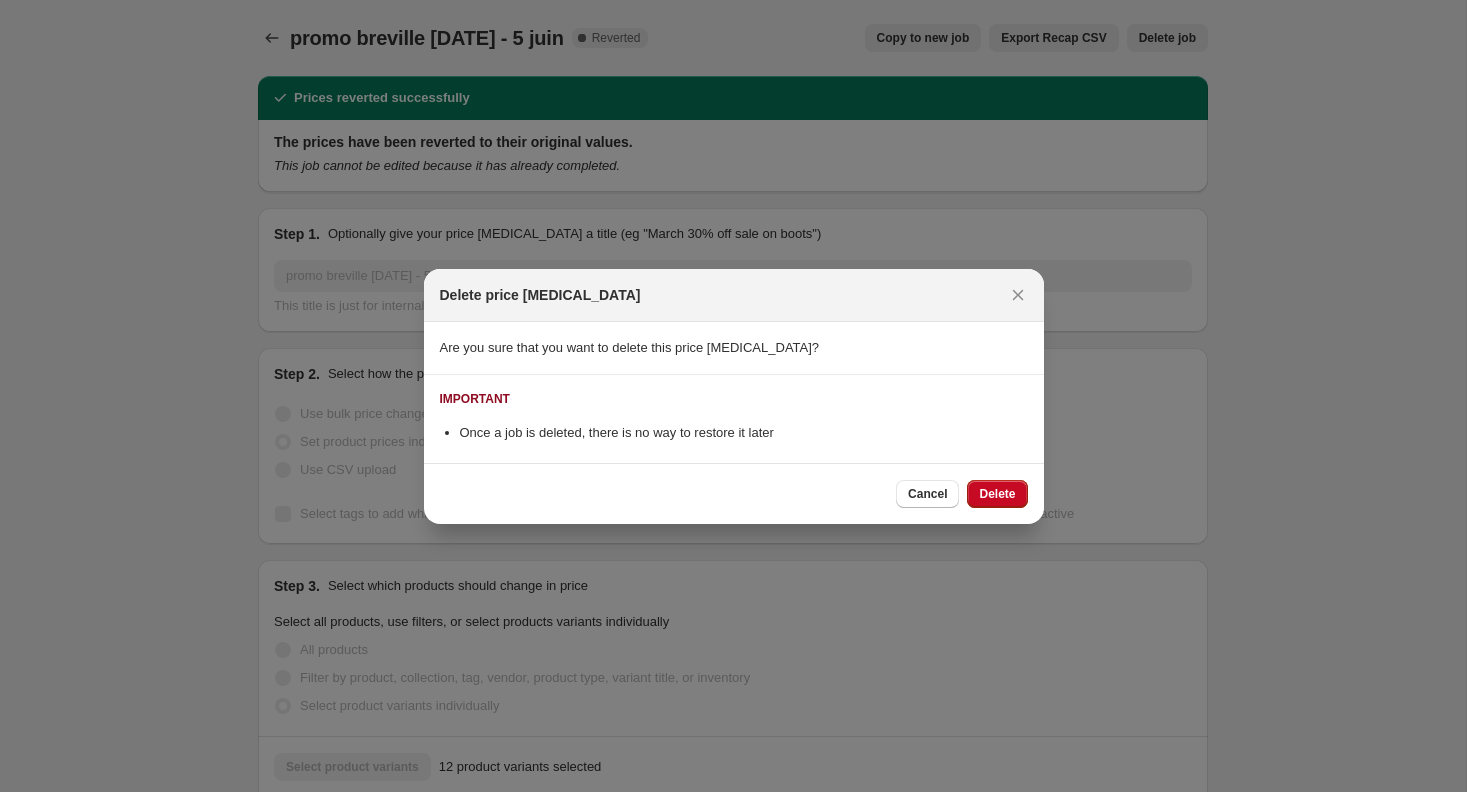 click on "Cancel Delete" at bounding box center [734, 493] 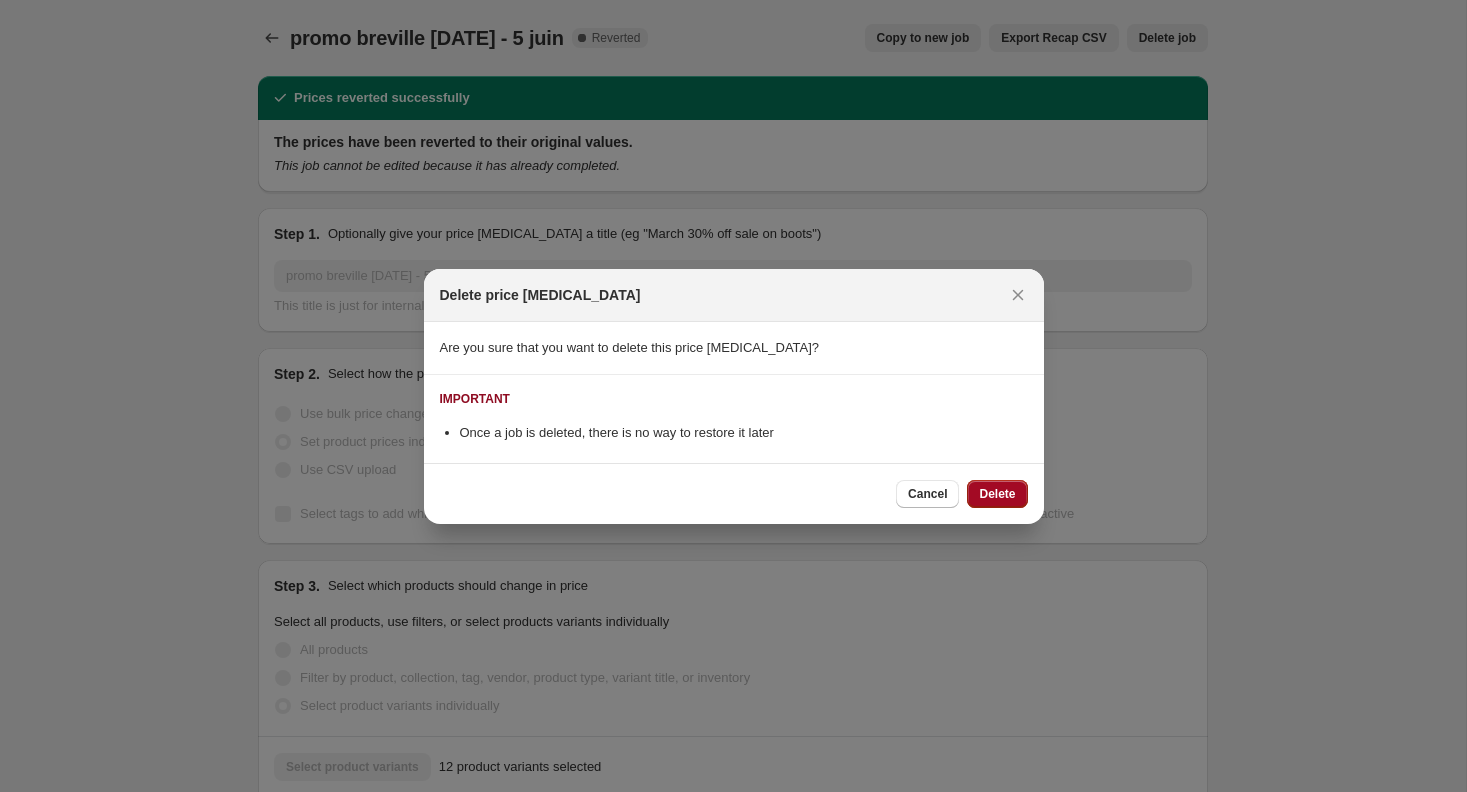click on "Delete" at bounding box center [997, 494] 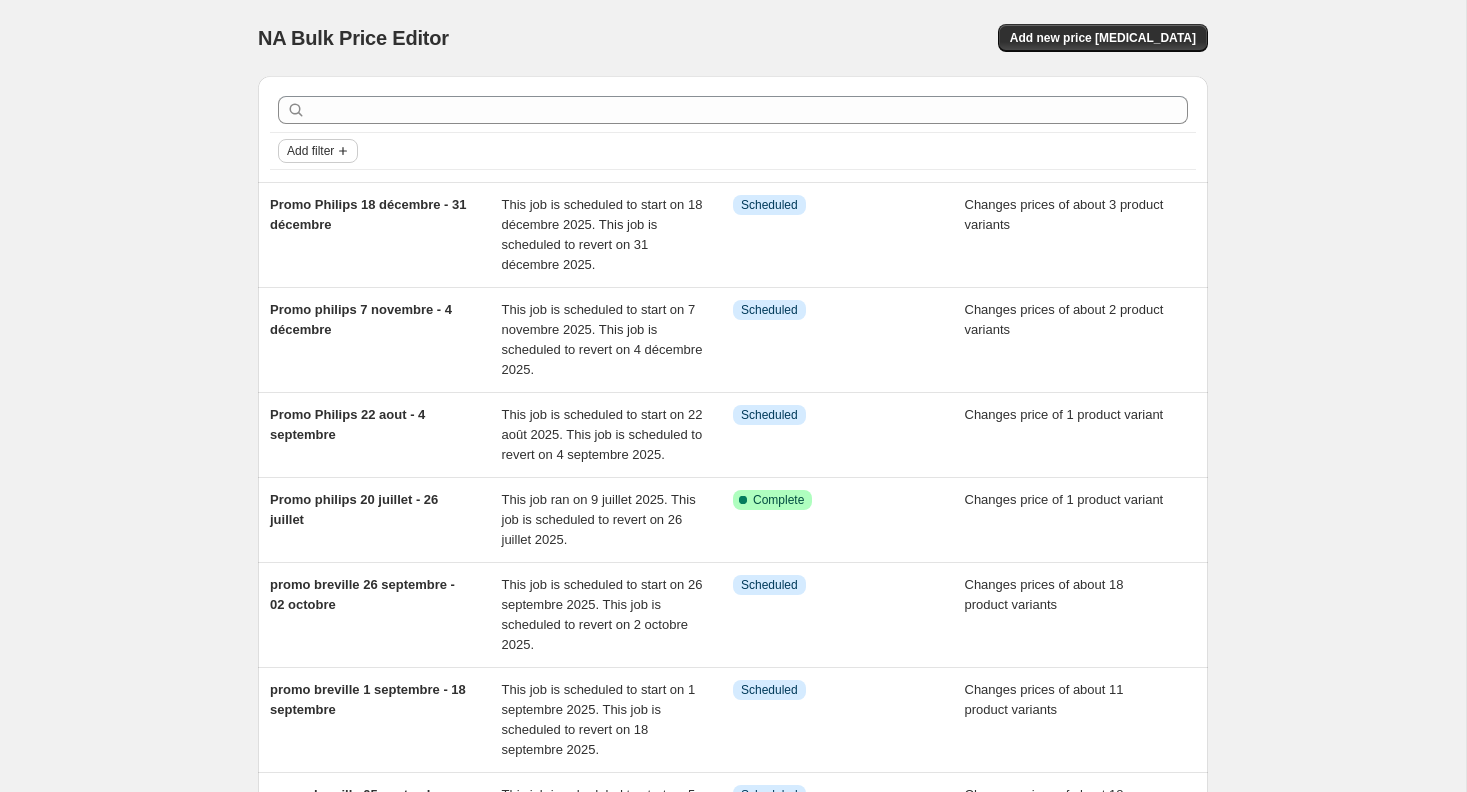 click 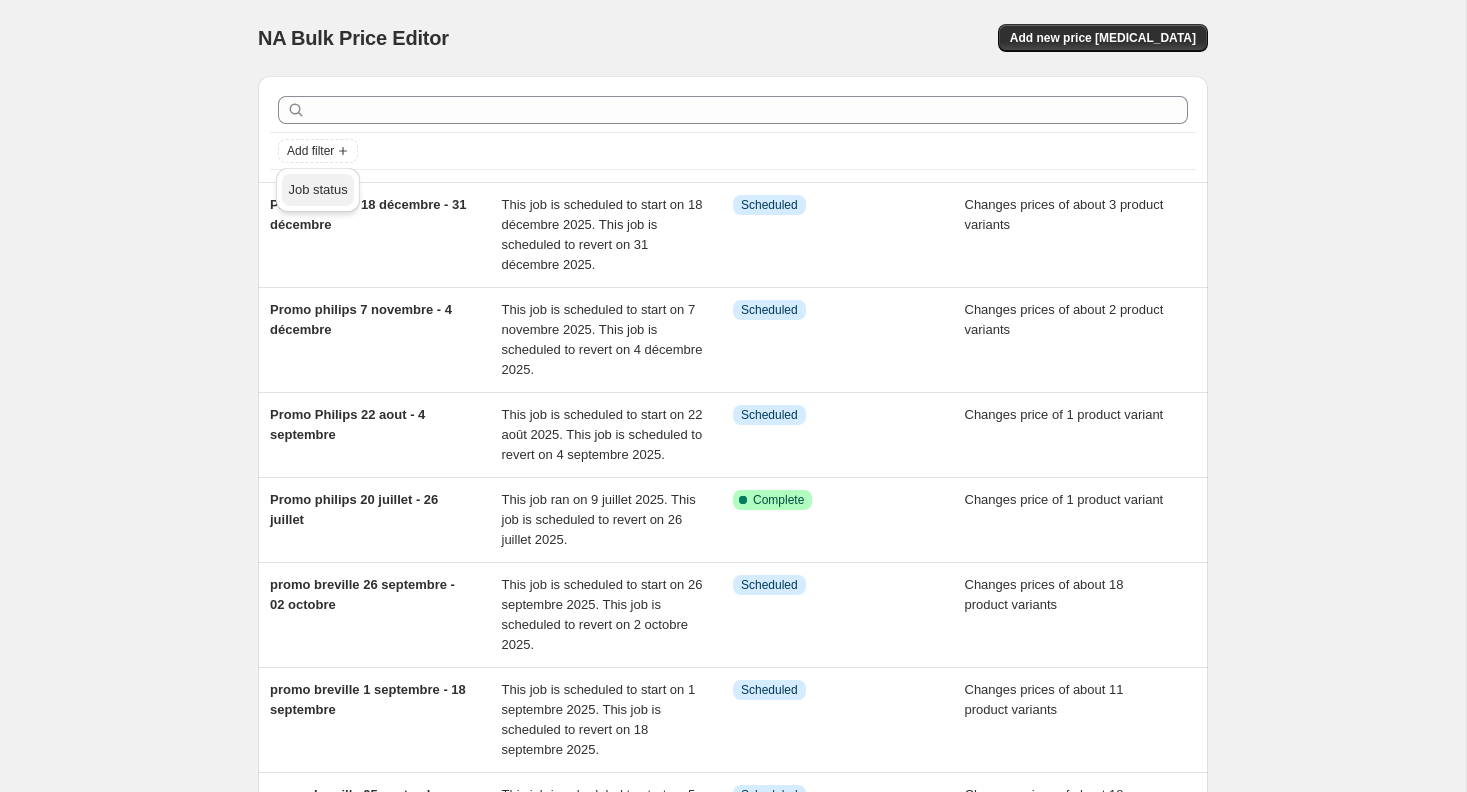 click on "Job status" at bounding box center [317, 190] 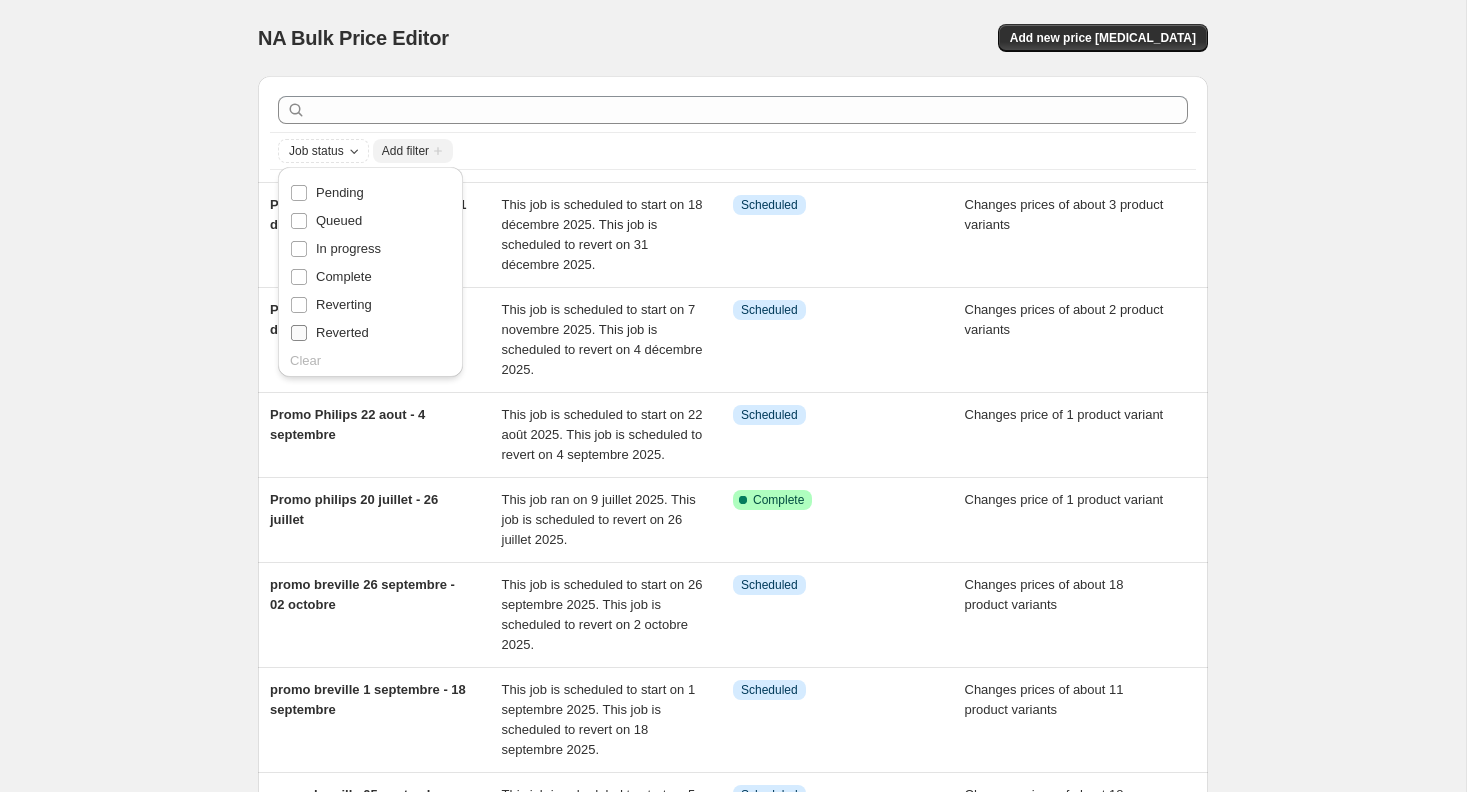 click on "Reverted" at bounding box center [342, 332] 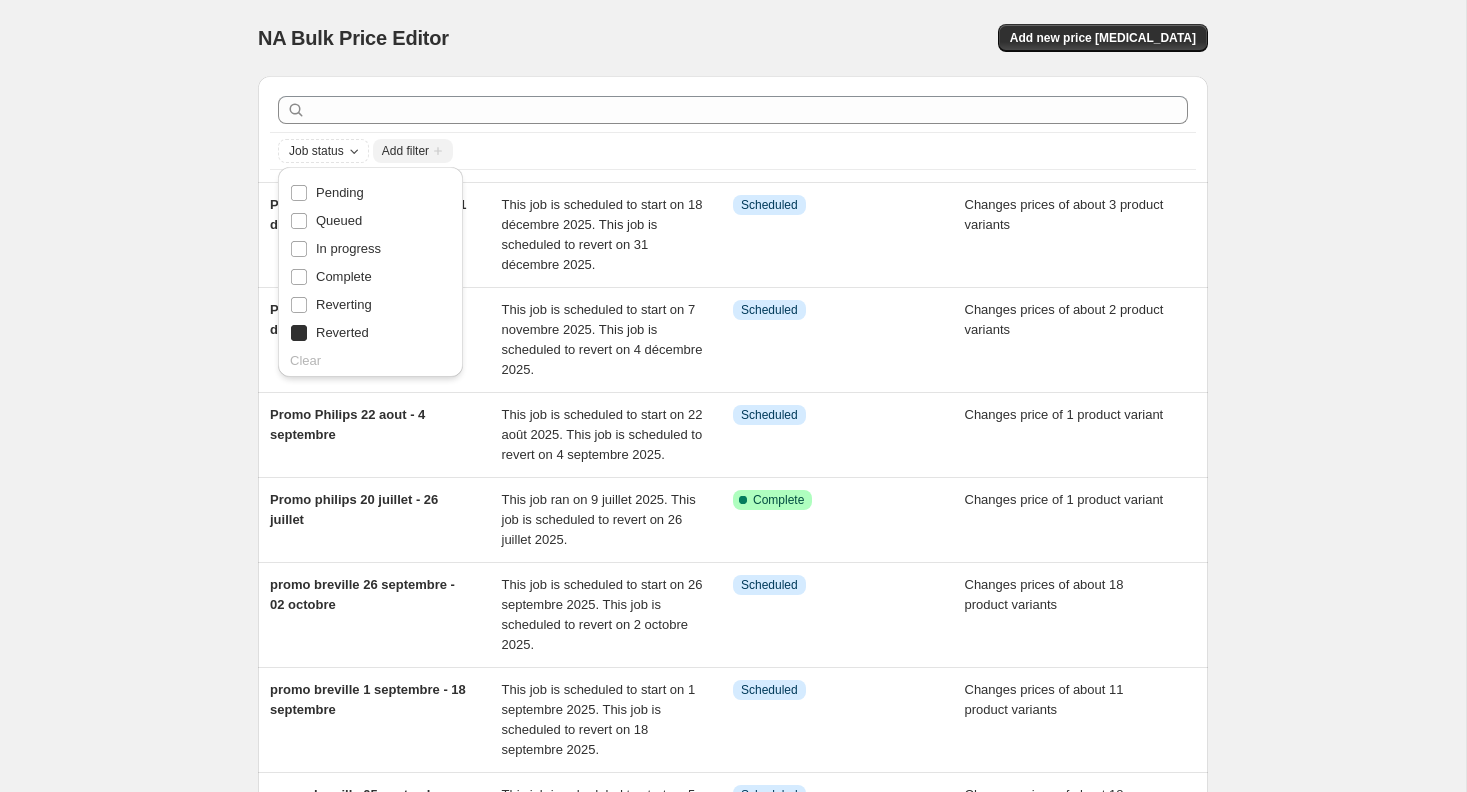 checkbox on "true" 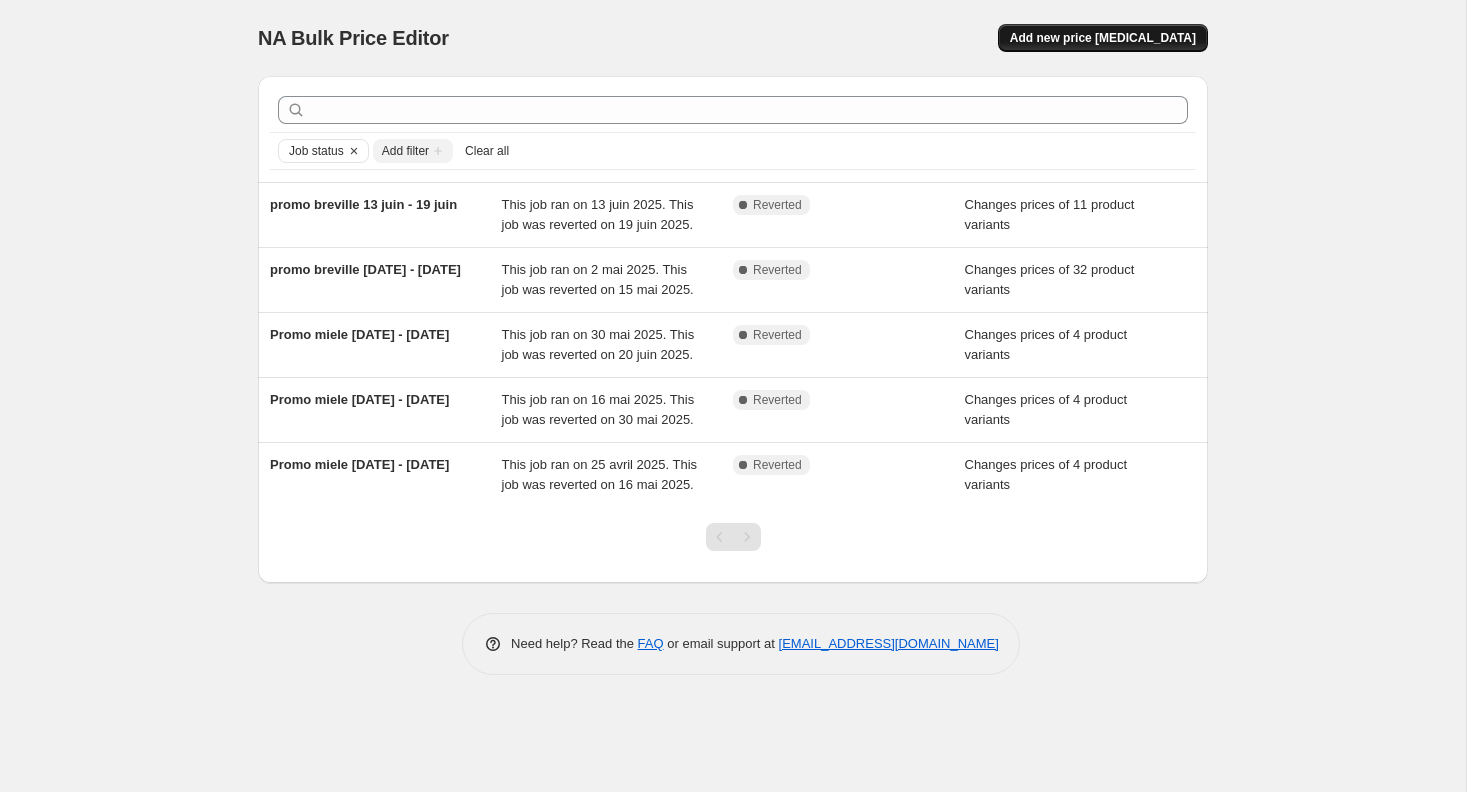 click on "Add new price [MEDICAL_DATA]" at bounding box center [1103, 38] 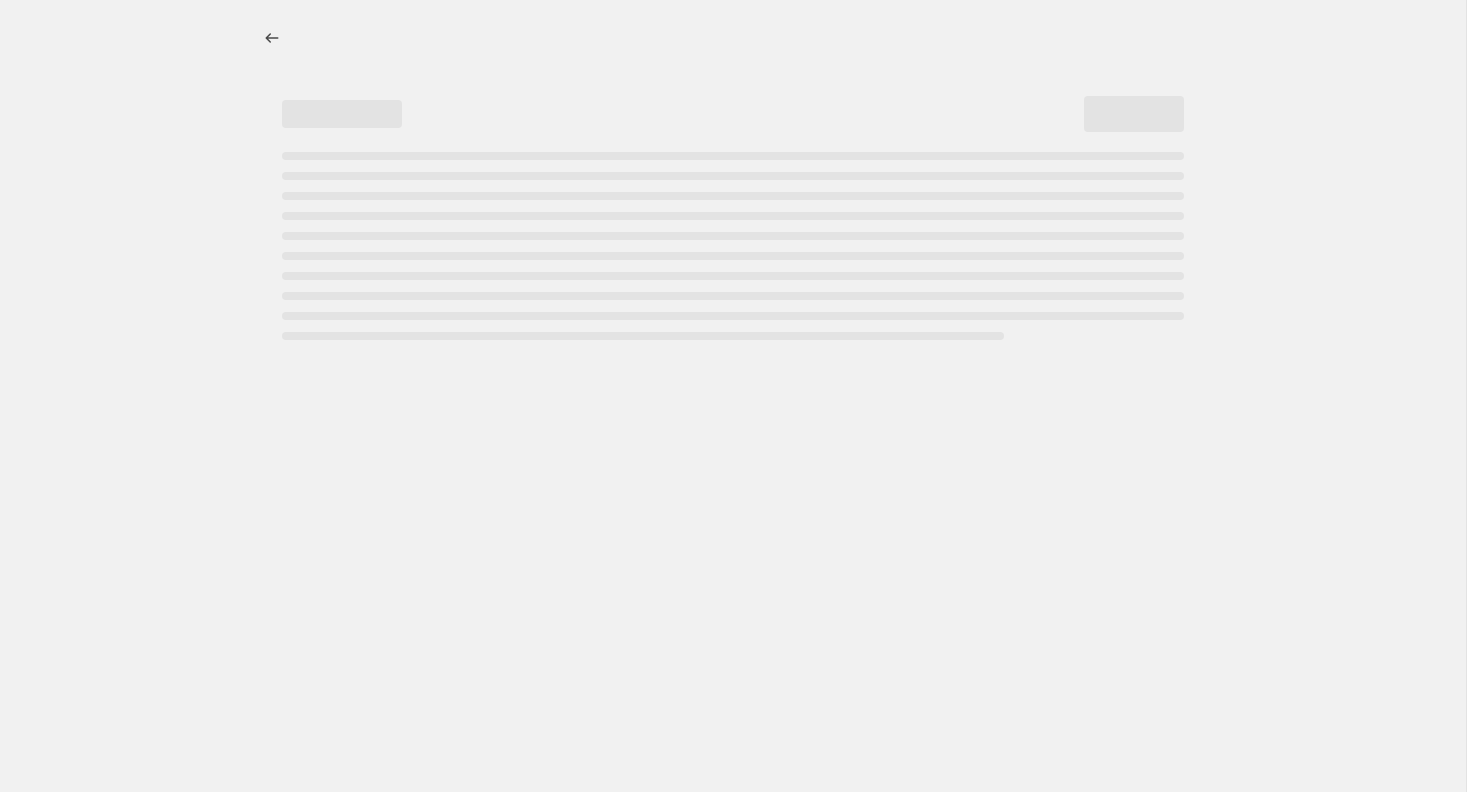 click at bounding box center (749, 38) 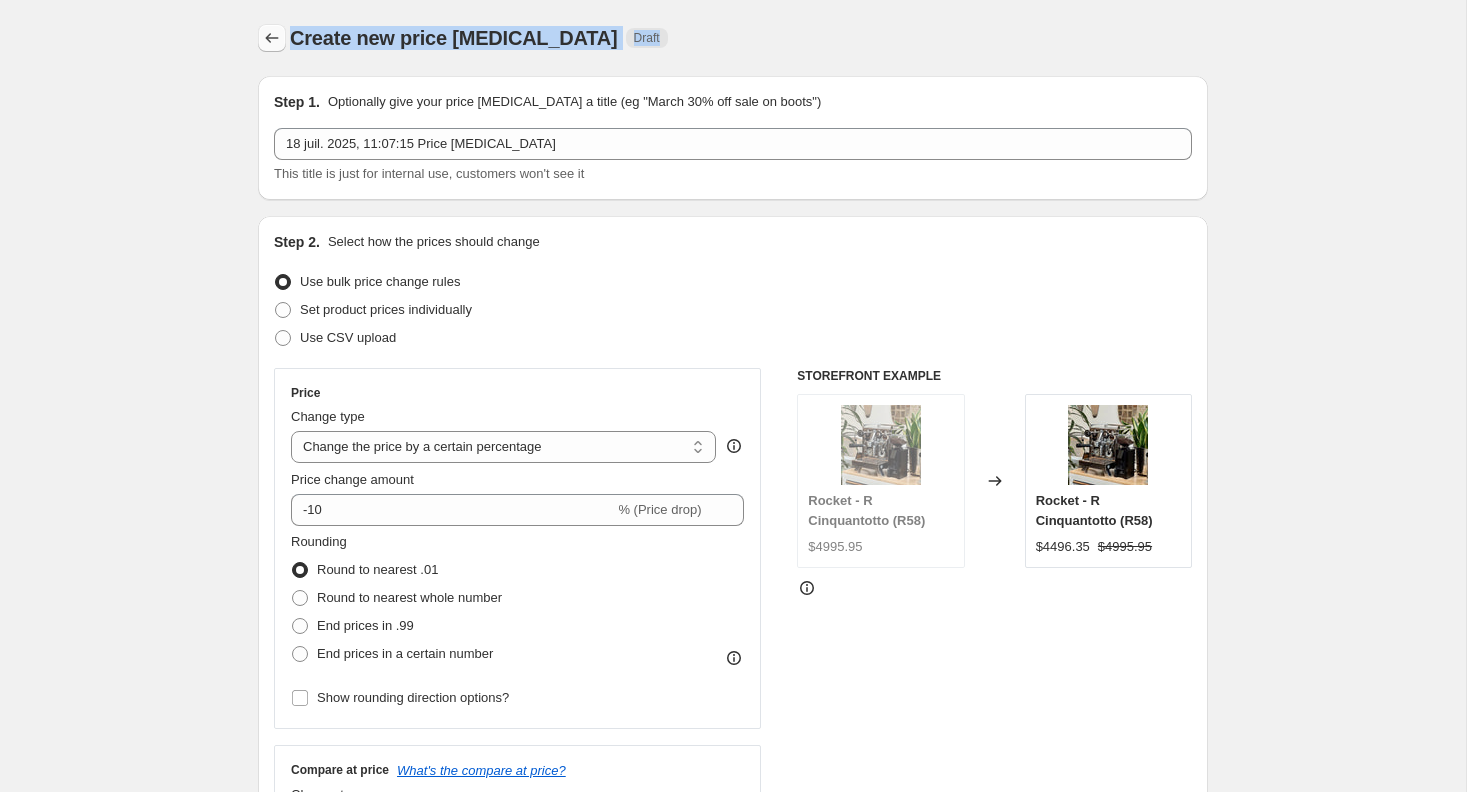 click at bounding box center (272, 38) 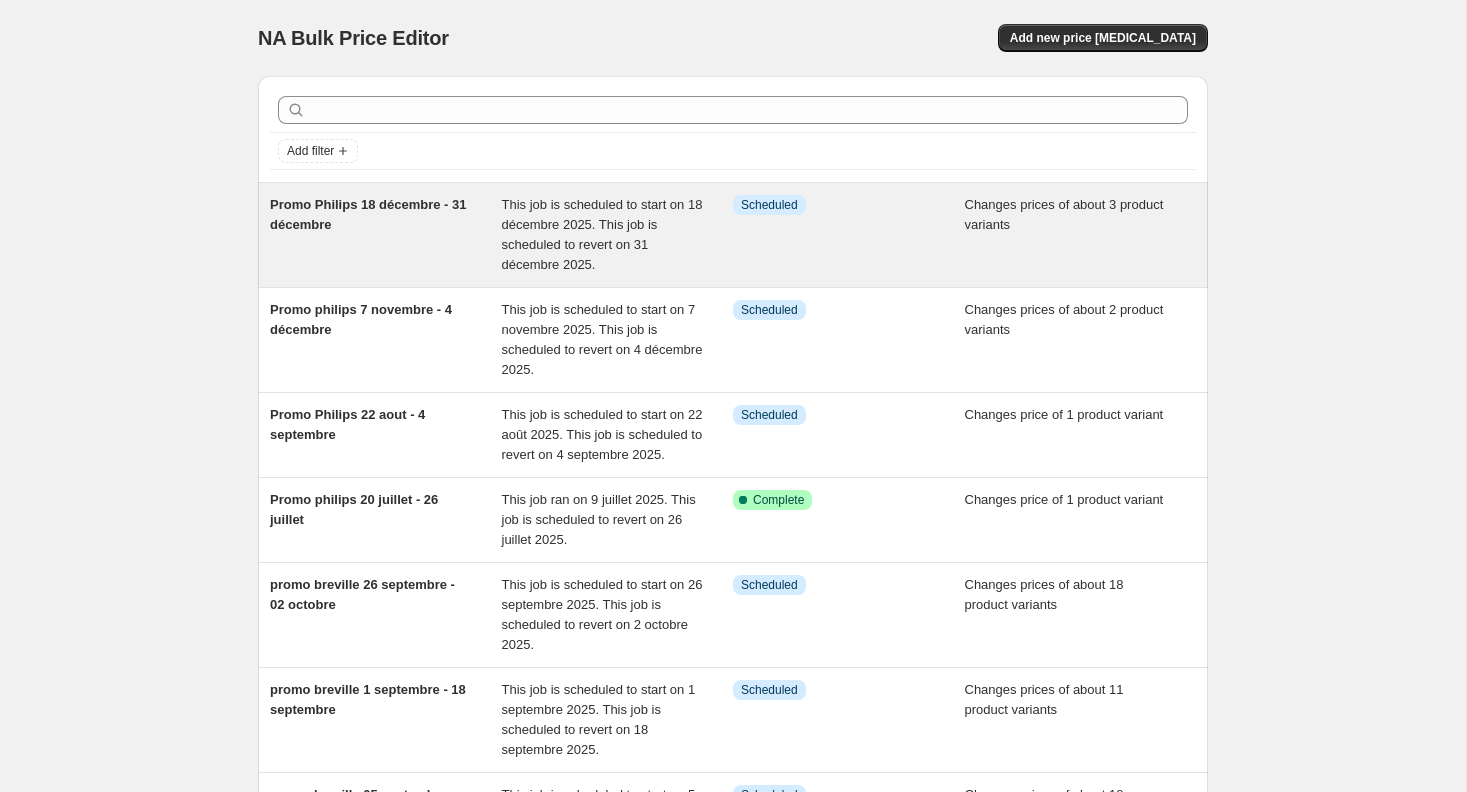 click on "Promo Philips 18 décembre - 31 décembre" at bounding box center (368, 214) 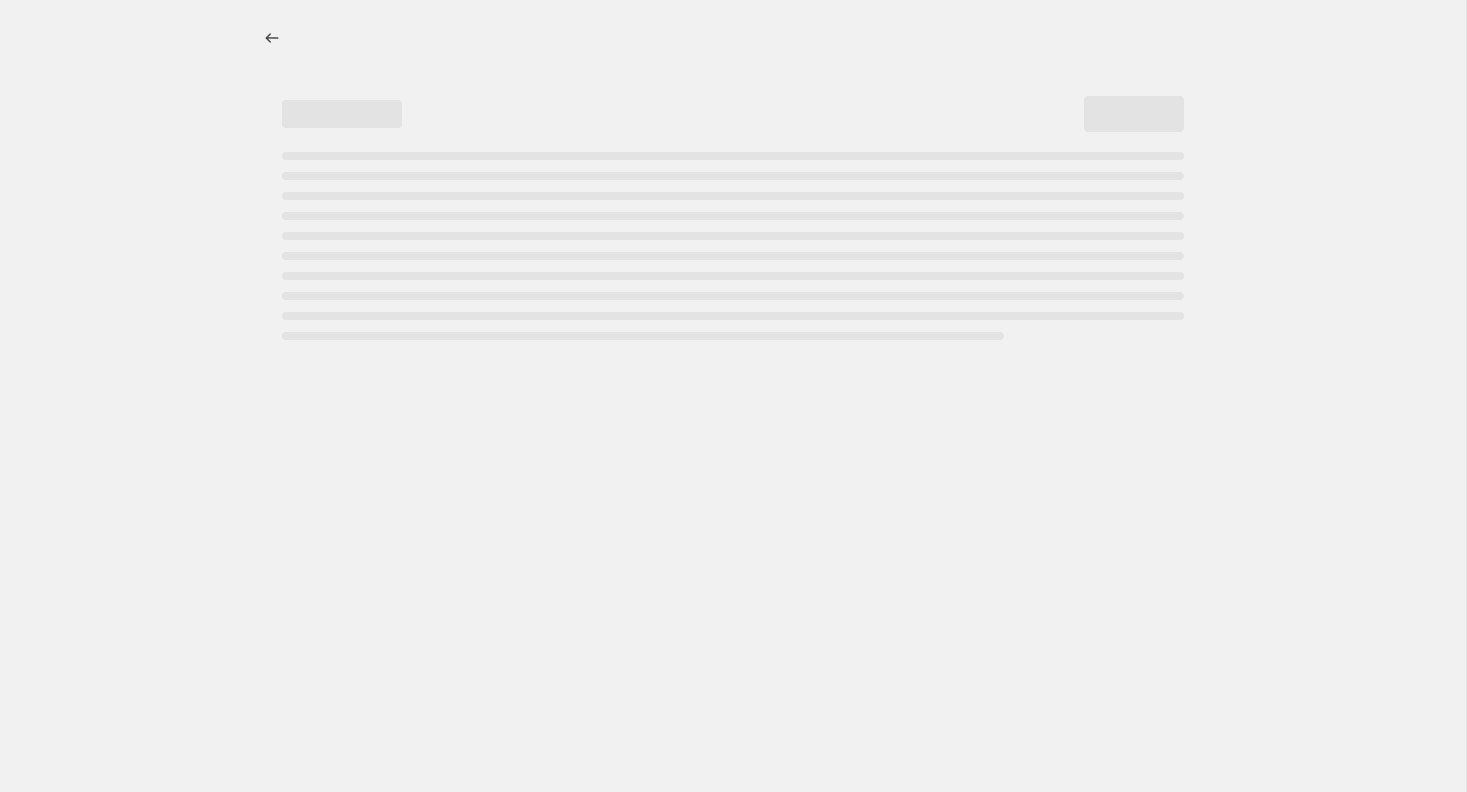 click at bounding box center [733, 246] 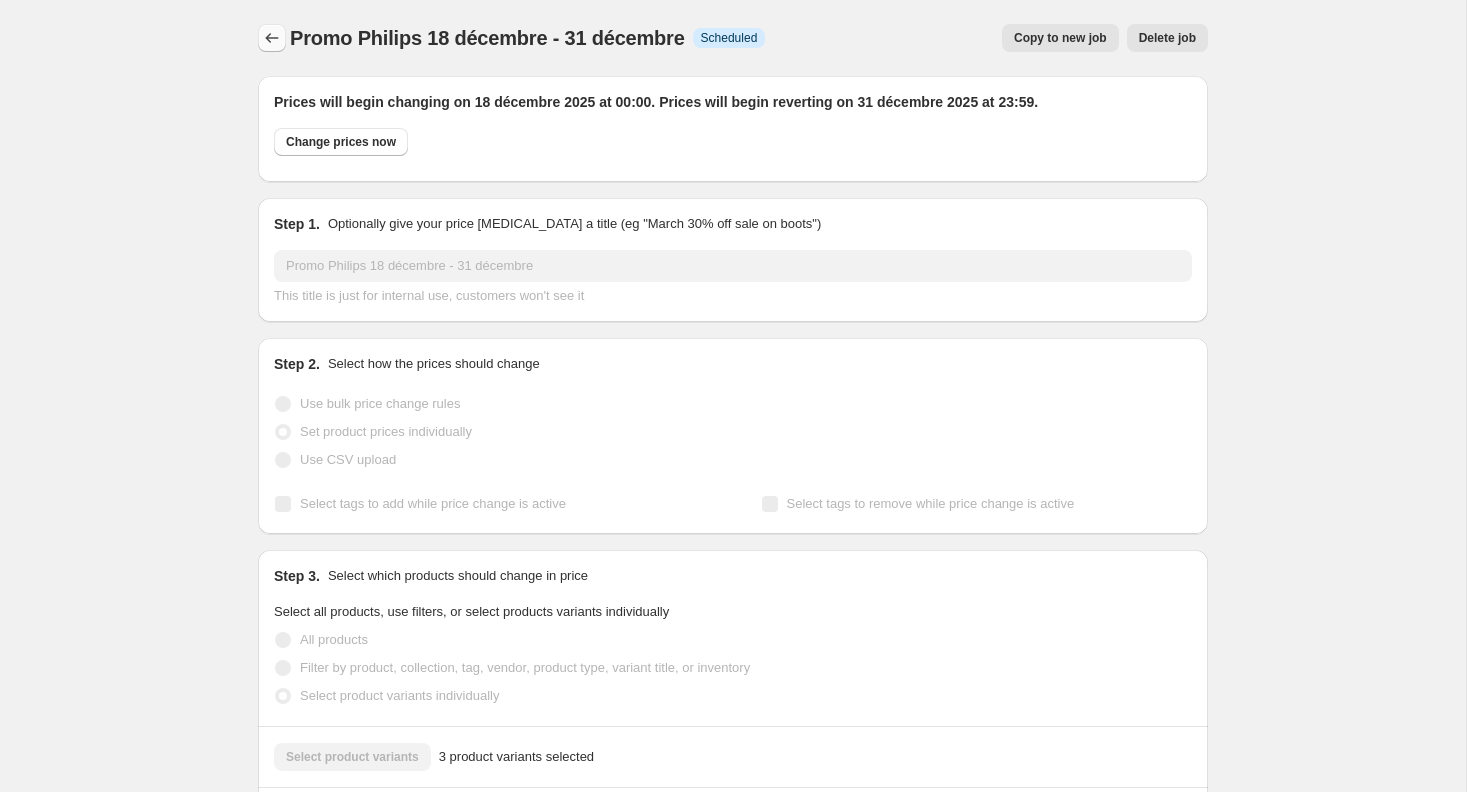 click at bounding box center [272, 38] 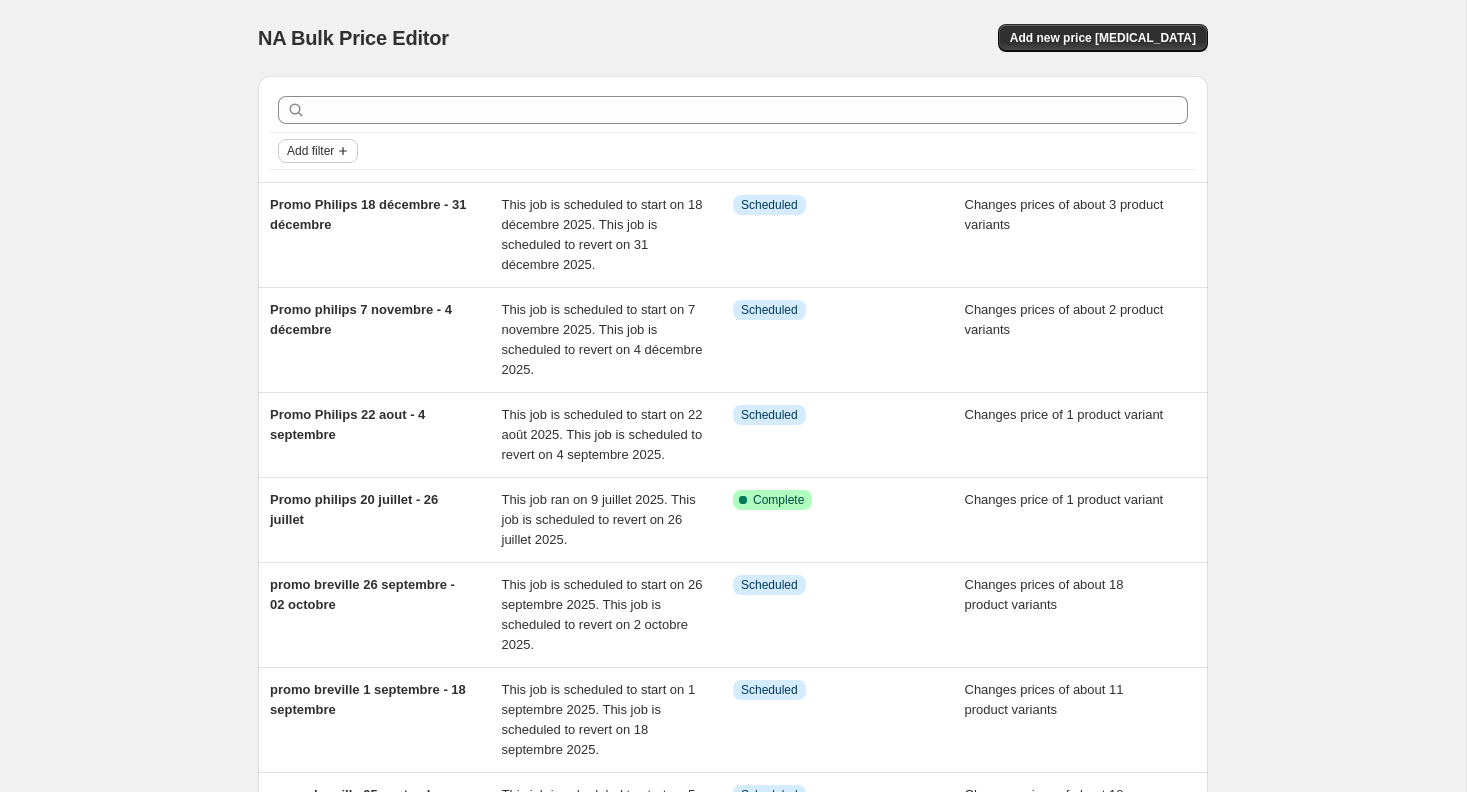 click on "Add filter" at bounding box center (310, 151) 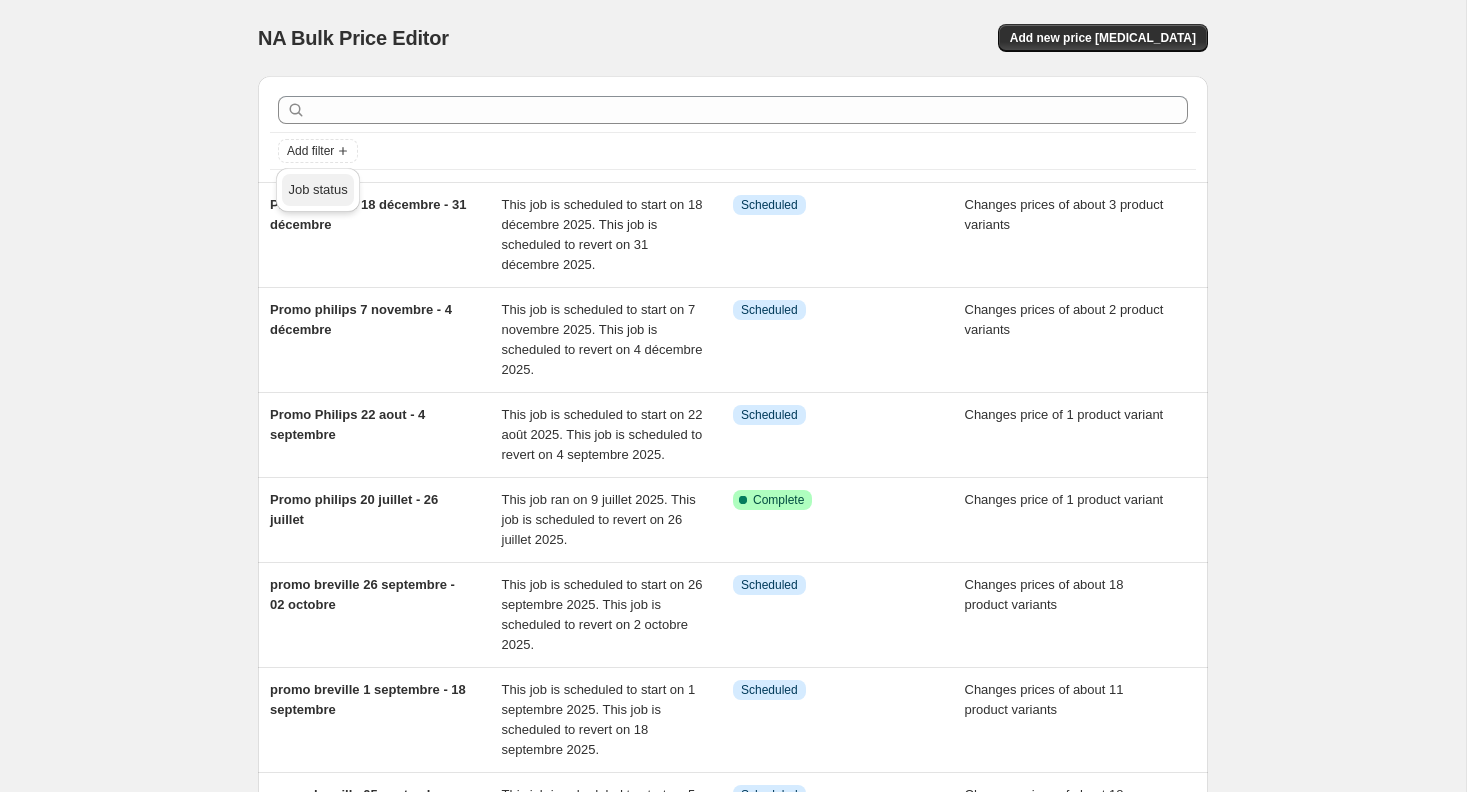 click on "Job status" at bounding box center (317, 189) 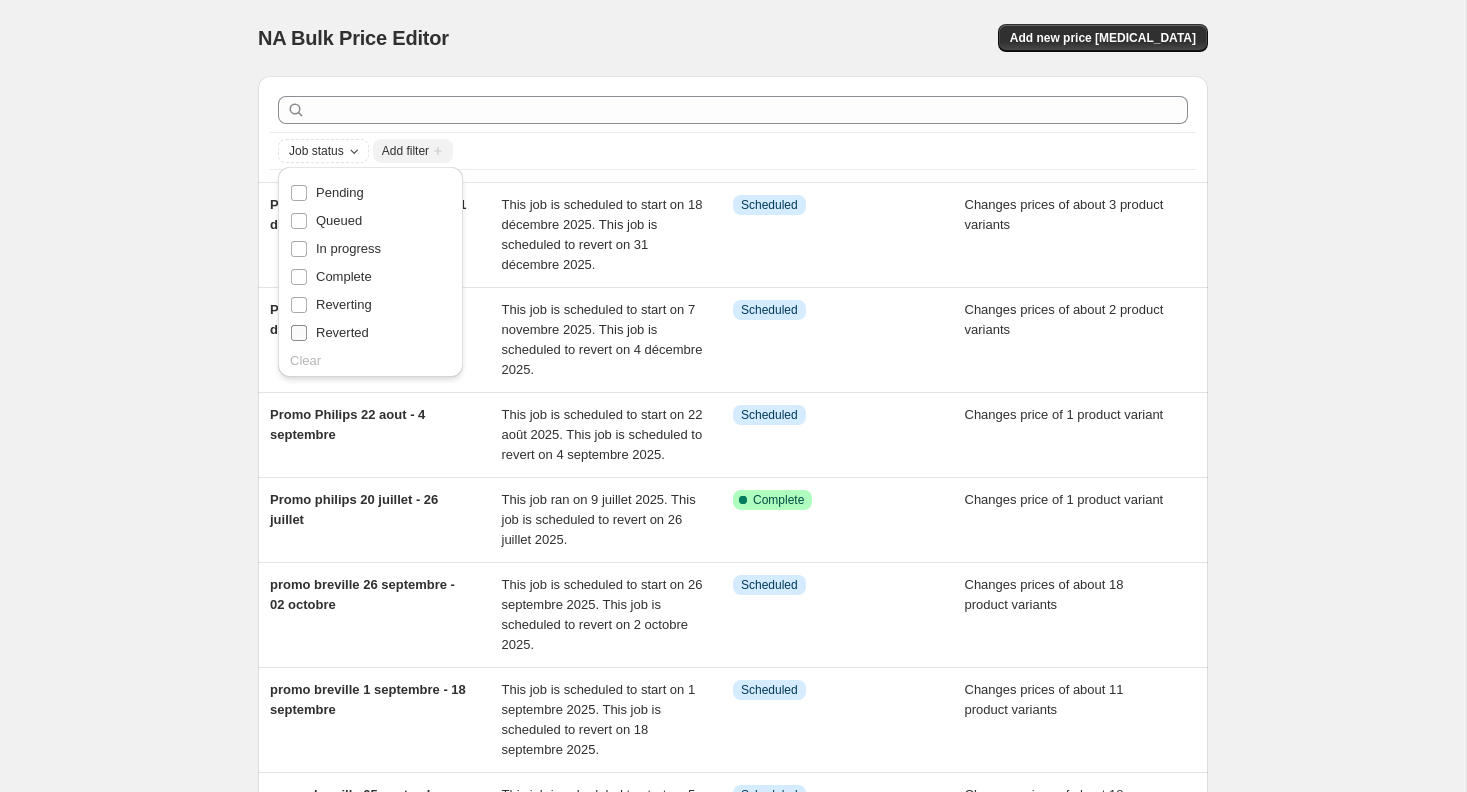 click on "Reverted" at bounding box center [329, 333] 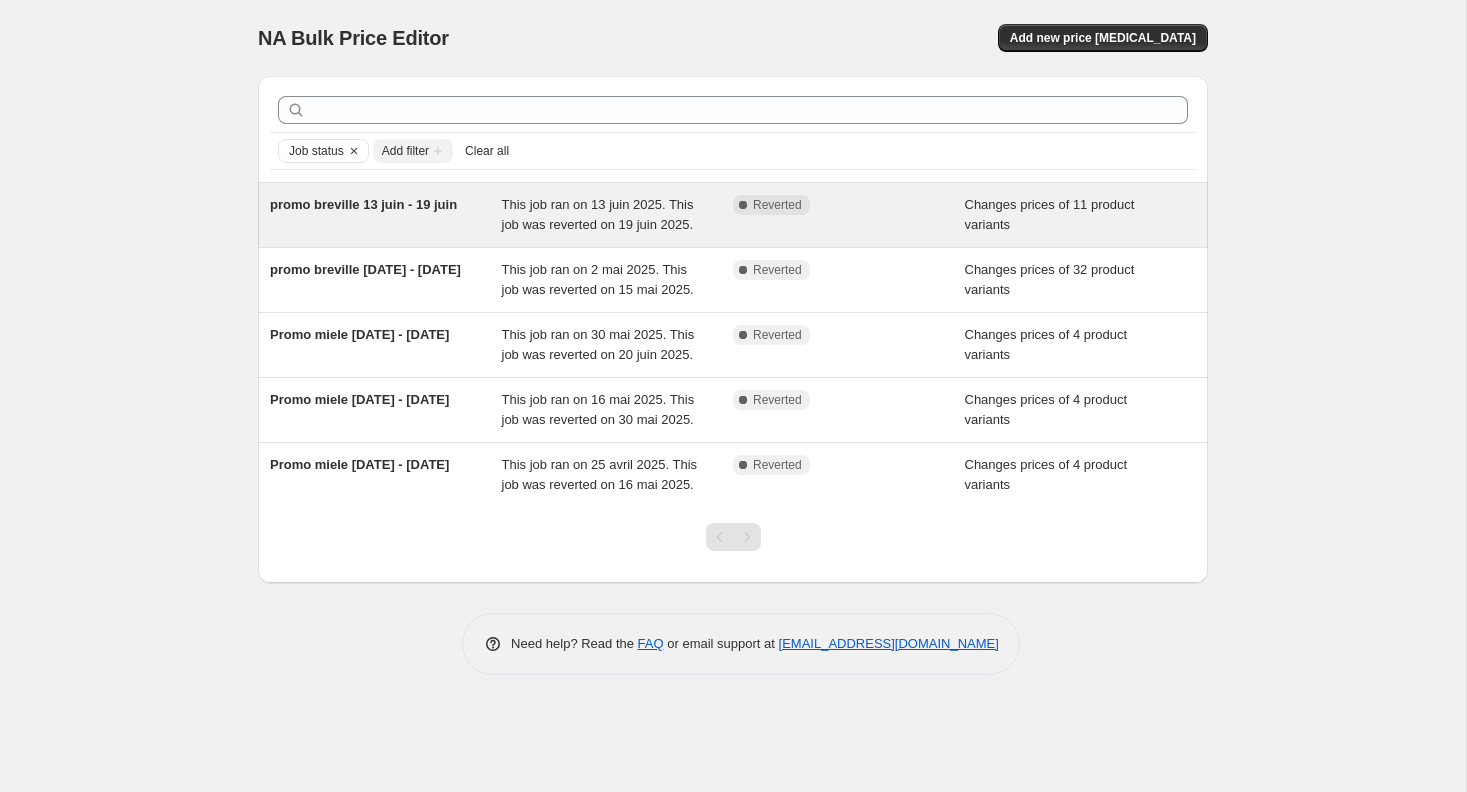 click on "This job ran on 13 juin 2025. This job was reverted on 19 juin 2025." at bounding box center (598, 214) 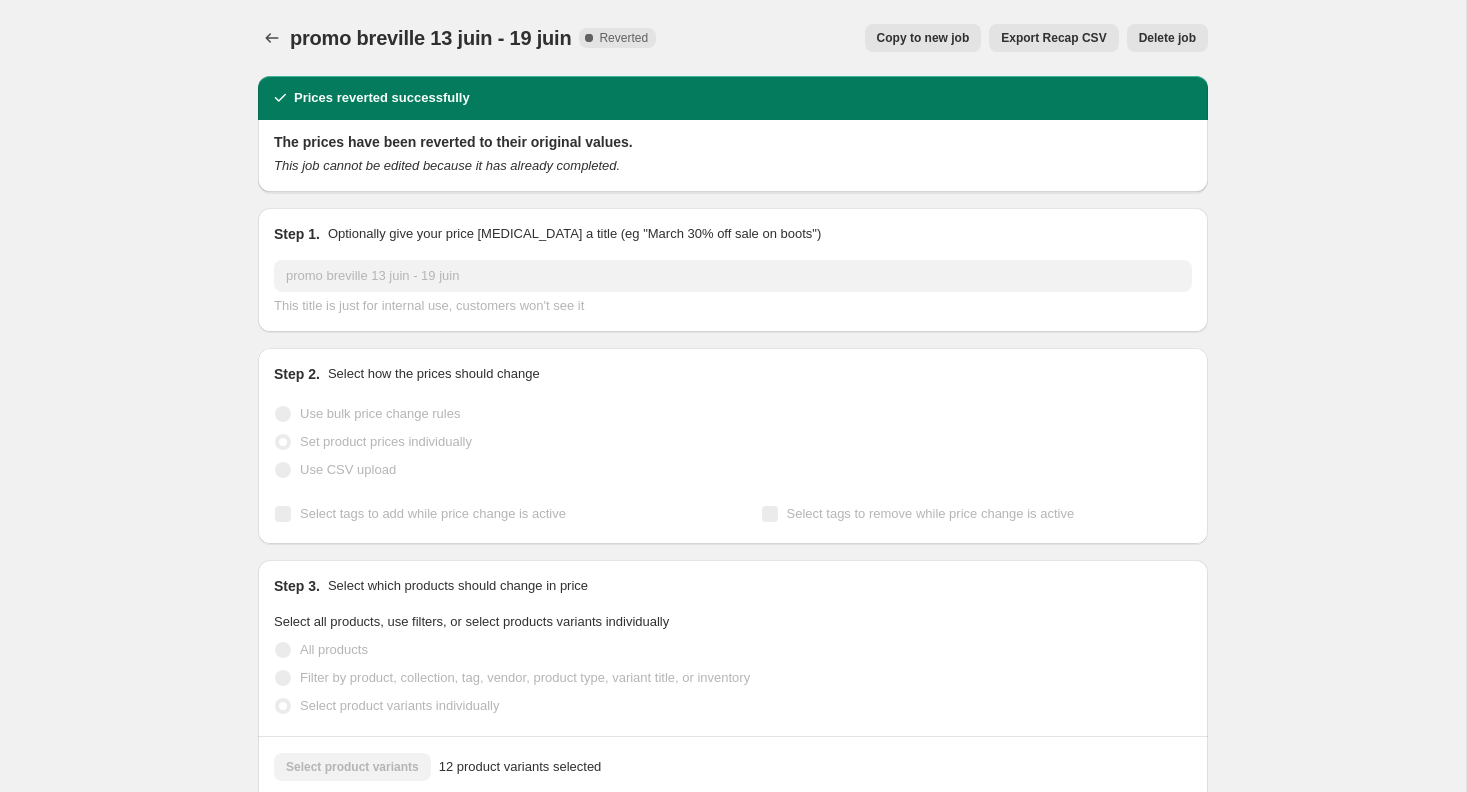 click on "Delete job" at bounding box center (1167, 38) 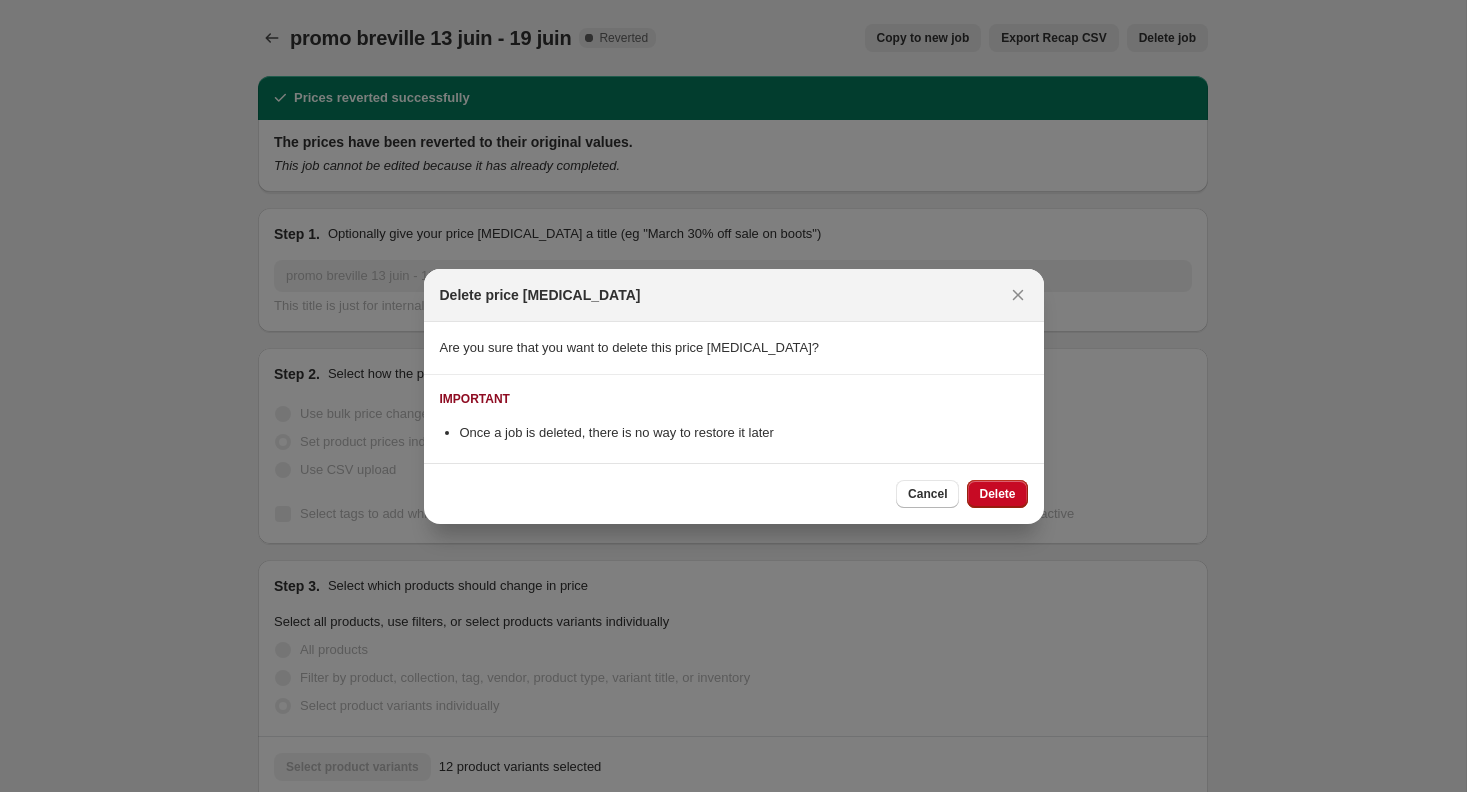 click on "Cancel Delete" at bounding box center (734, 493) 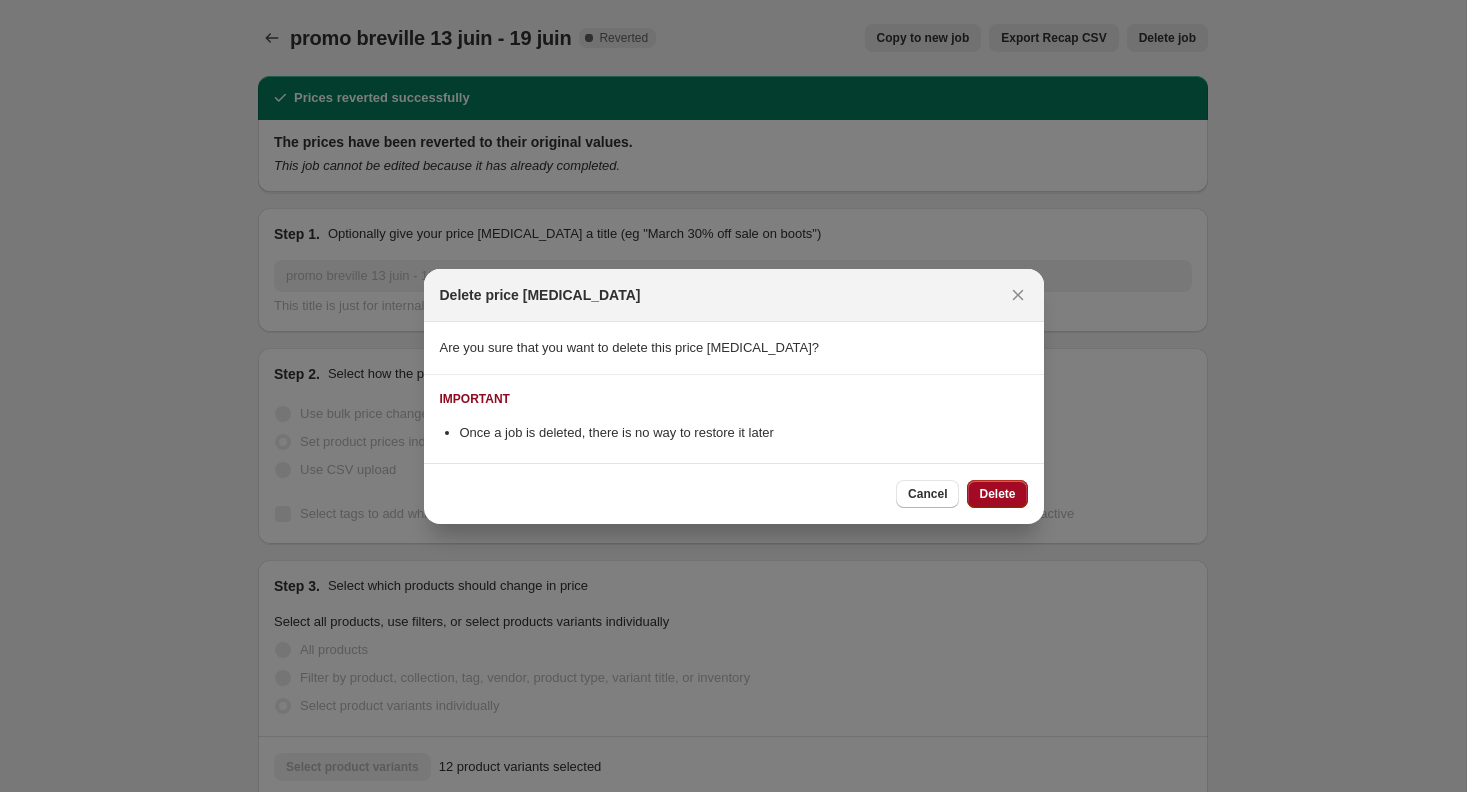 click on "Delete" at bounding box center (997, 494) 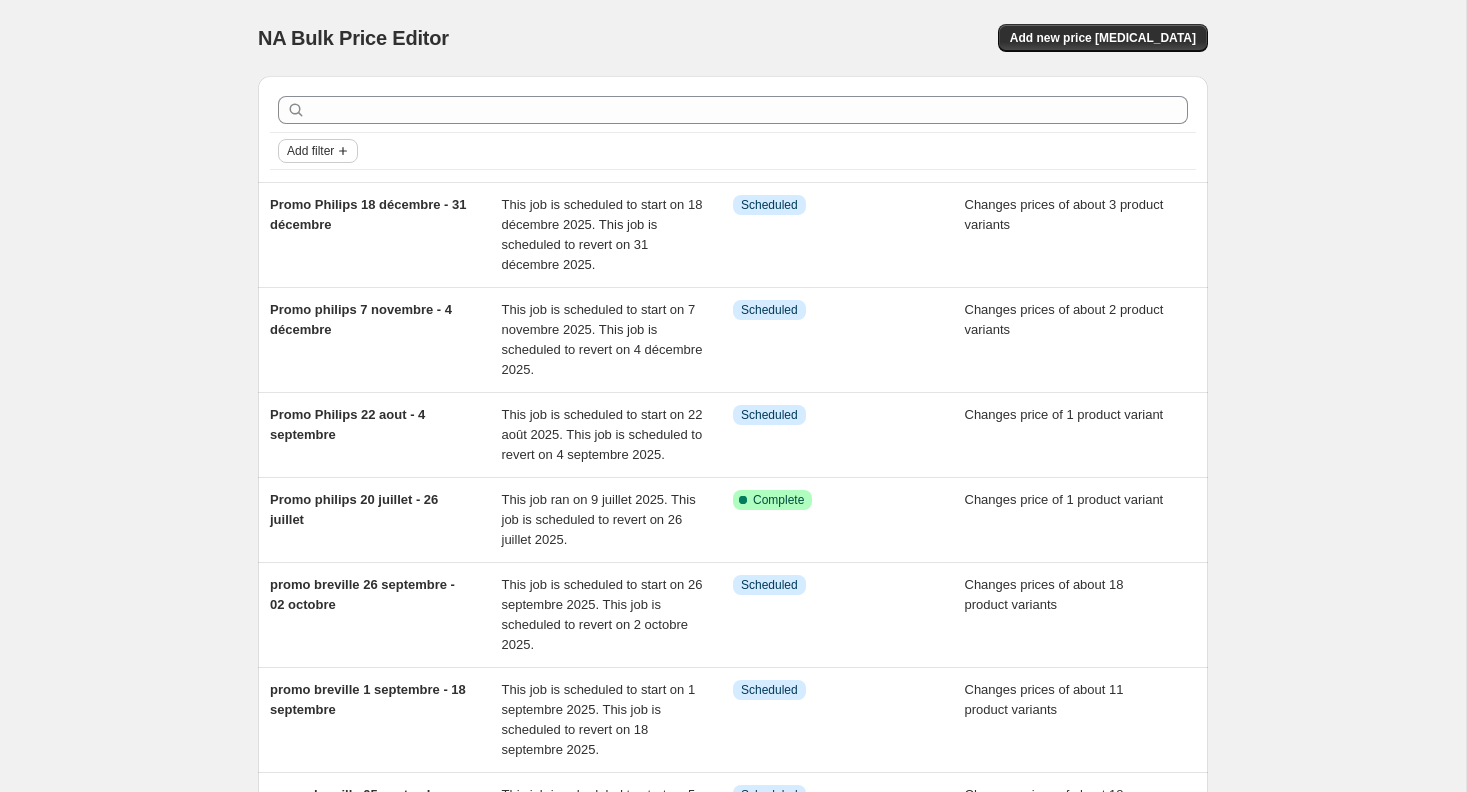 click on "Add filter" at bounding box center [310, 151] 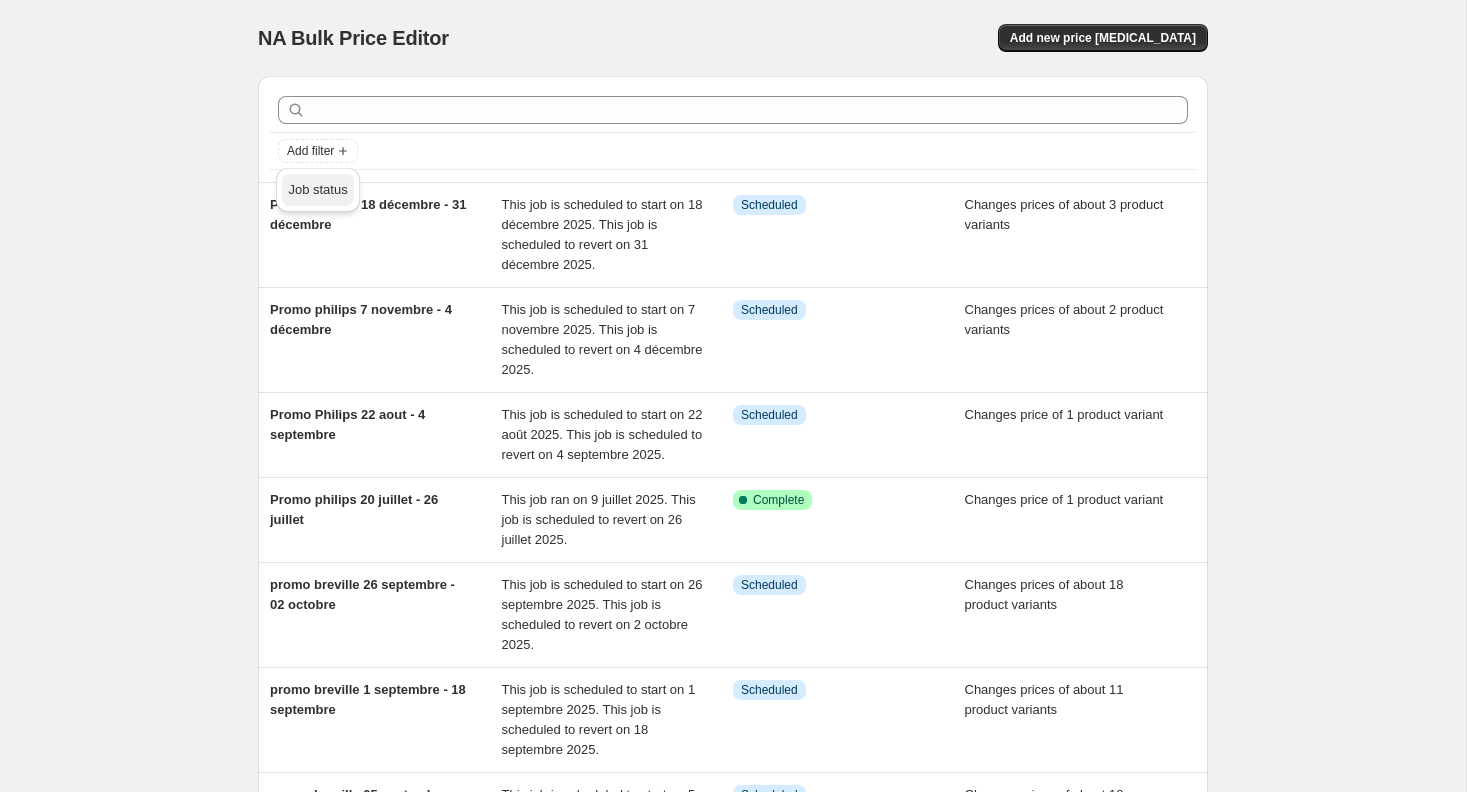 click on "Job status" at bounding box center (317, 189) 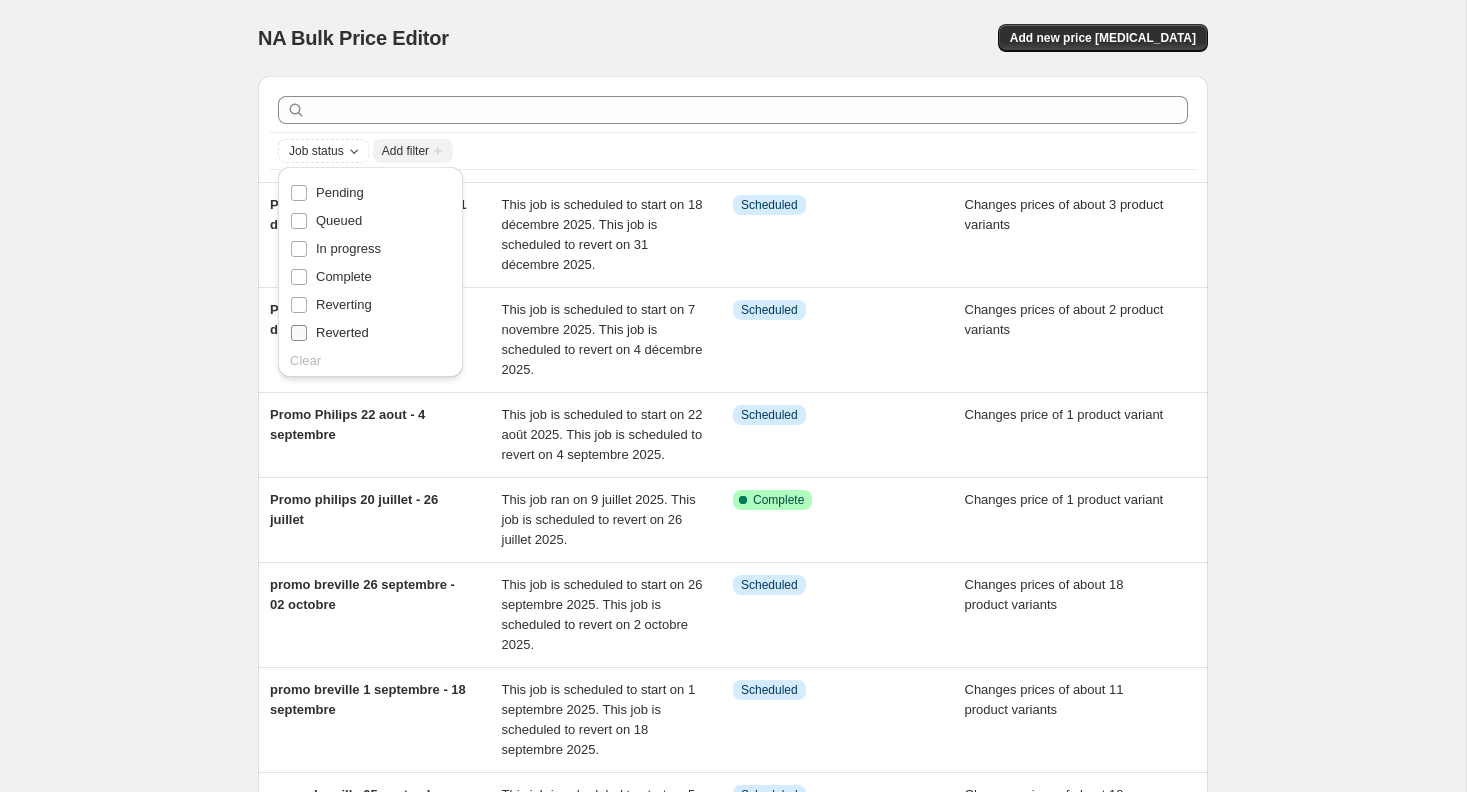 click on "Reverted" at bounding box center (342, 332) 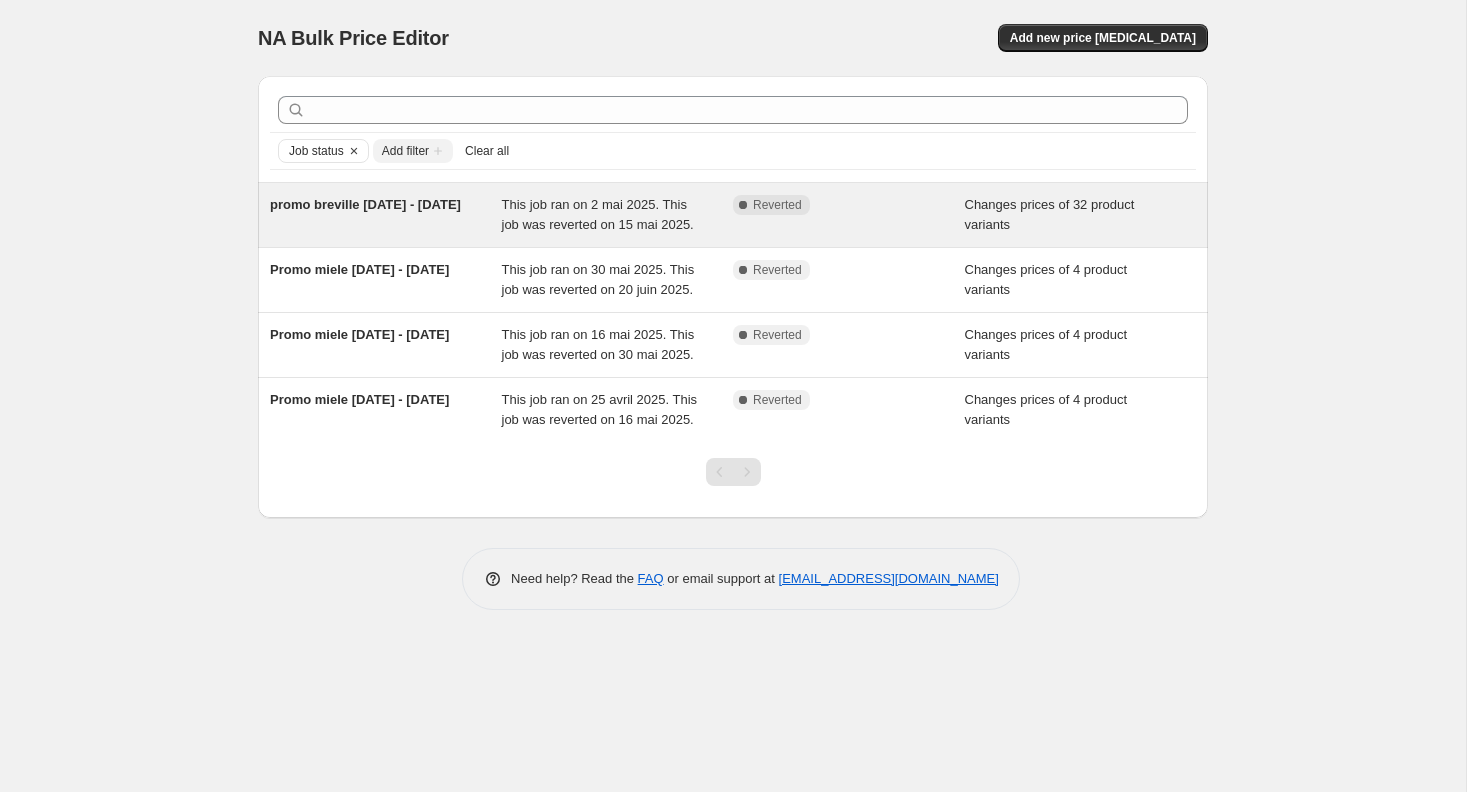 click on "This job ran on 2 mai 2025. This job was reverted on 15 mai 2025." at bounding box center (618, 215) 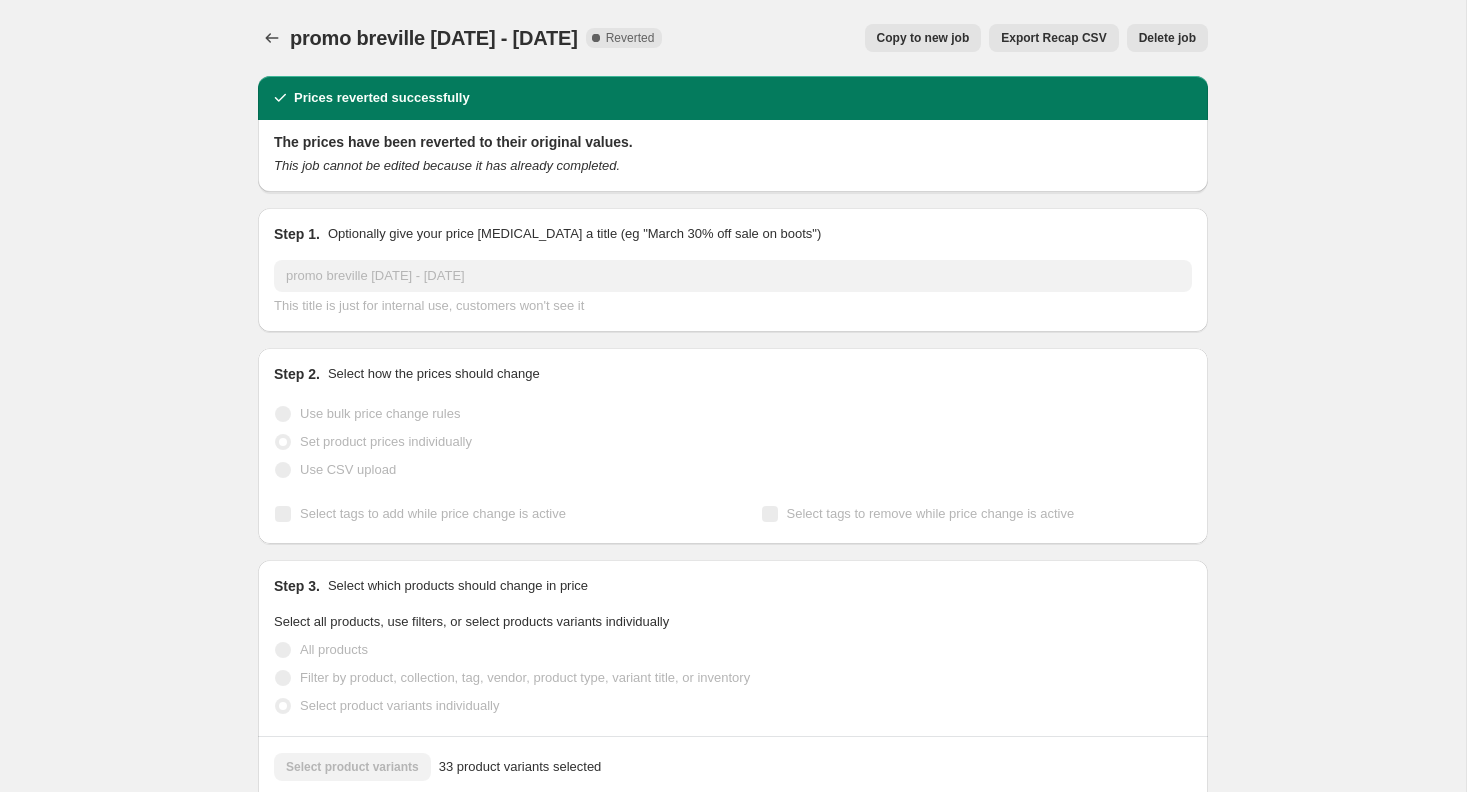 click on "Delete job" at bounding box center (1167, 38) 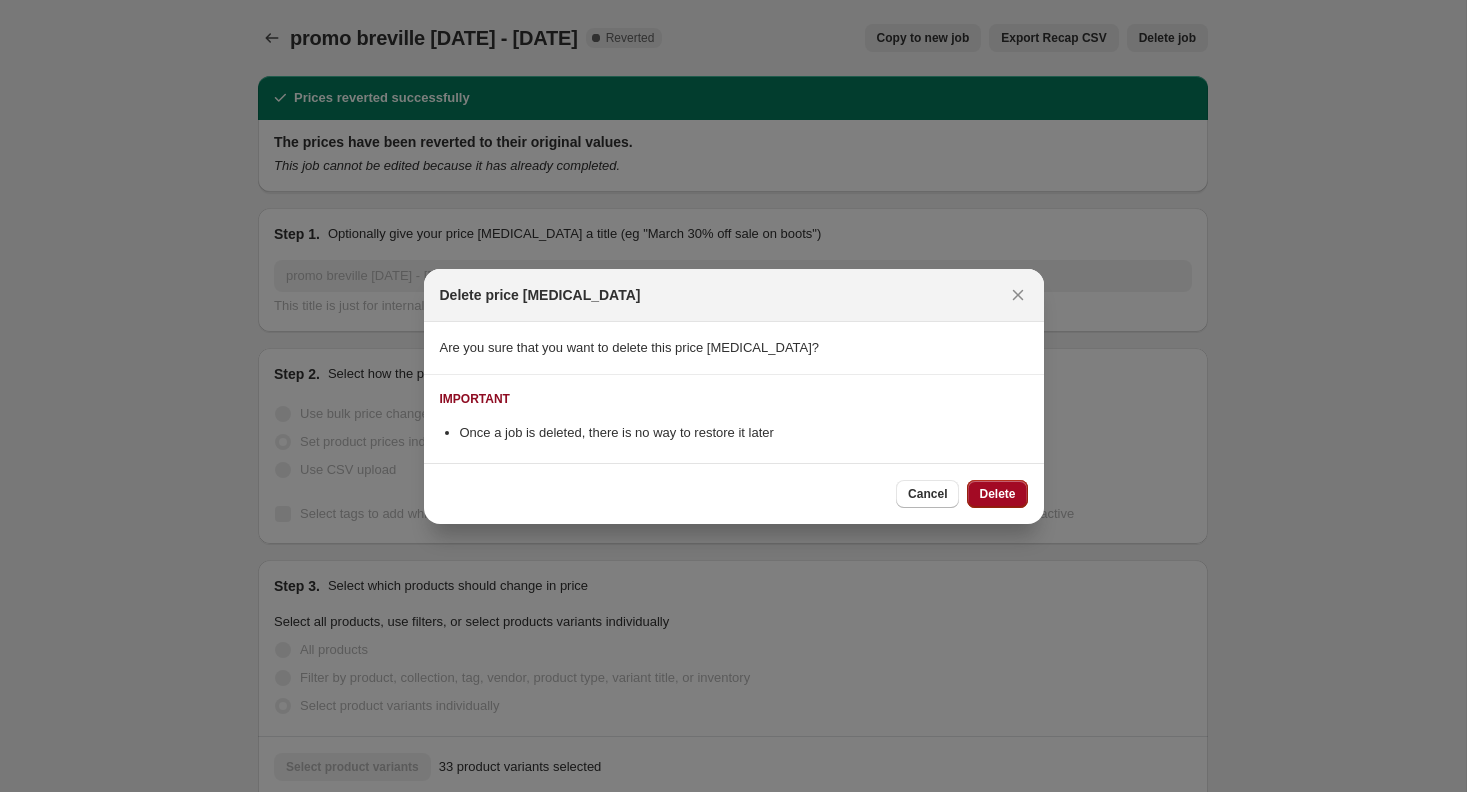 click on "Delete" at bounding box center [997, 494] 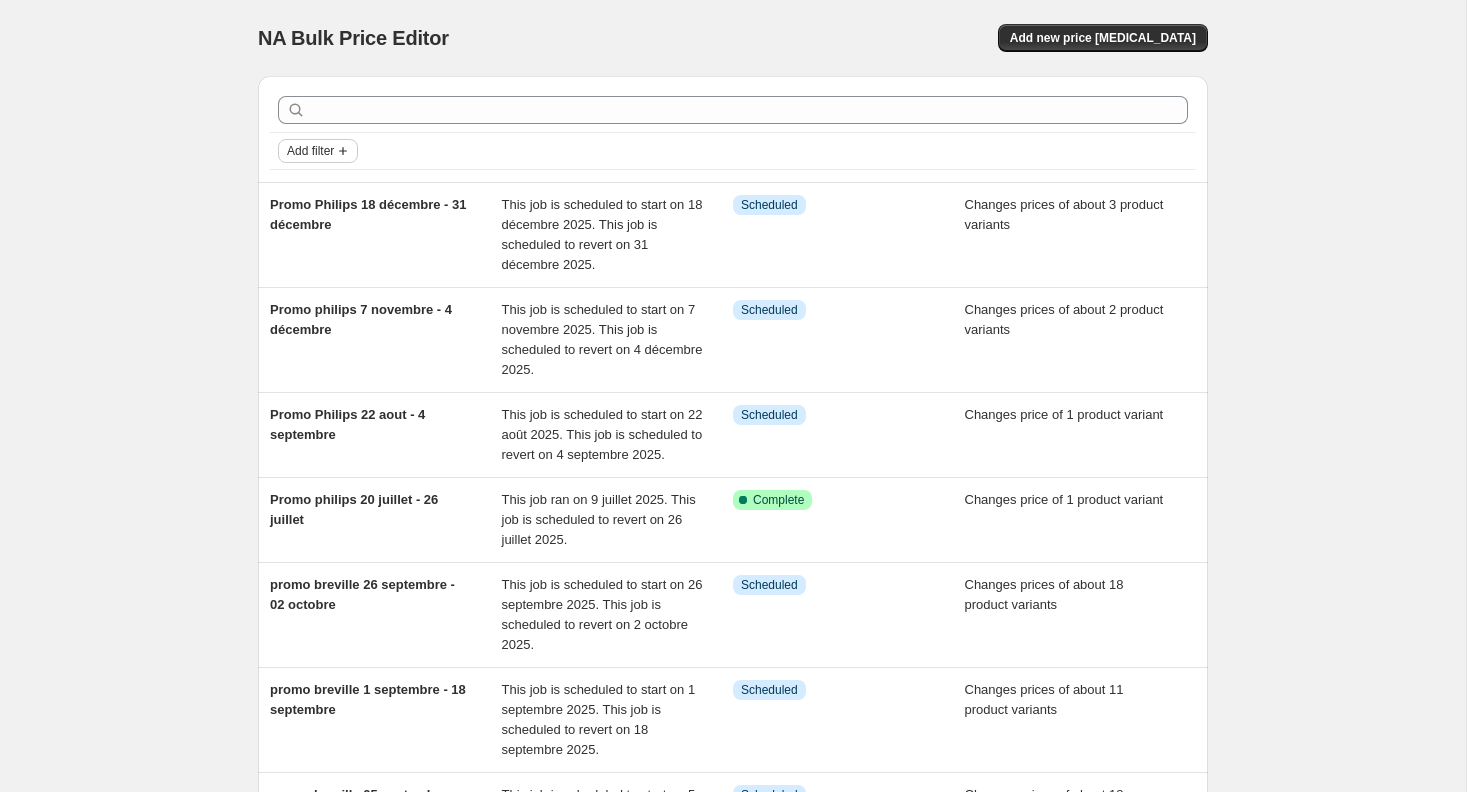 click on "Add filter" at bounding box center [310, 151] 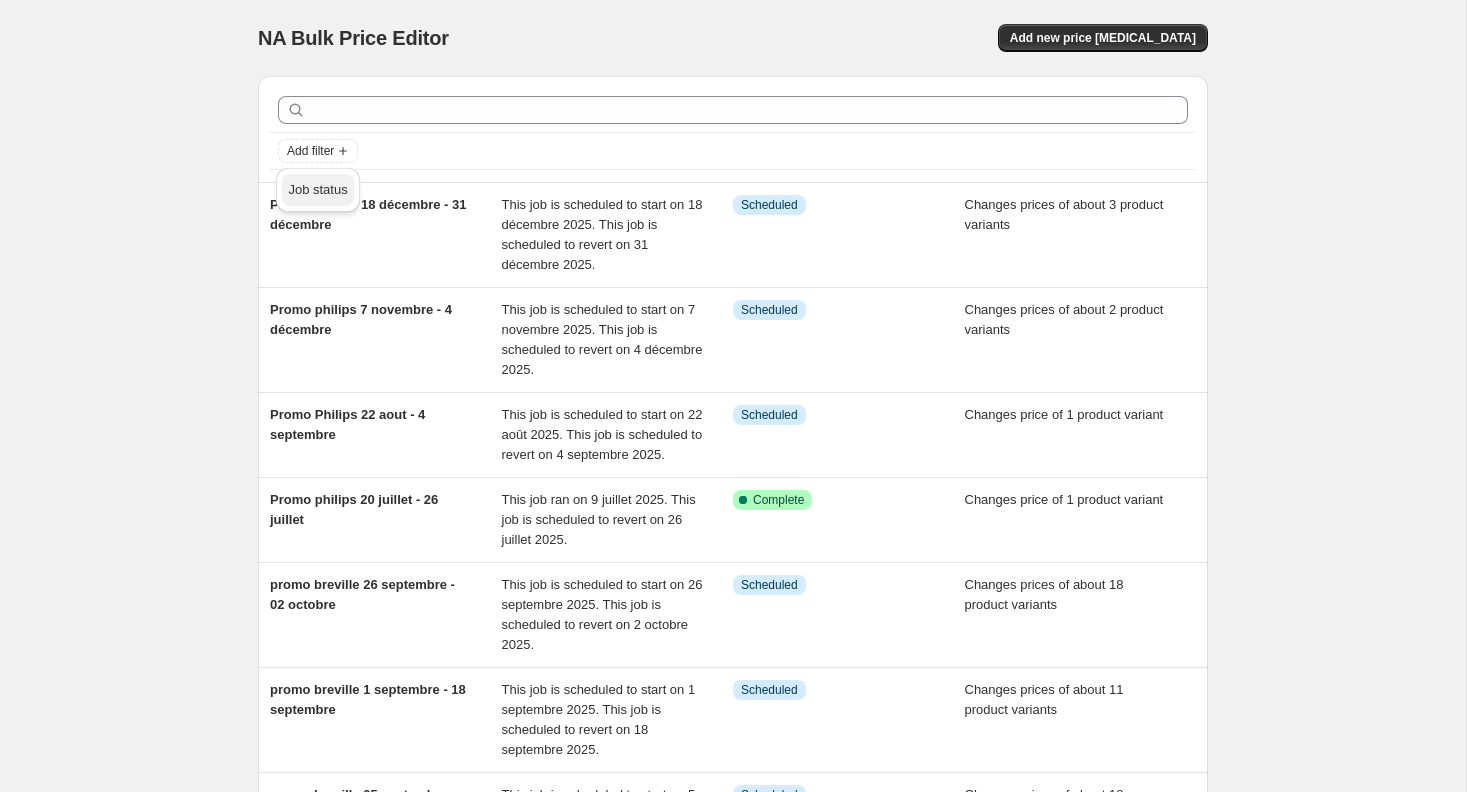 click on "Job status" at bounding box center (317, 190) 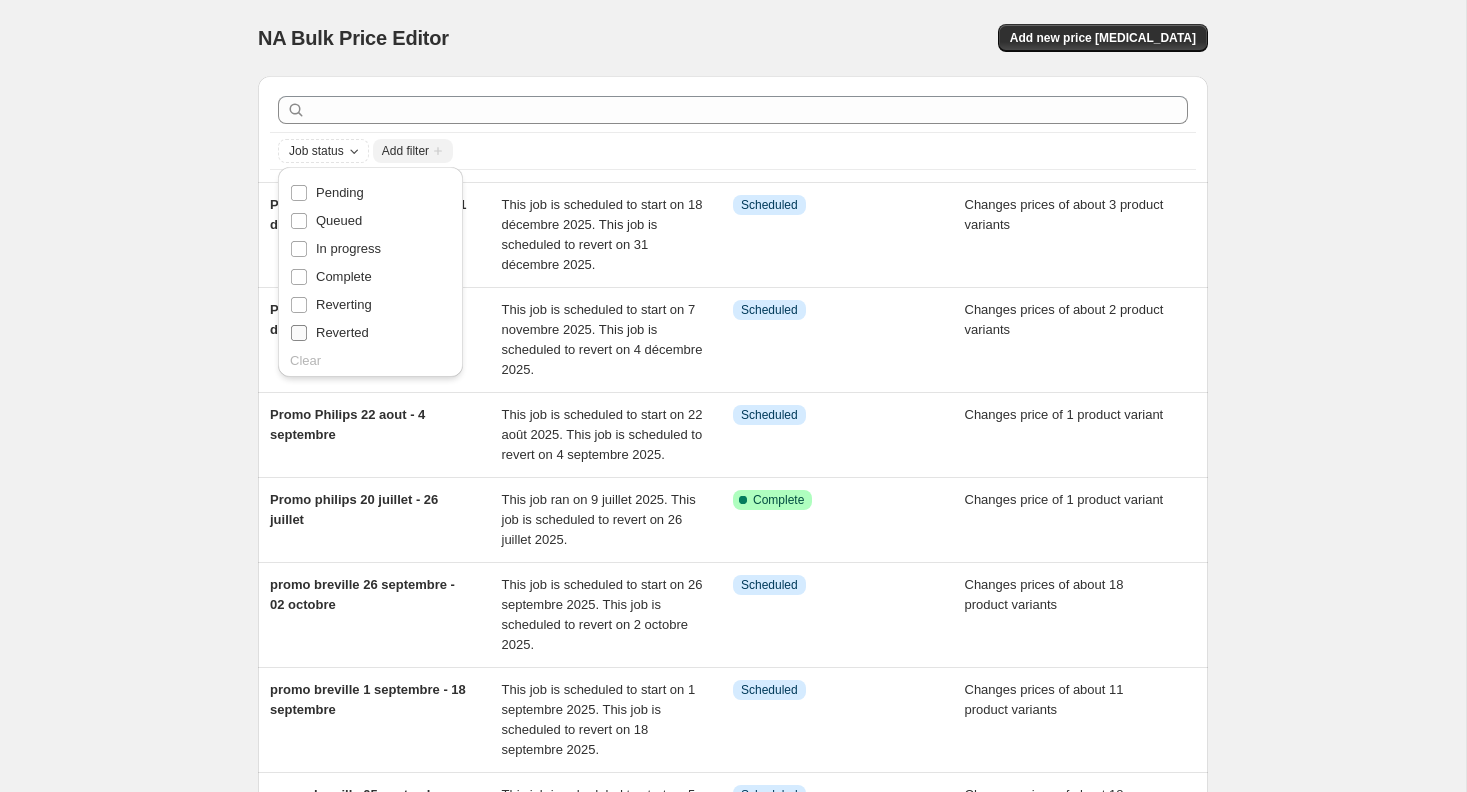 click on "Reverted" at bounding box center [342, 332] 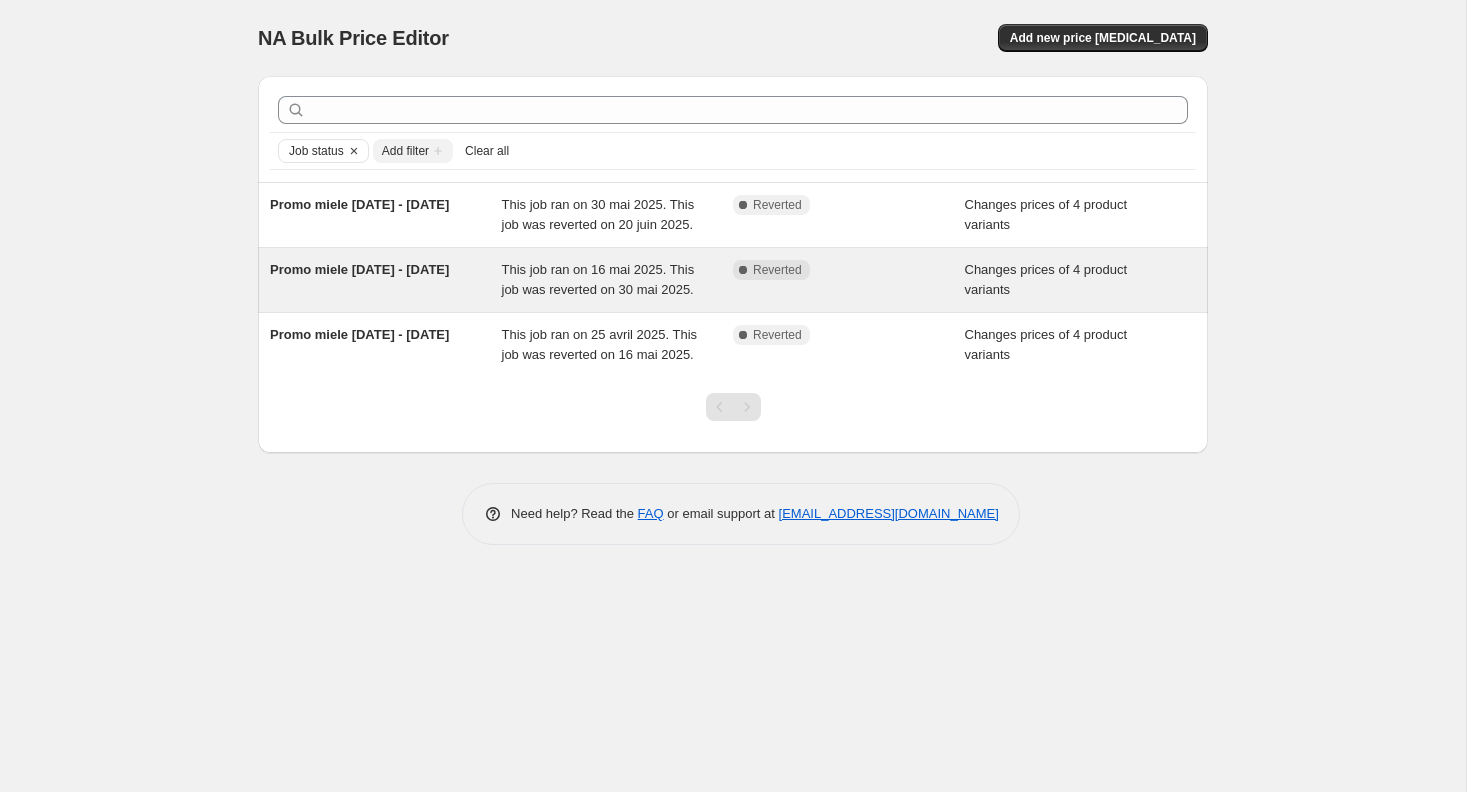 click on "Promo miele [DATE] - [DATE]" at bounding box center (386, 280) 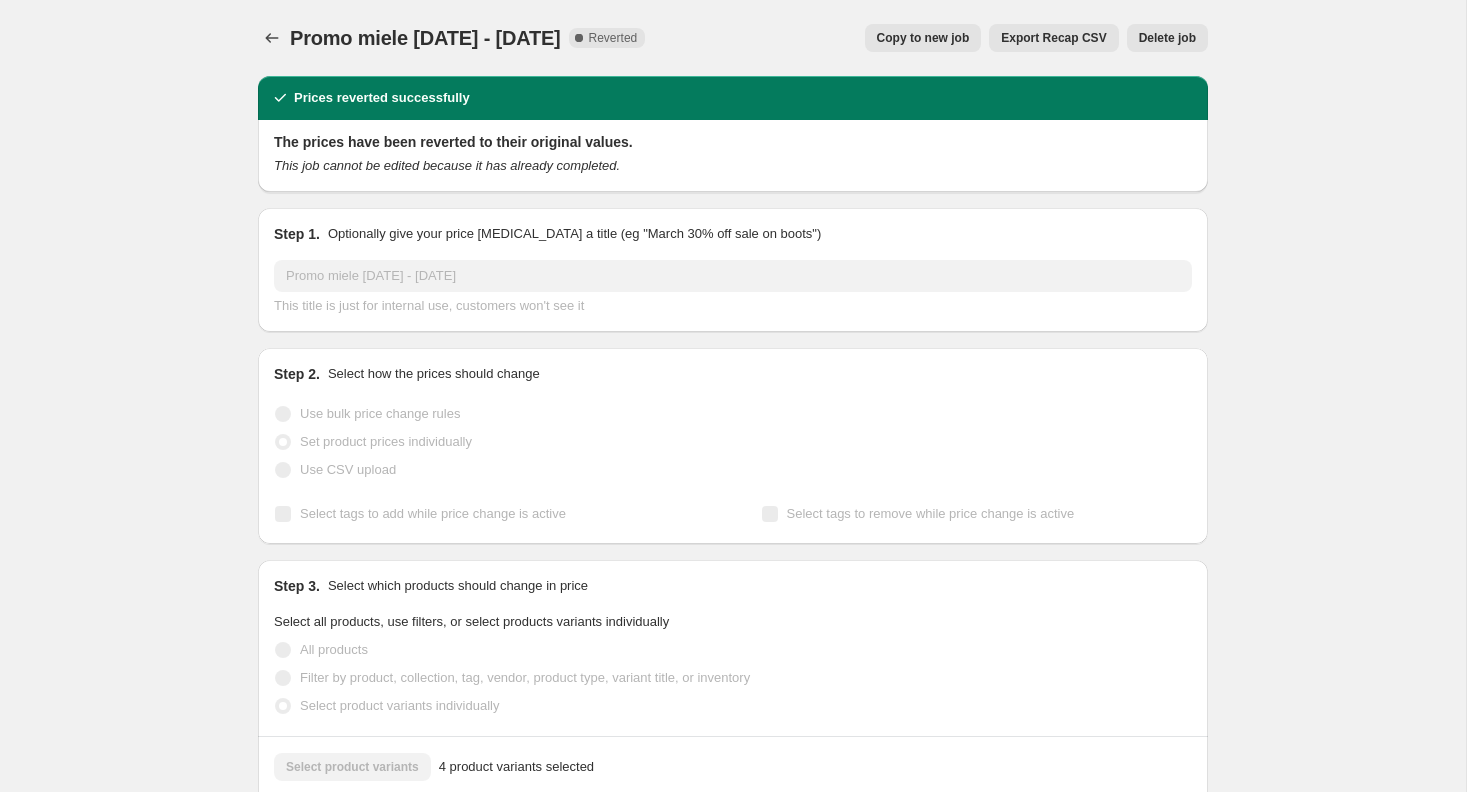 click on "Delete job" at bounding box center (1167, 38) 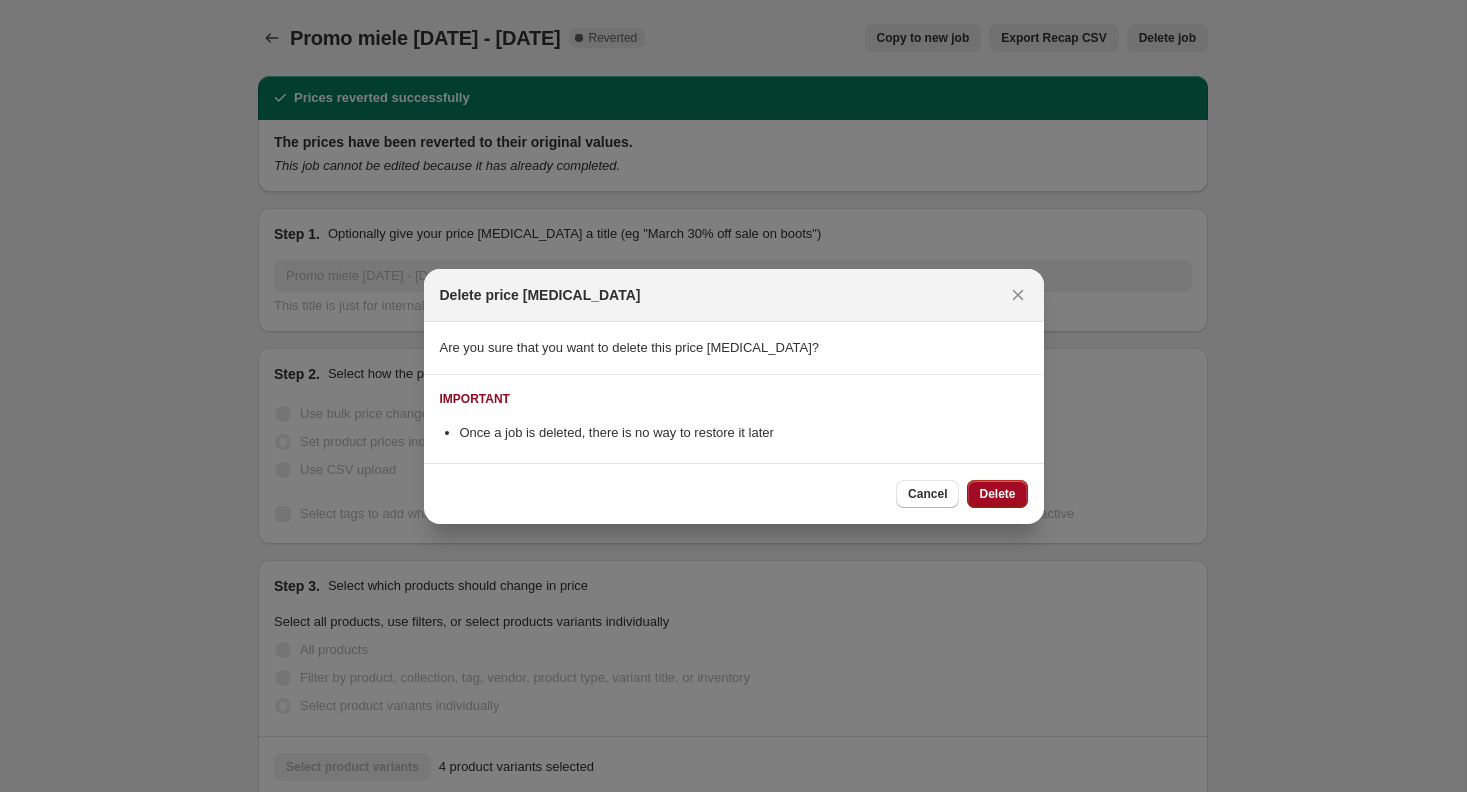 click on "Delete" at bounding box center (997, 494) 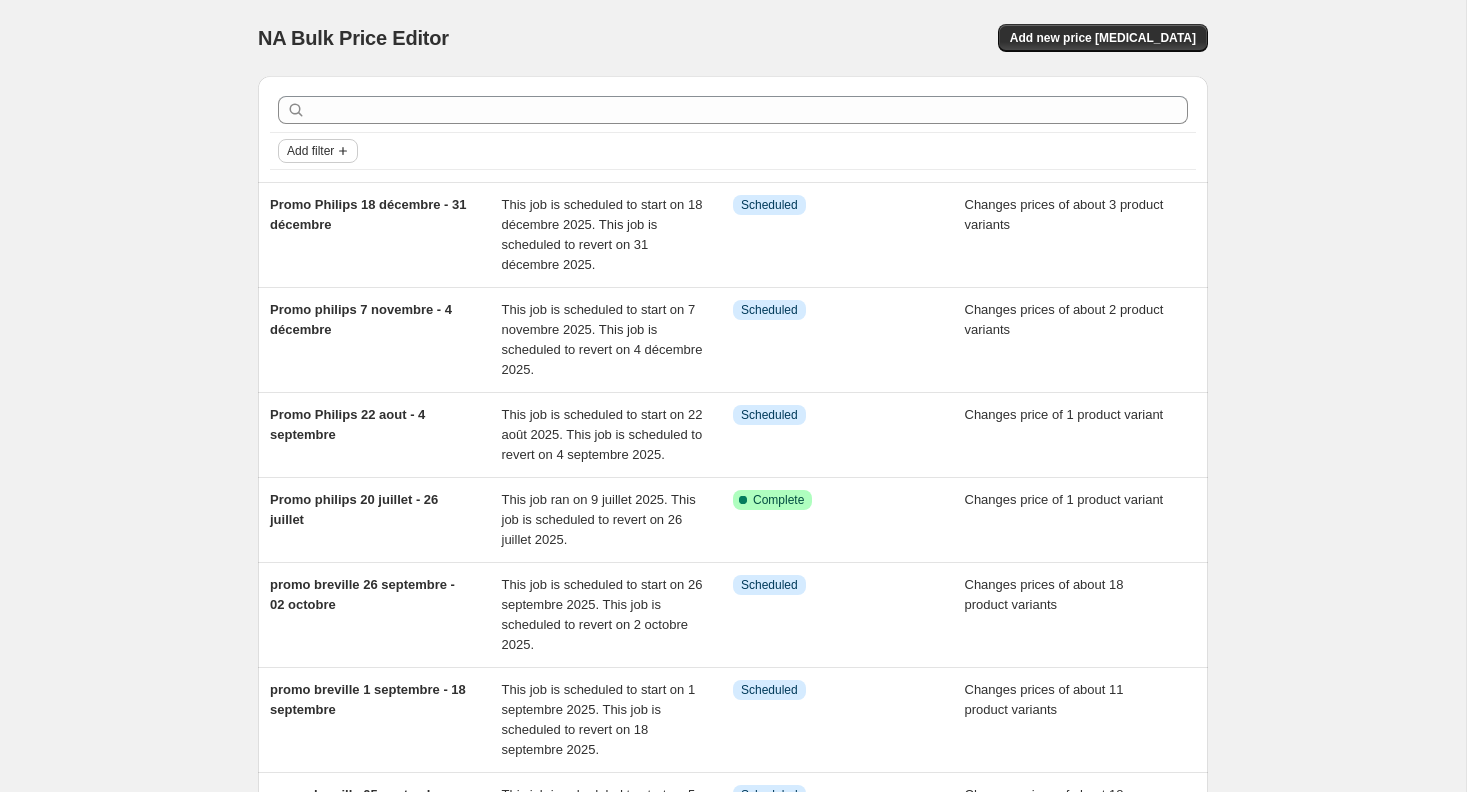 click on "Add filter" at bounding box center (318, 151) 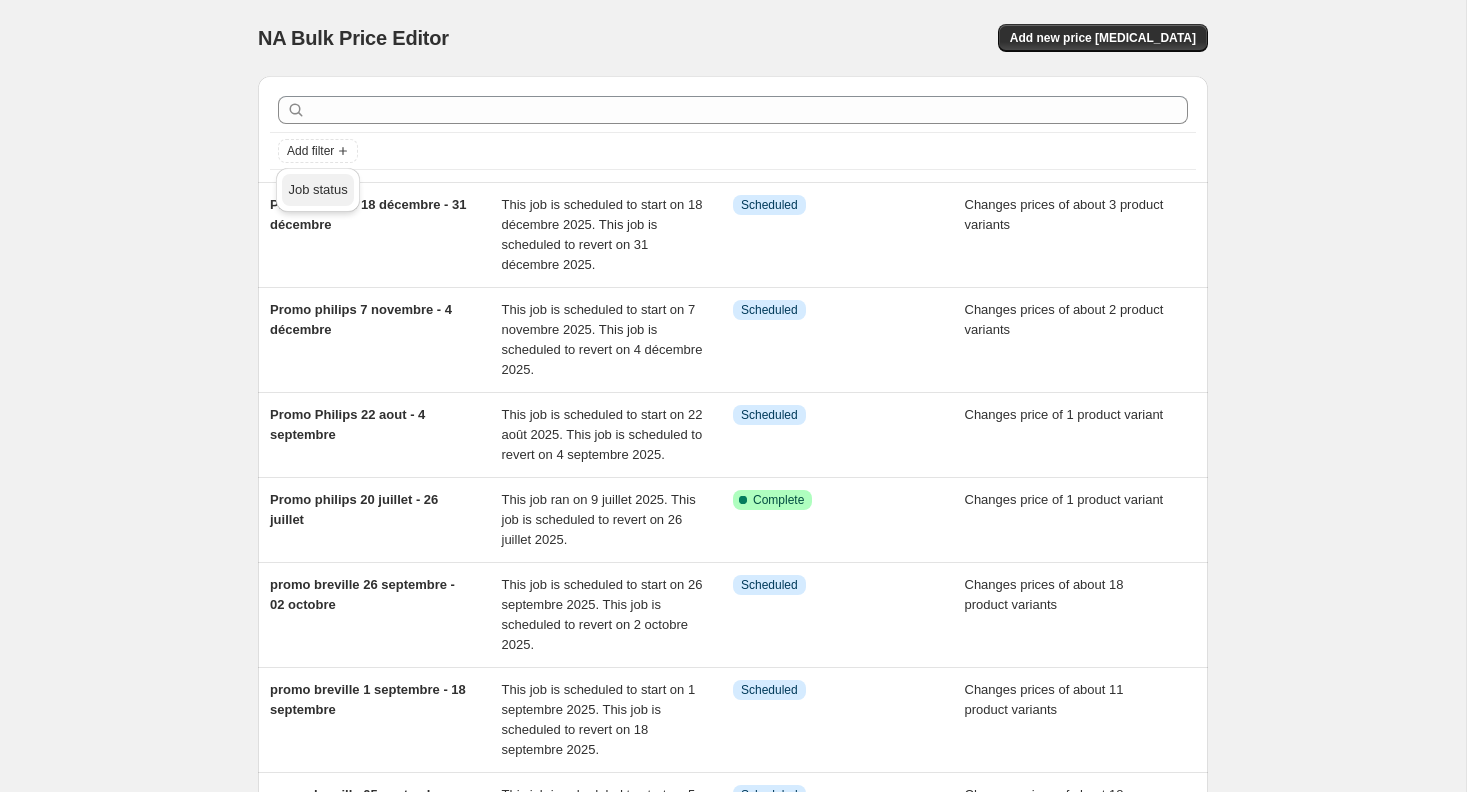 click on "Job status" at bounding box center (317, 190) 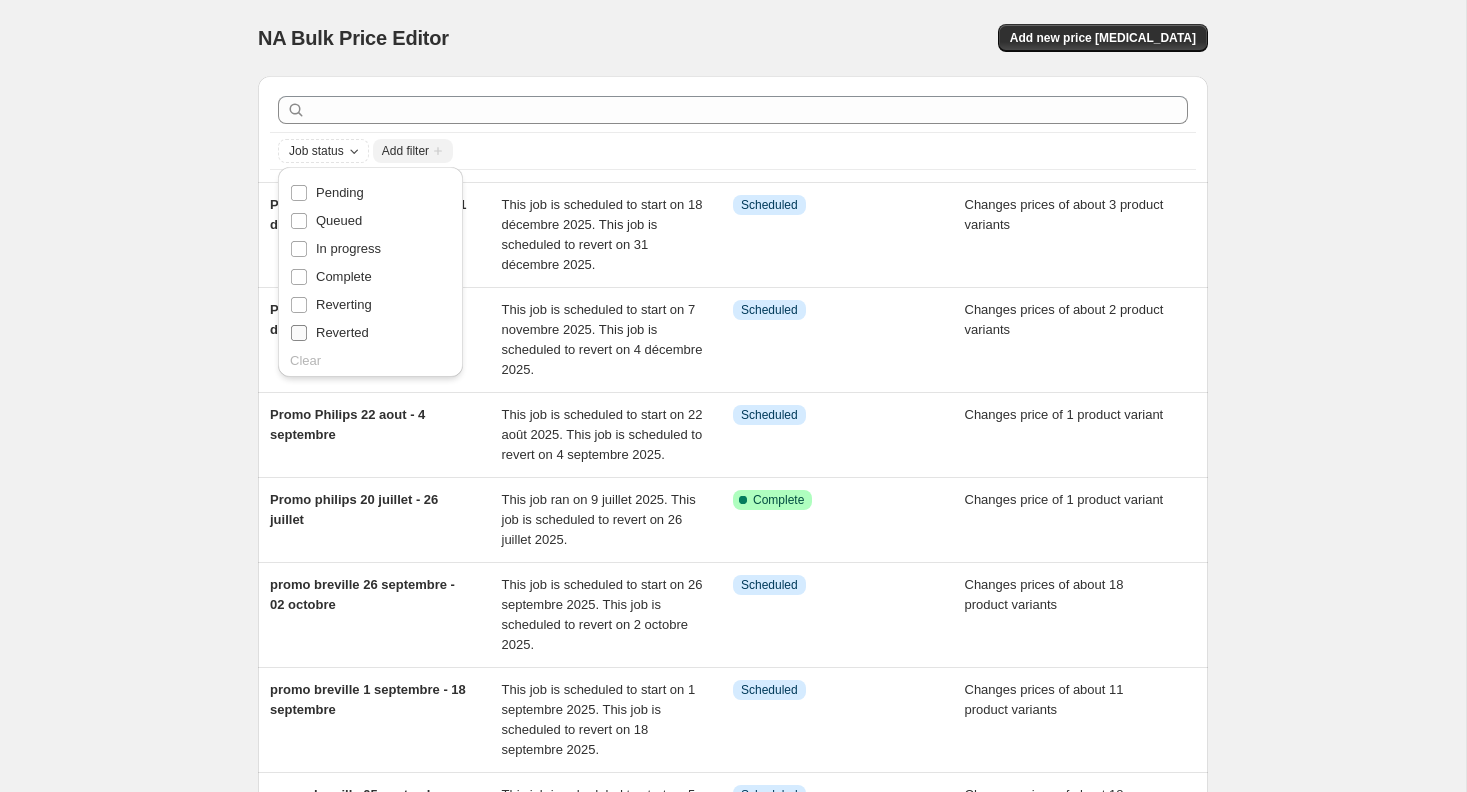 click on "Reverted" at bounding box center [342, 332] 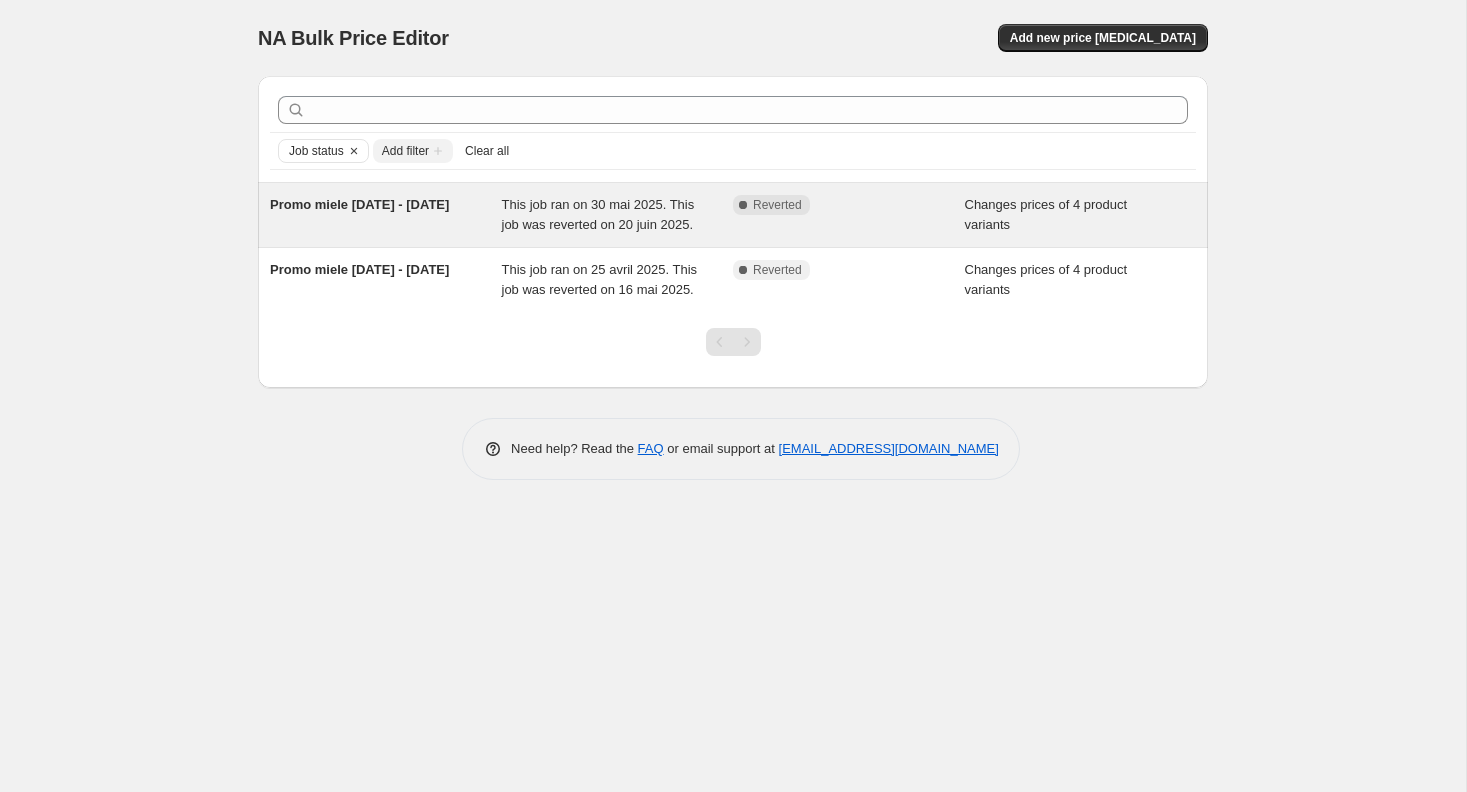 click on "This job ran on 30 mai 2025. This job was reverted on 20 juin 2025." at bounding box center [618, 215] 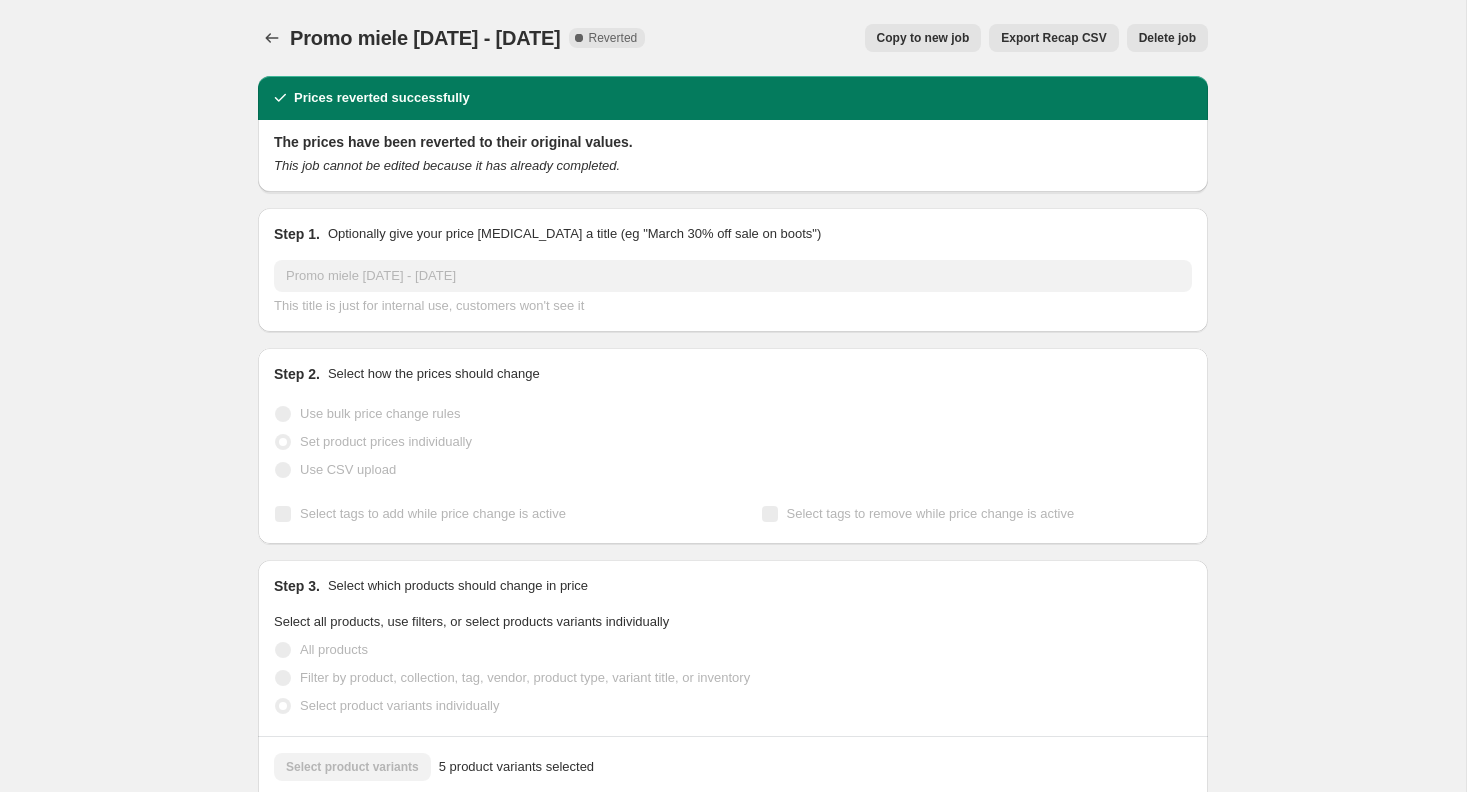 click on "Delete job" at bounding box center (1167, 38) 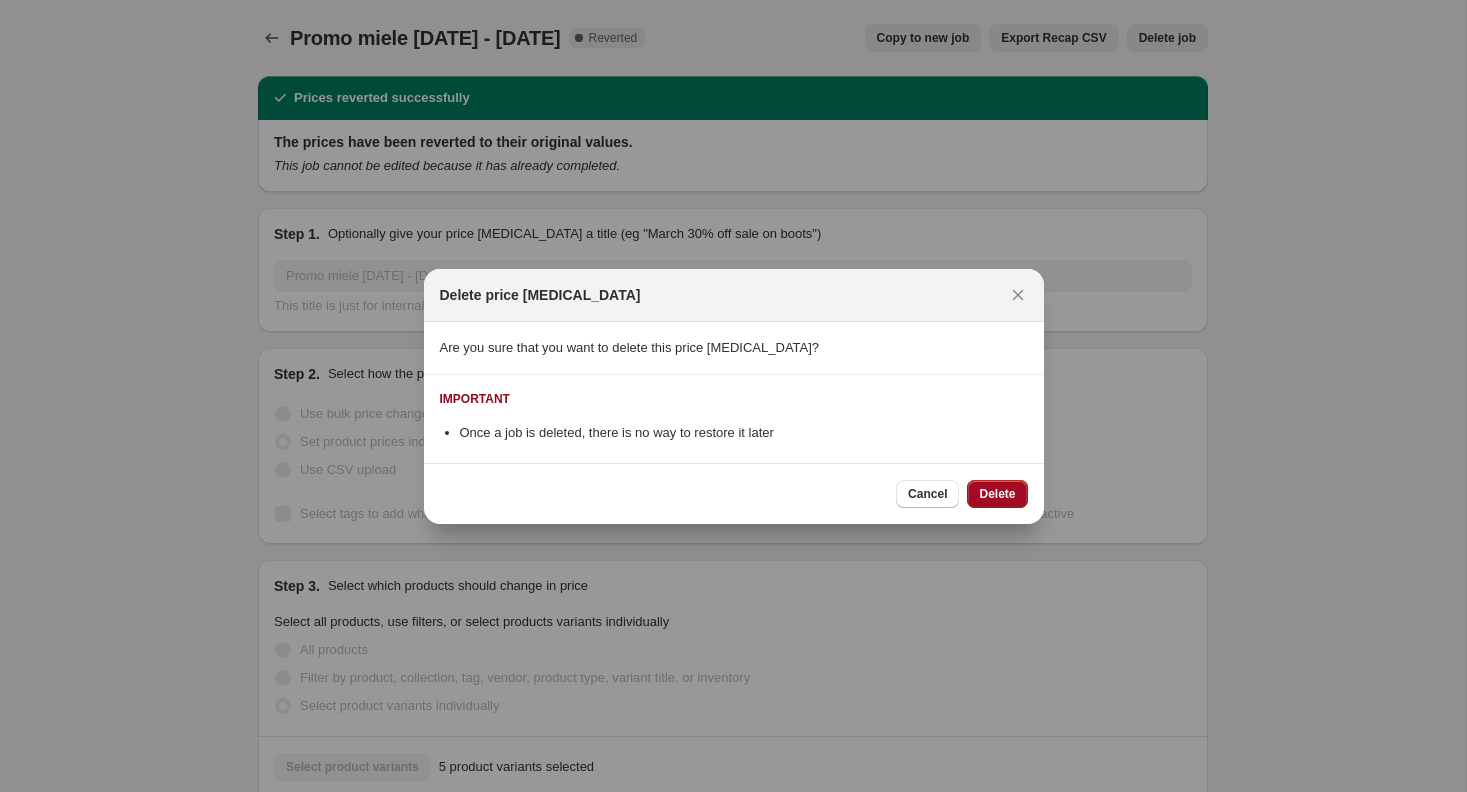 click on "Delete" at bounding box center [997, 494] 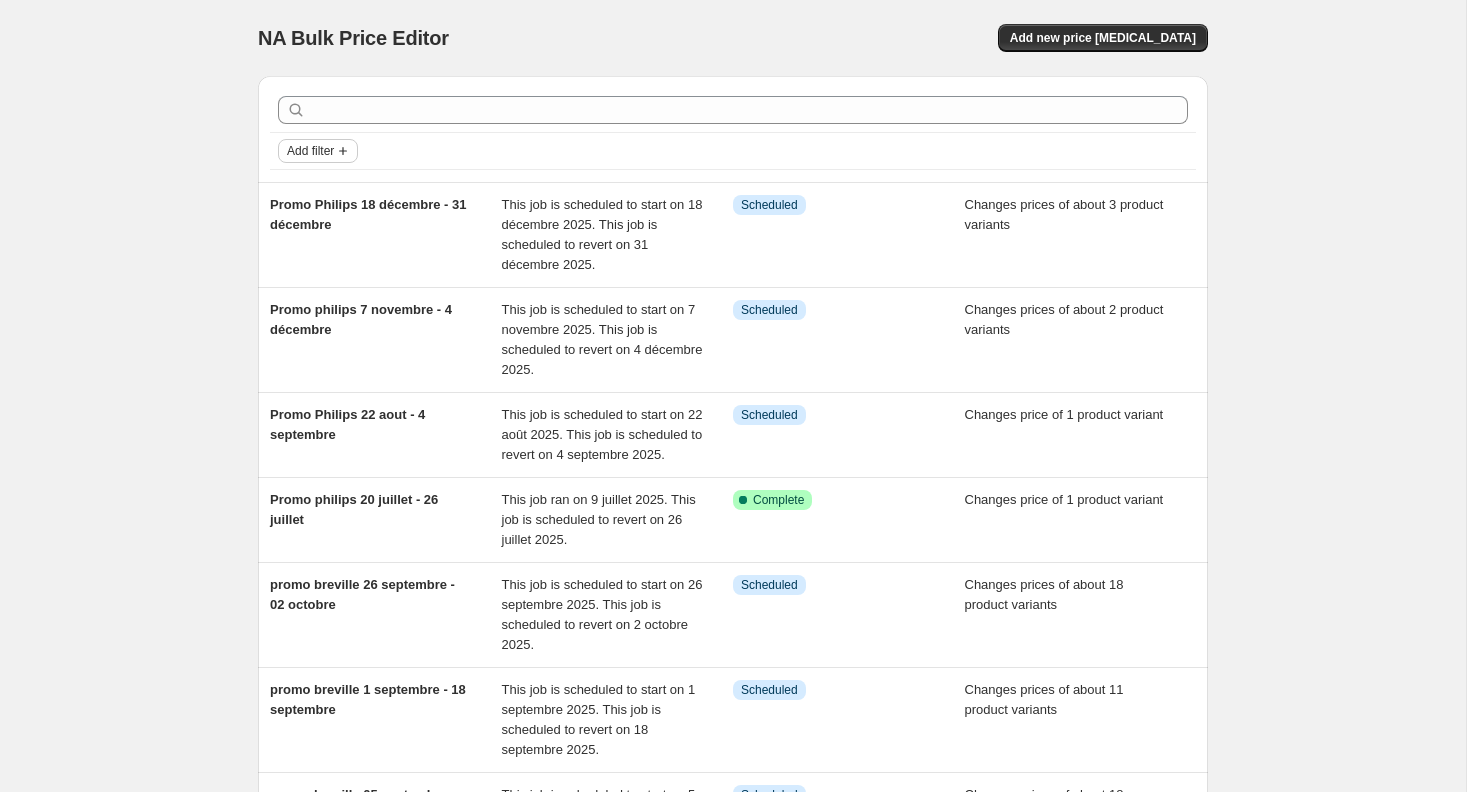 click on "Add filter" at bounding box center (310, 151) 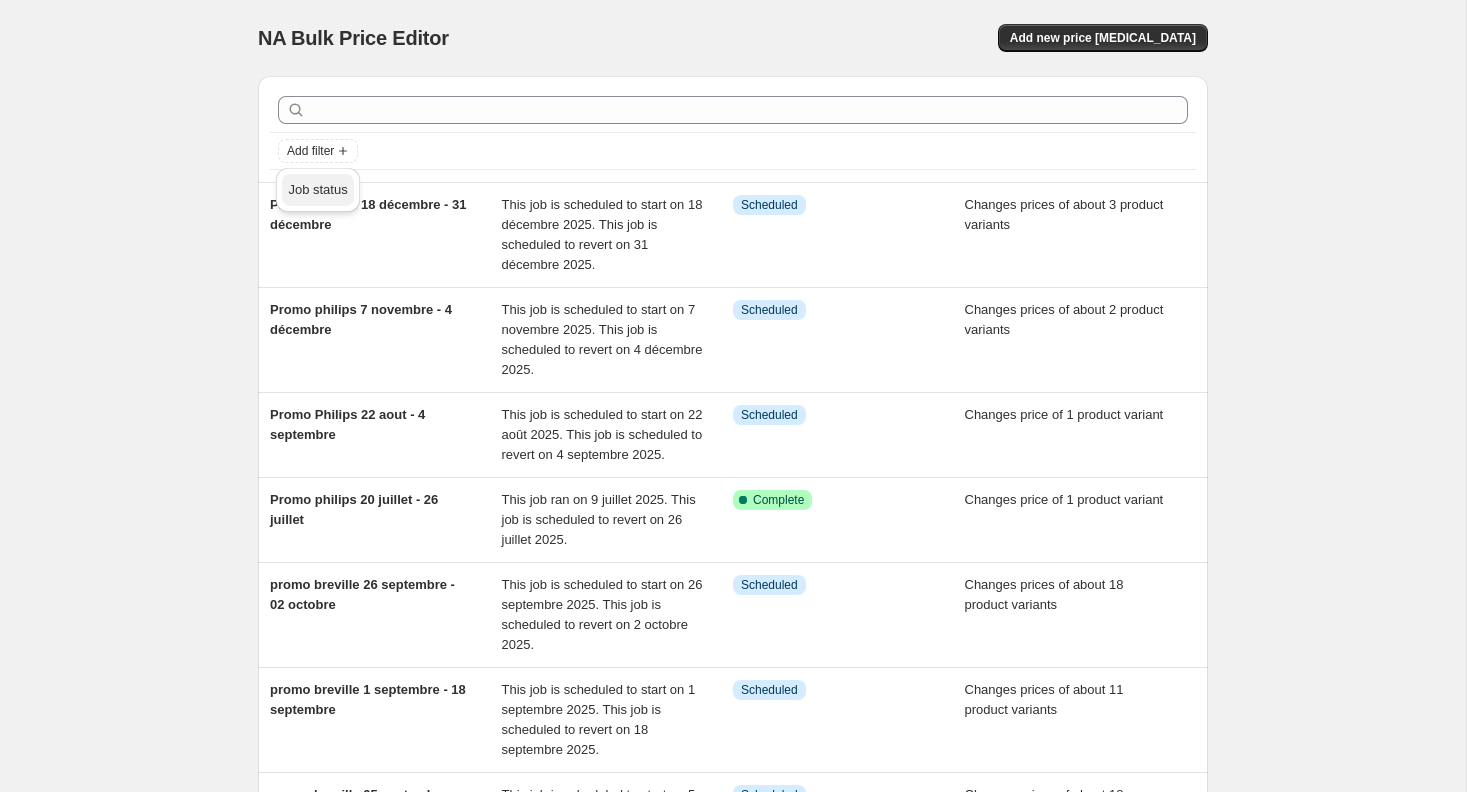 click on "Job status" at bounding box center (317, 189) 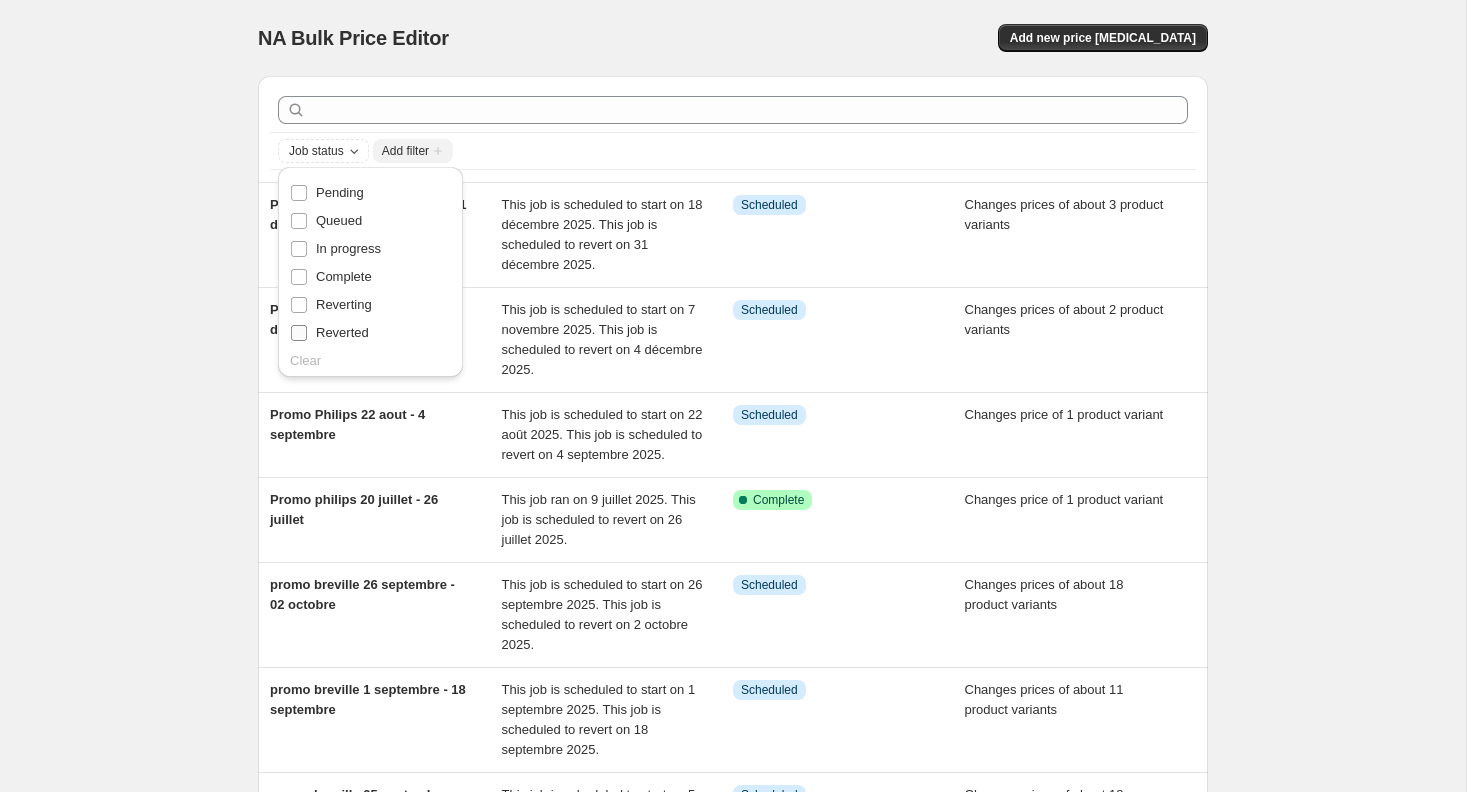 click on "Reverted" at bounding box center (342, 332) 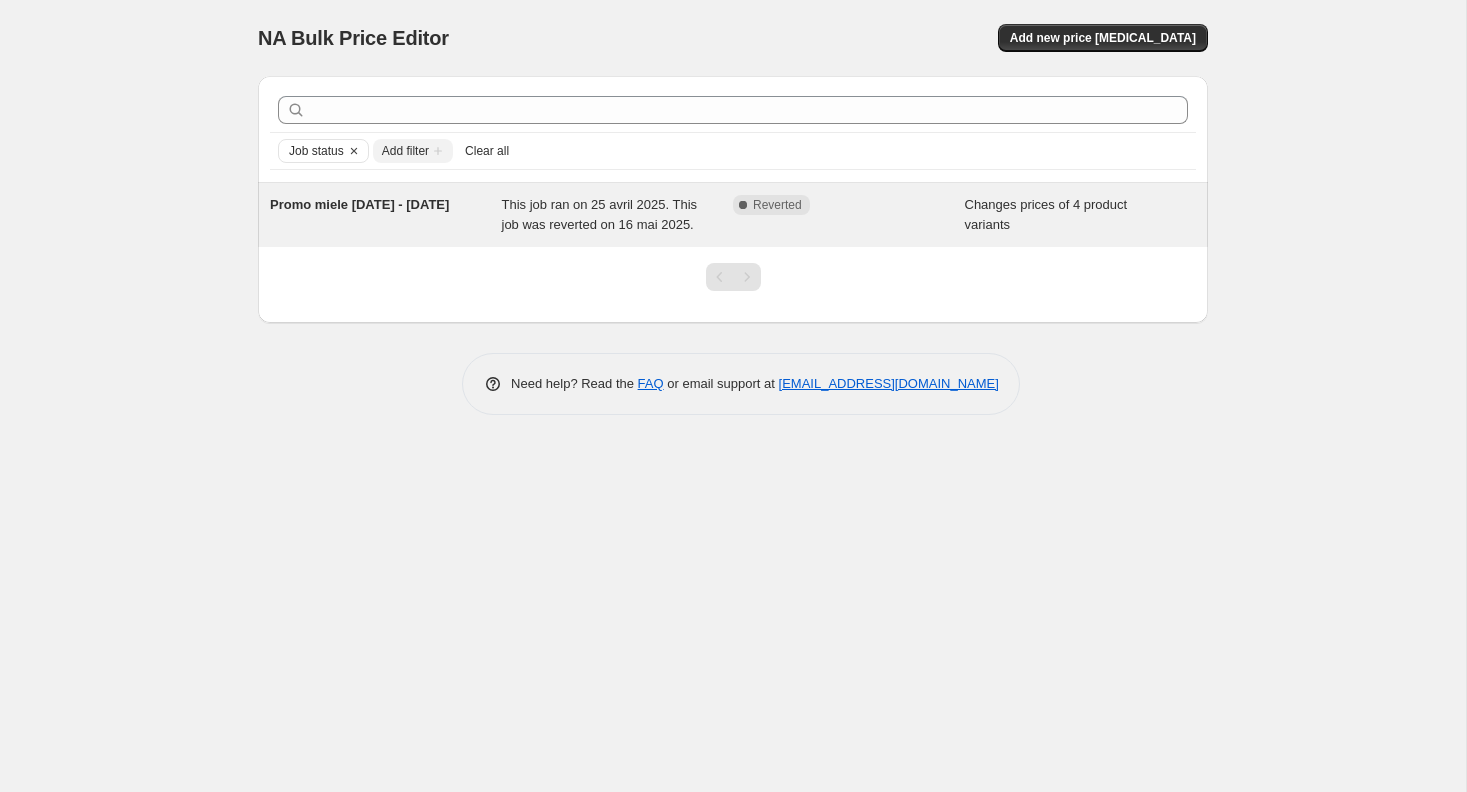 click on "This job ran on 25 avril 2025. This job was reverted on 16 mai 2025." at bounding box center [600, 214] 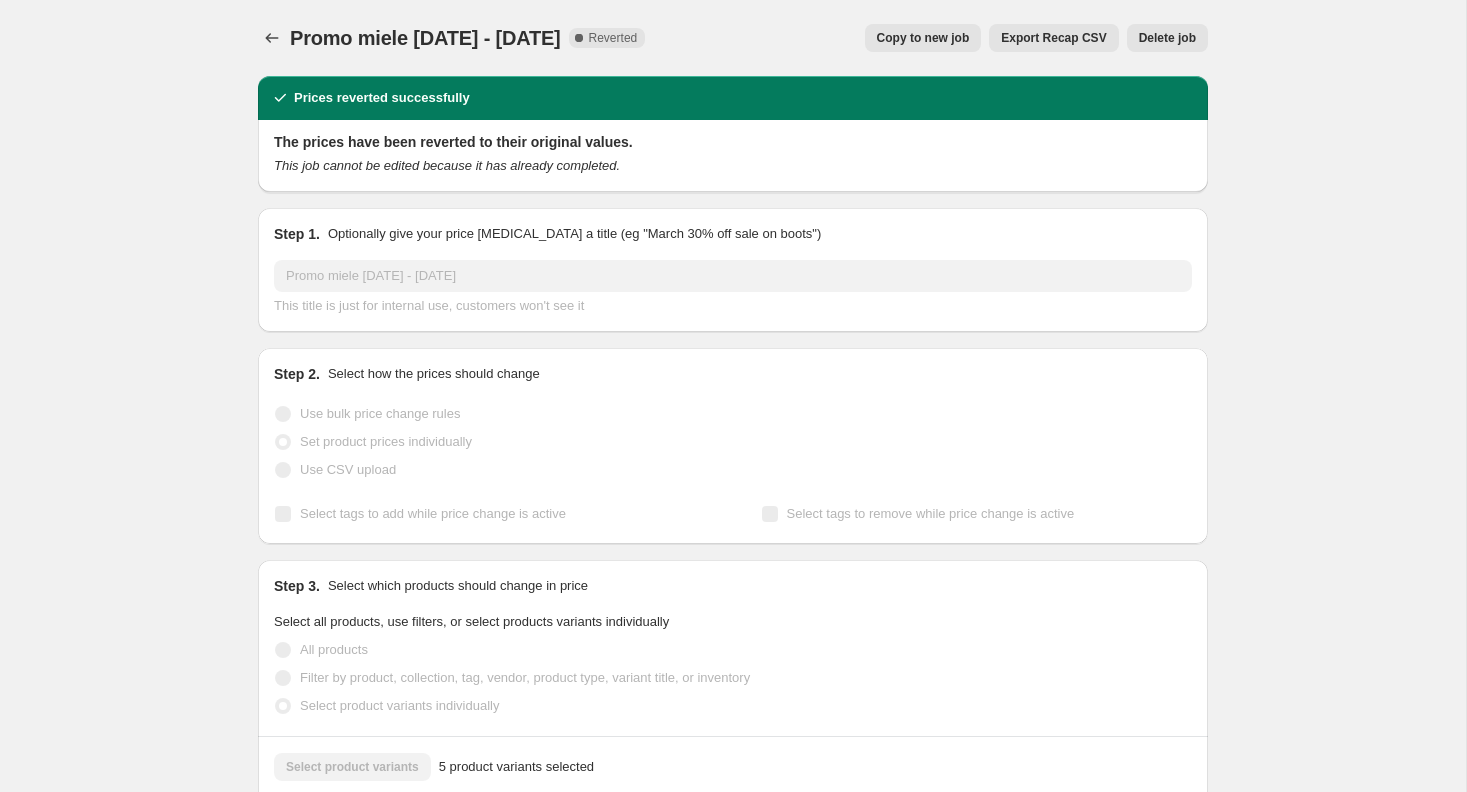 click on "Delete job" at bounding box center (1167, 38) 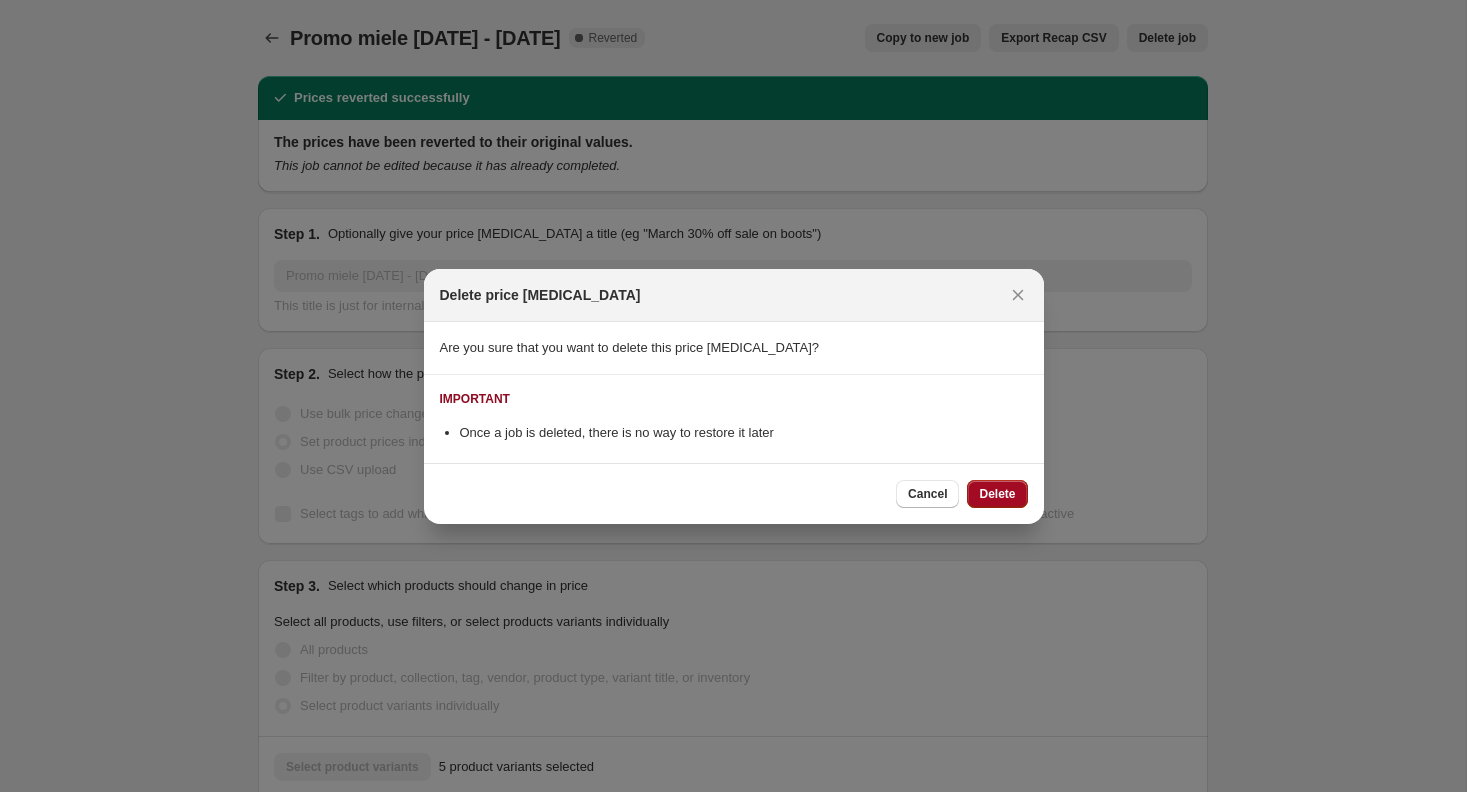 click on "Delete" at bounding box center (997, 494) 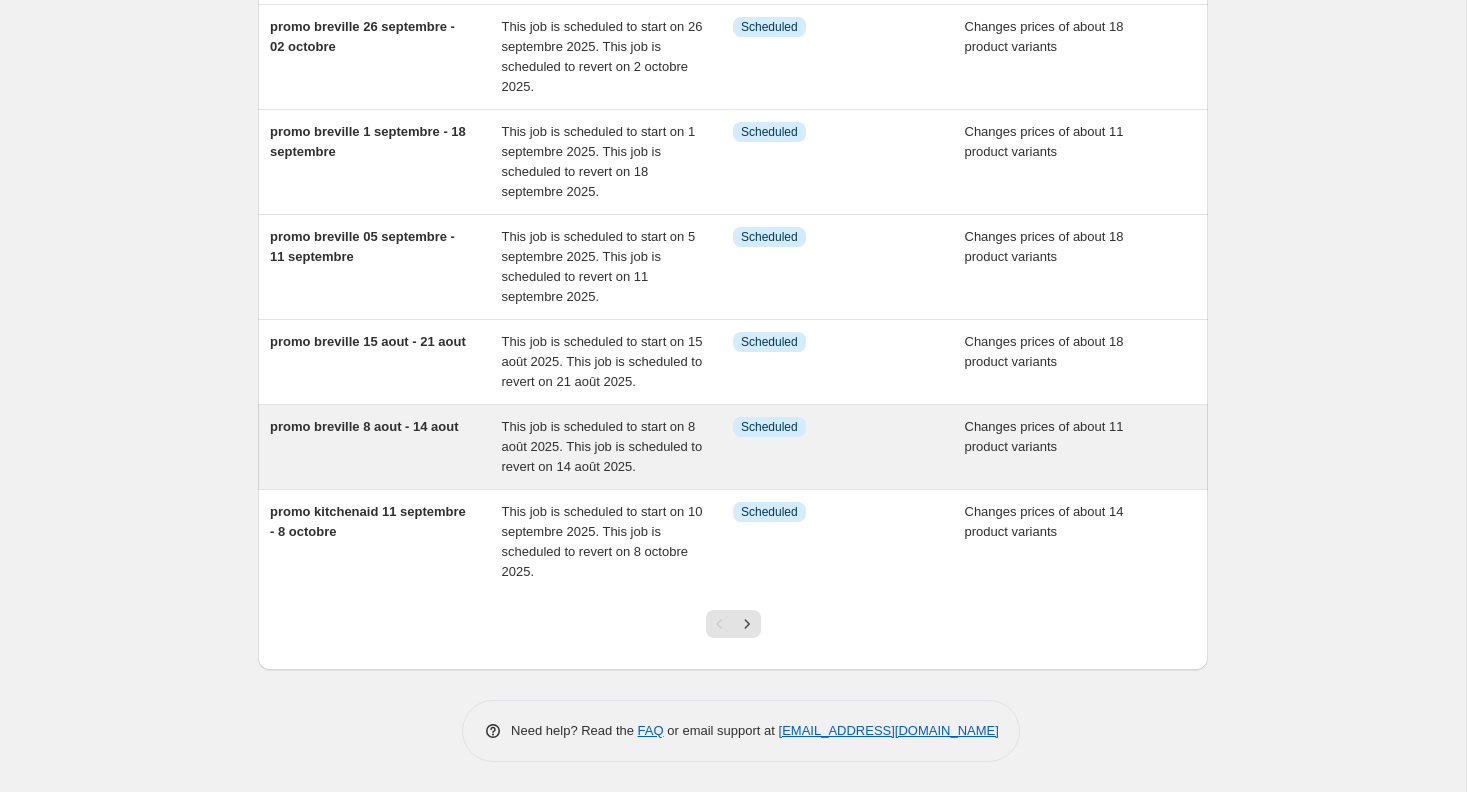 scroll, scrollTop: 0, scrollLeft: 0, axis: both 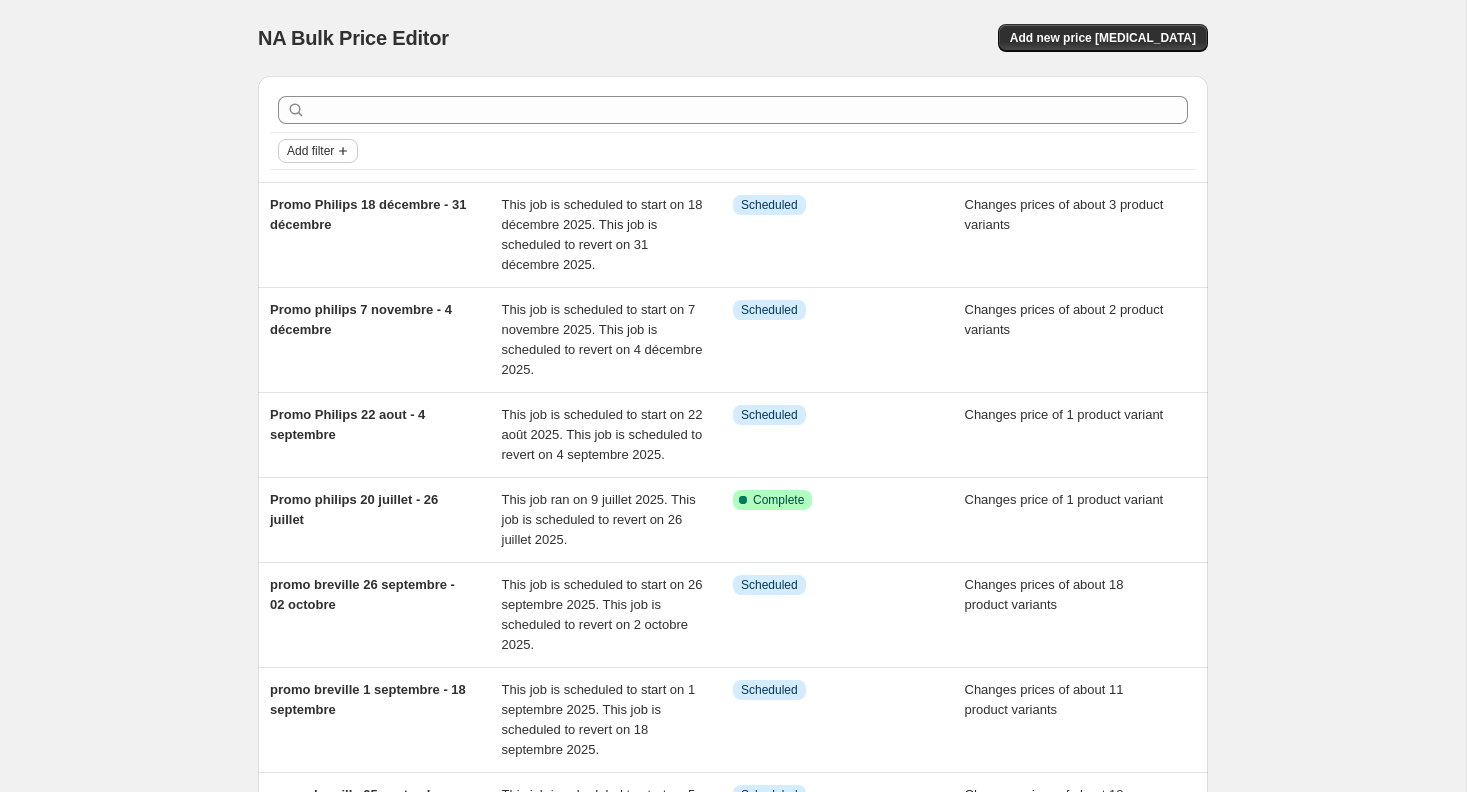 click 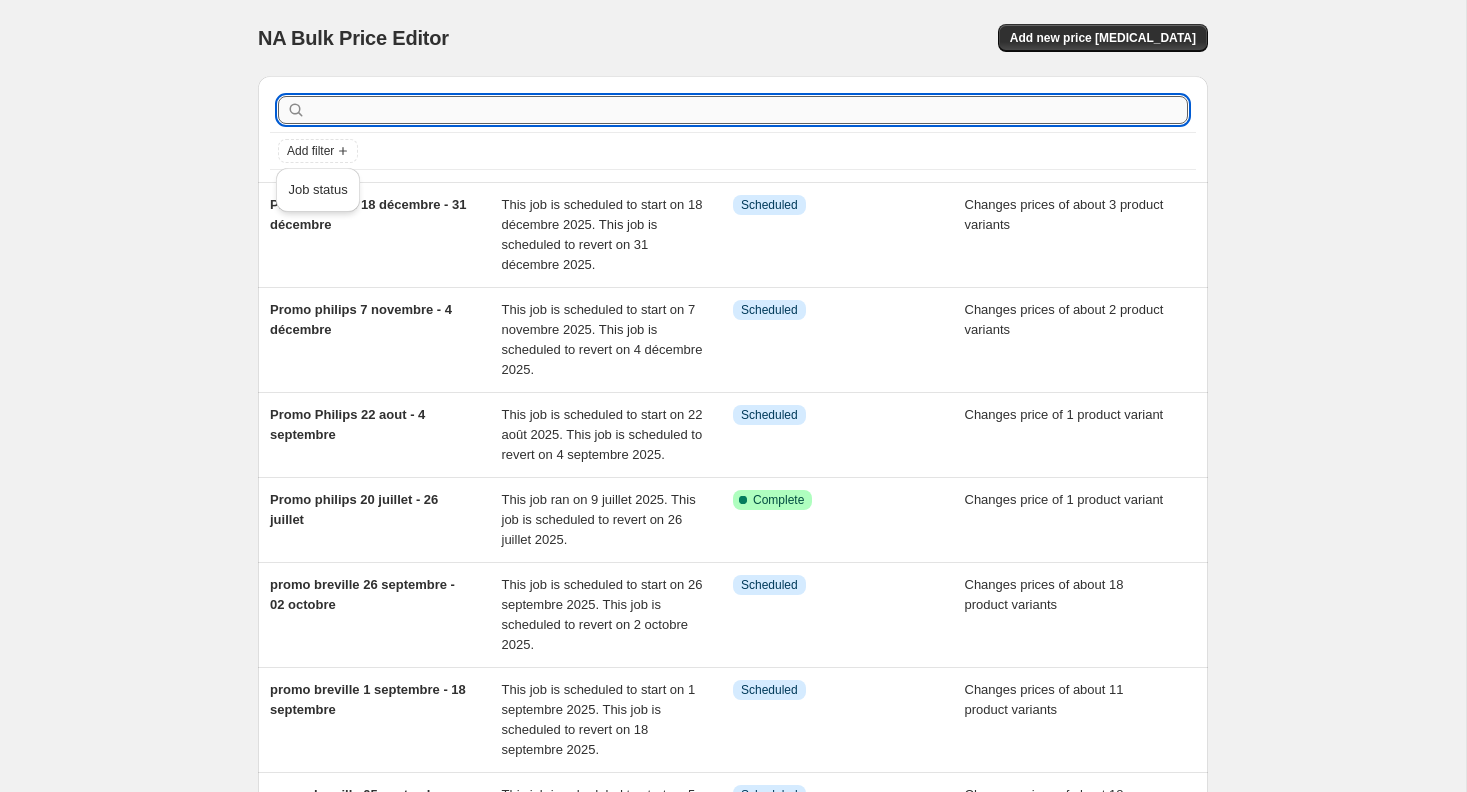 click at bounding box center [749, 110] 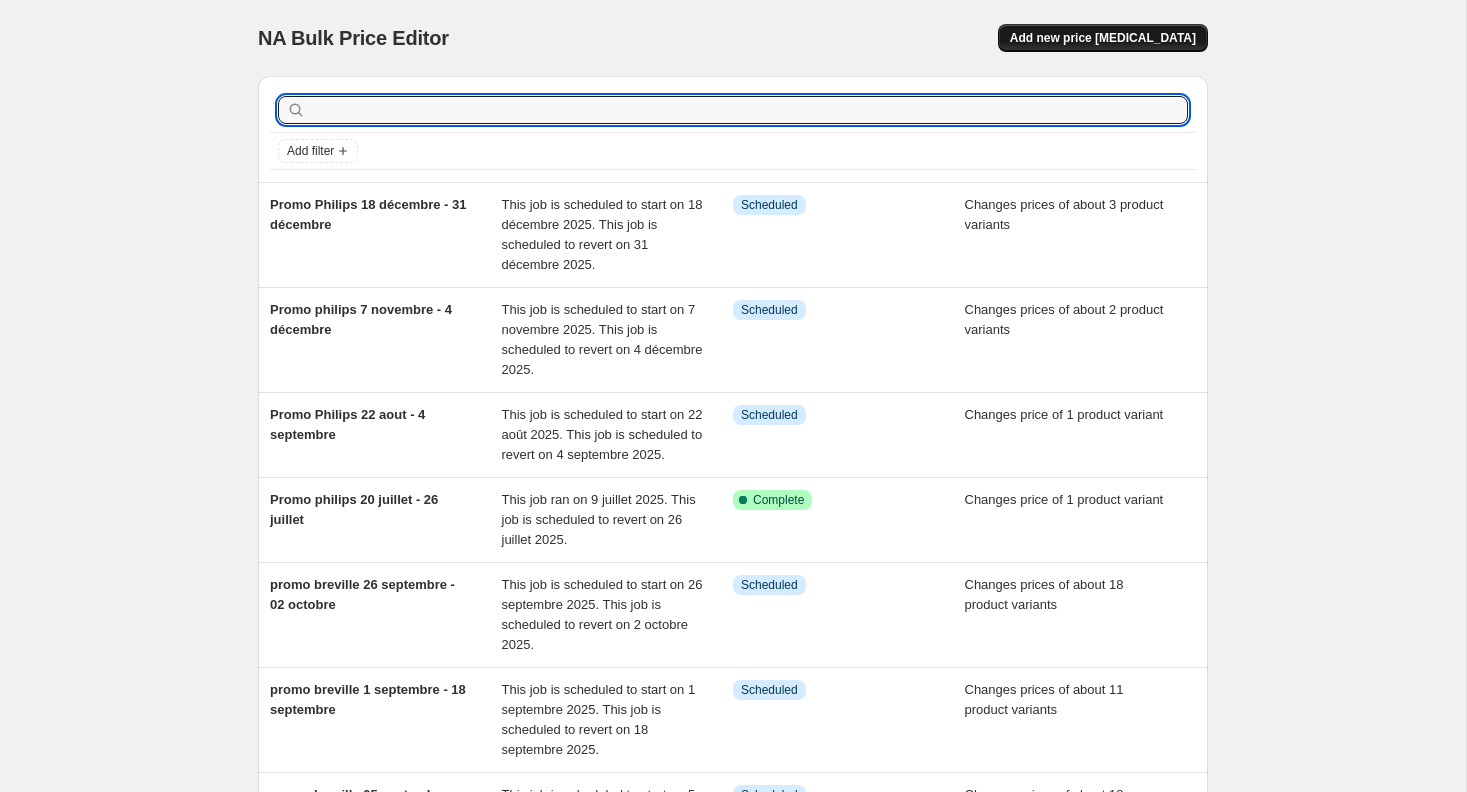 click on "Add new price [MEDICAL_DATA]" at bounding box center (1103, 38) 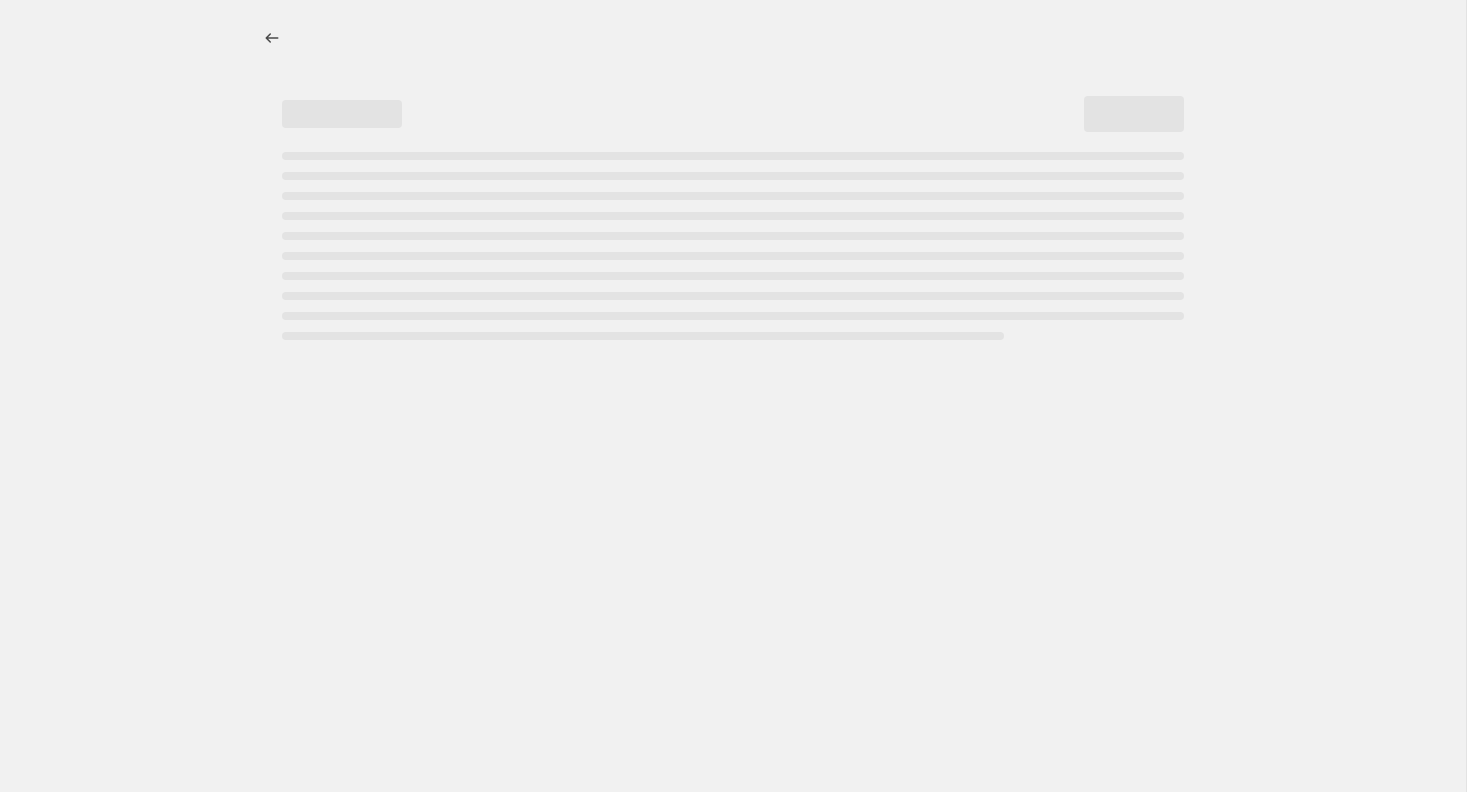 select on "percentage" 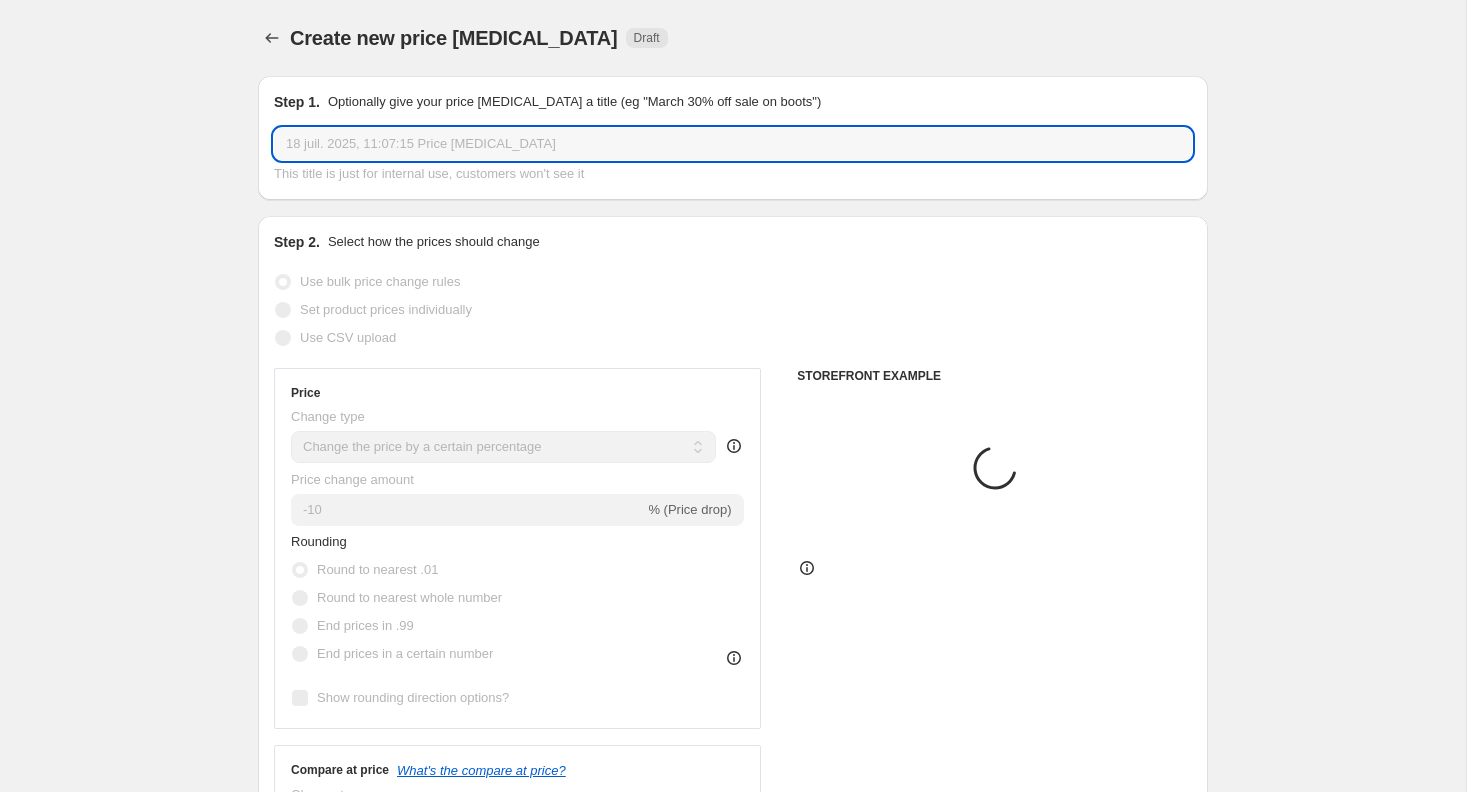 click on "18 juil. 2025, 11:07:15 Price [MEDICAL_DATA]" at bounding box center (733, 144) 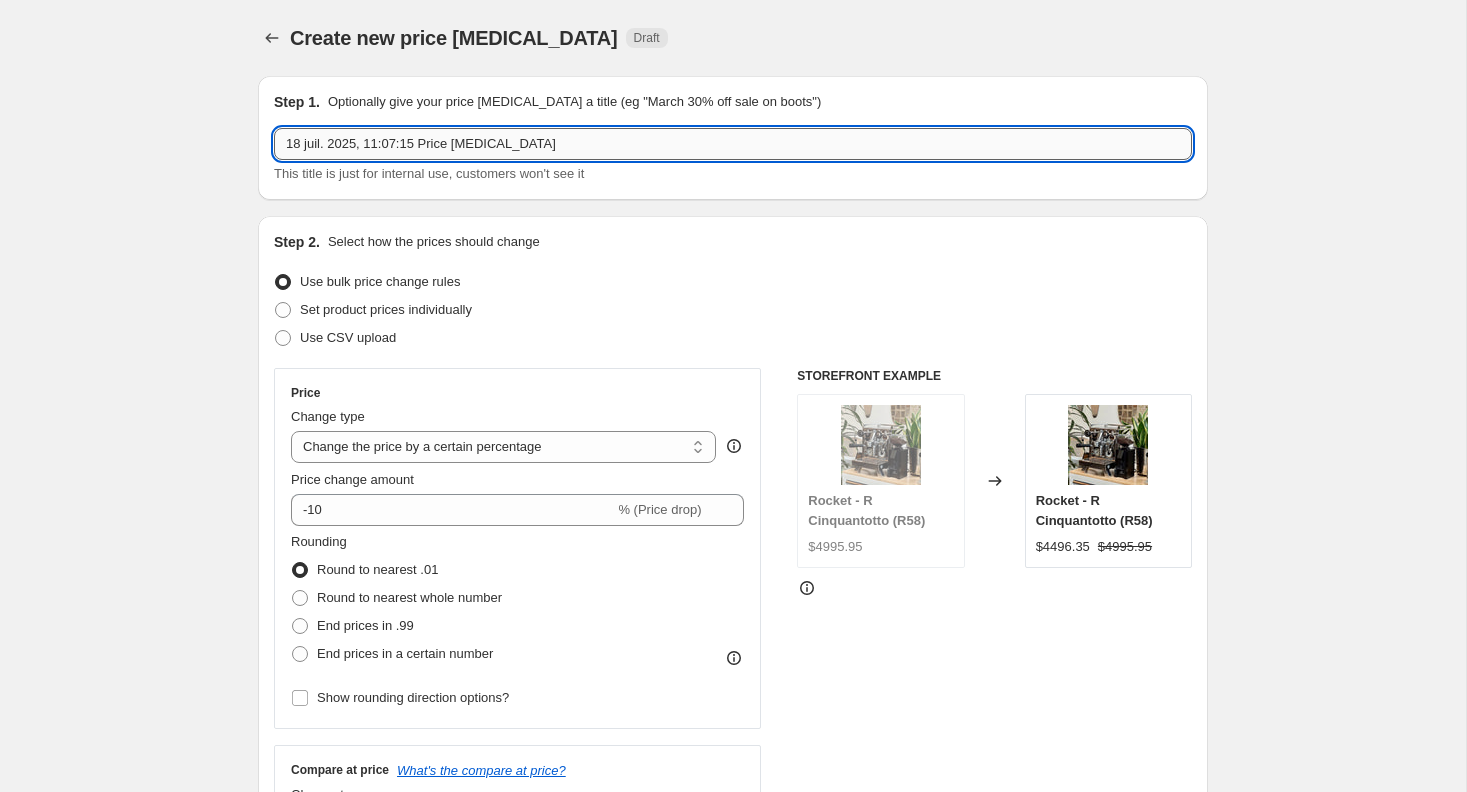 click on "18 juil. 2025, 11:07:15 Price [MEDICAL_DATA]" at bounding box center [733, 144] 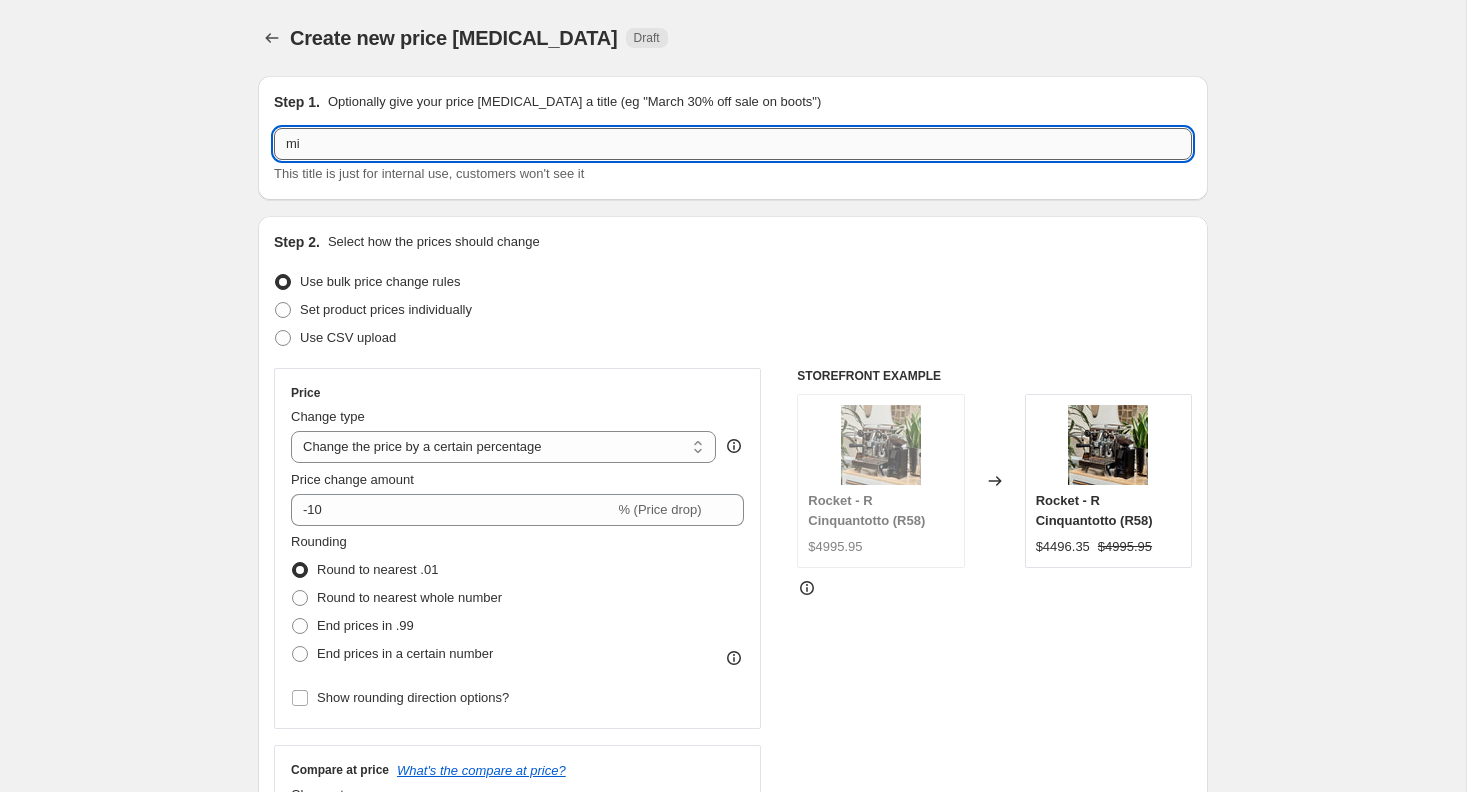 type on "m" 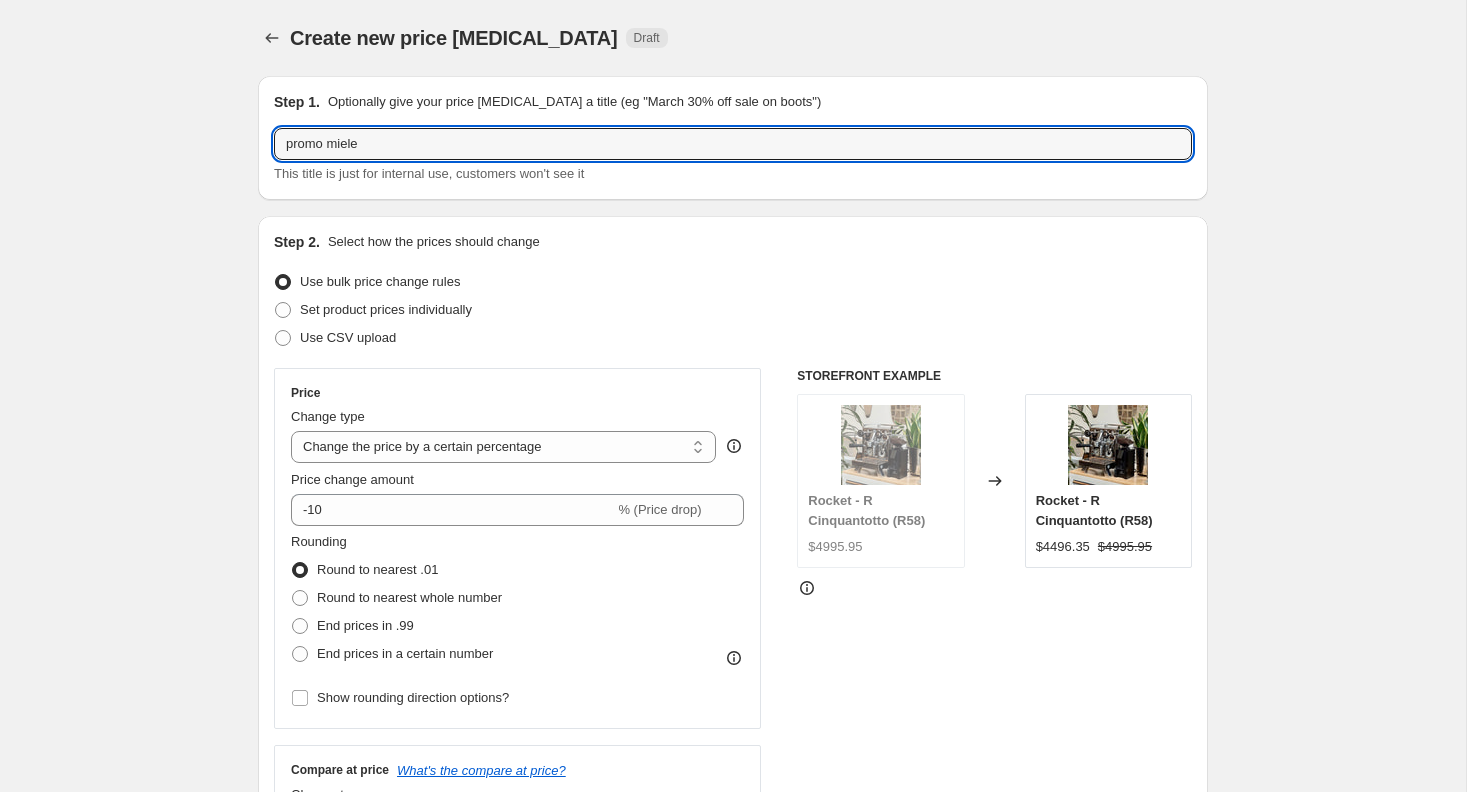 type on "promo miele" 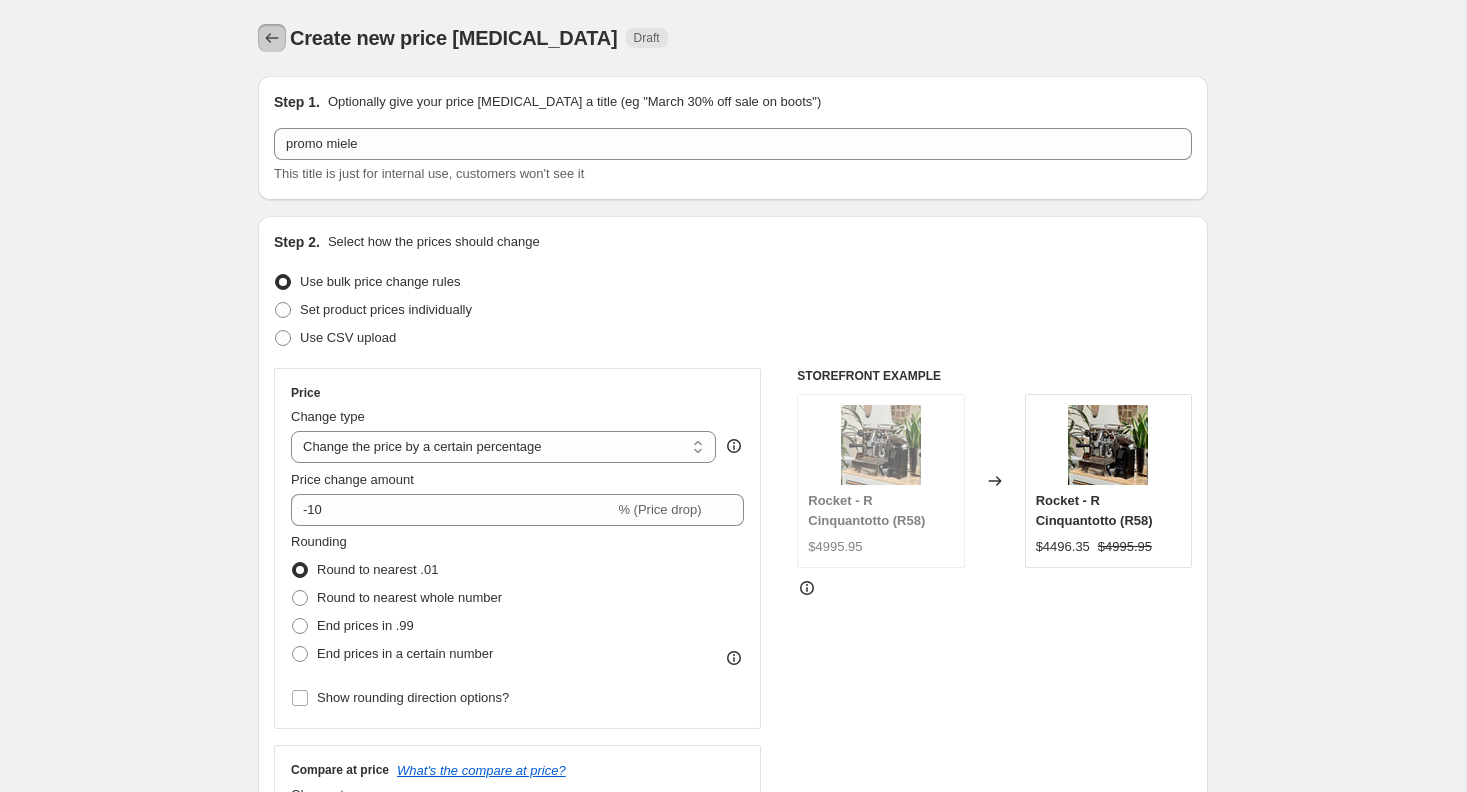 click 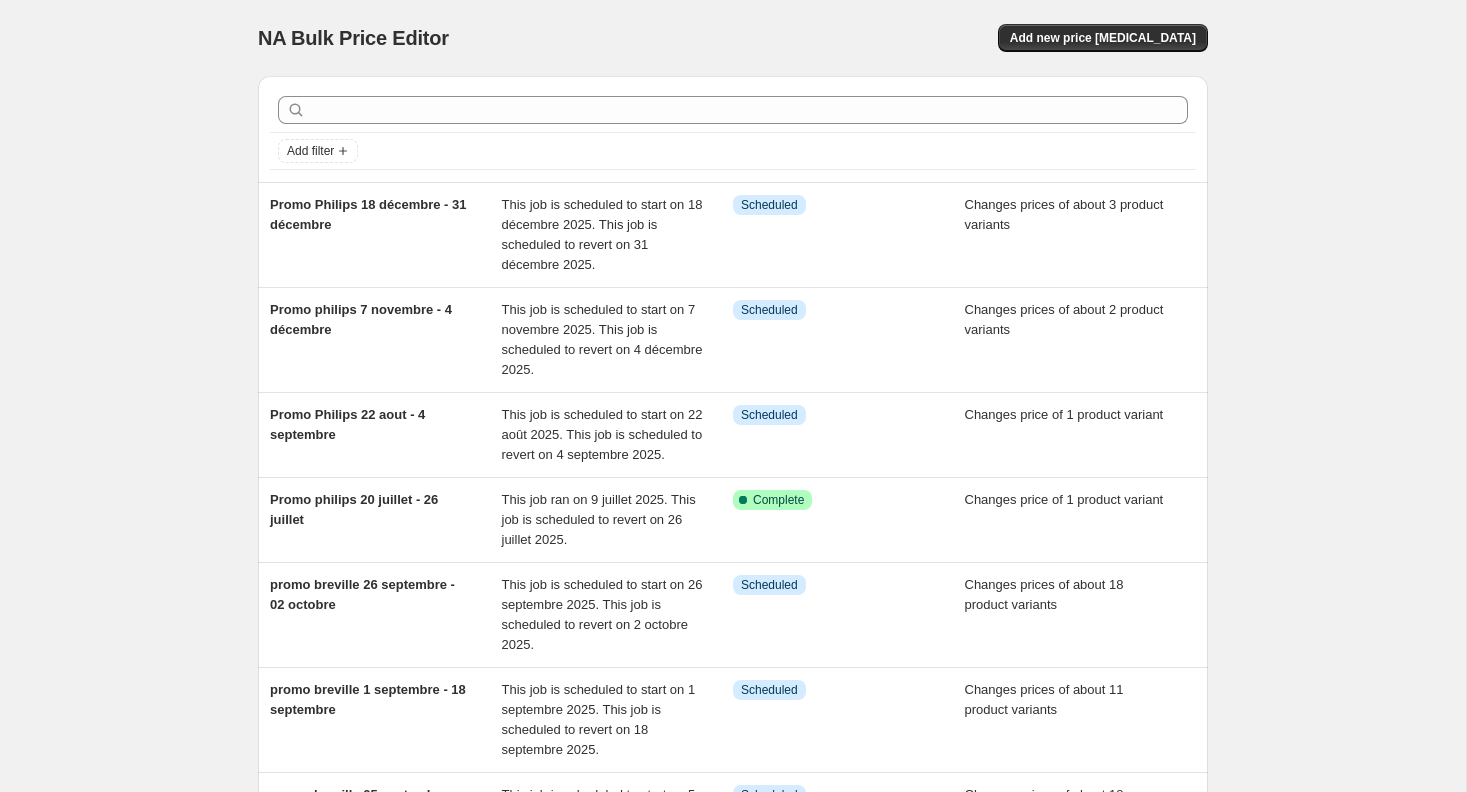 click on "Add filter" at bounding box center [733, 129] 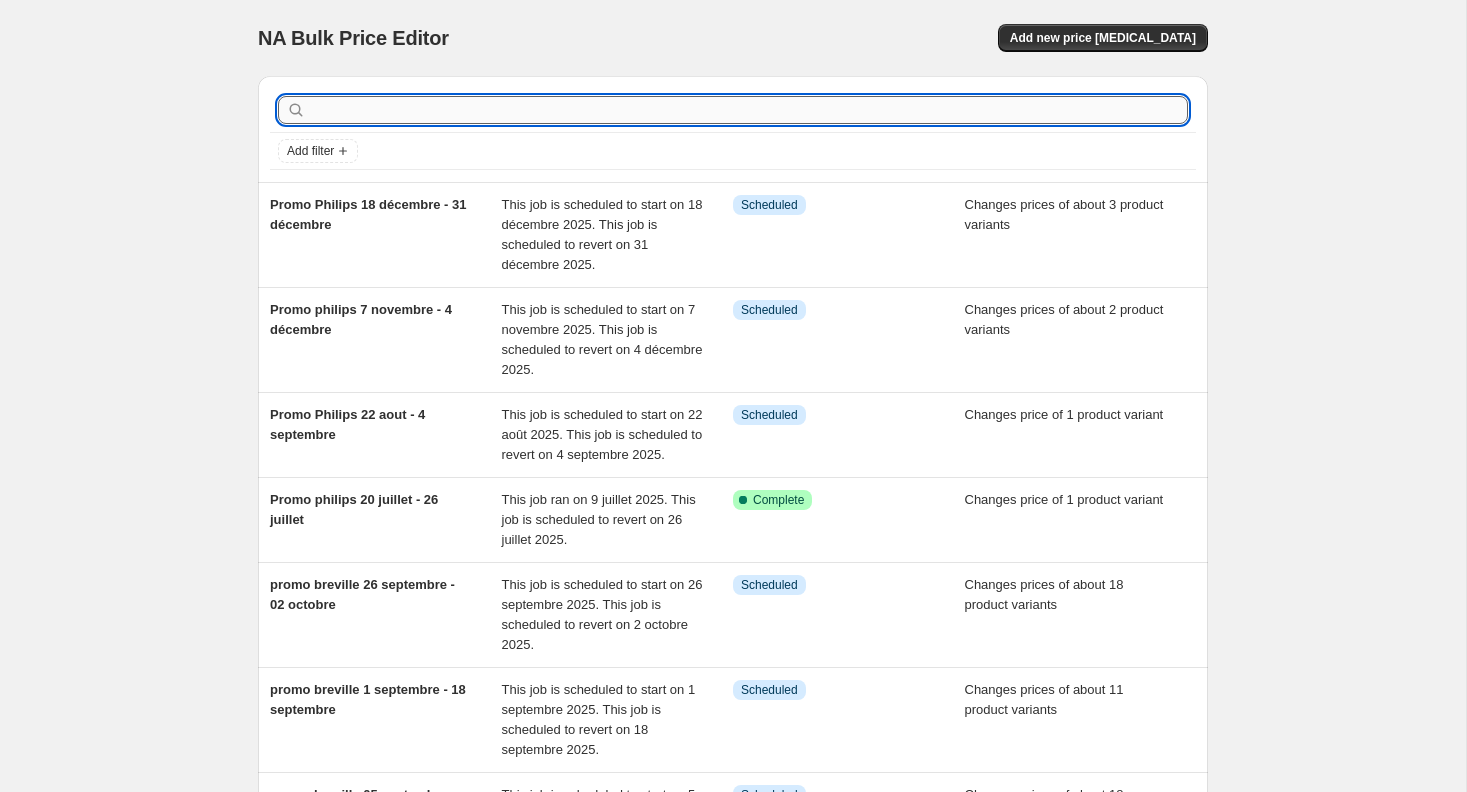 click at bounding box center (749, 110) 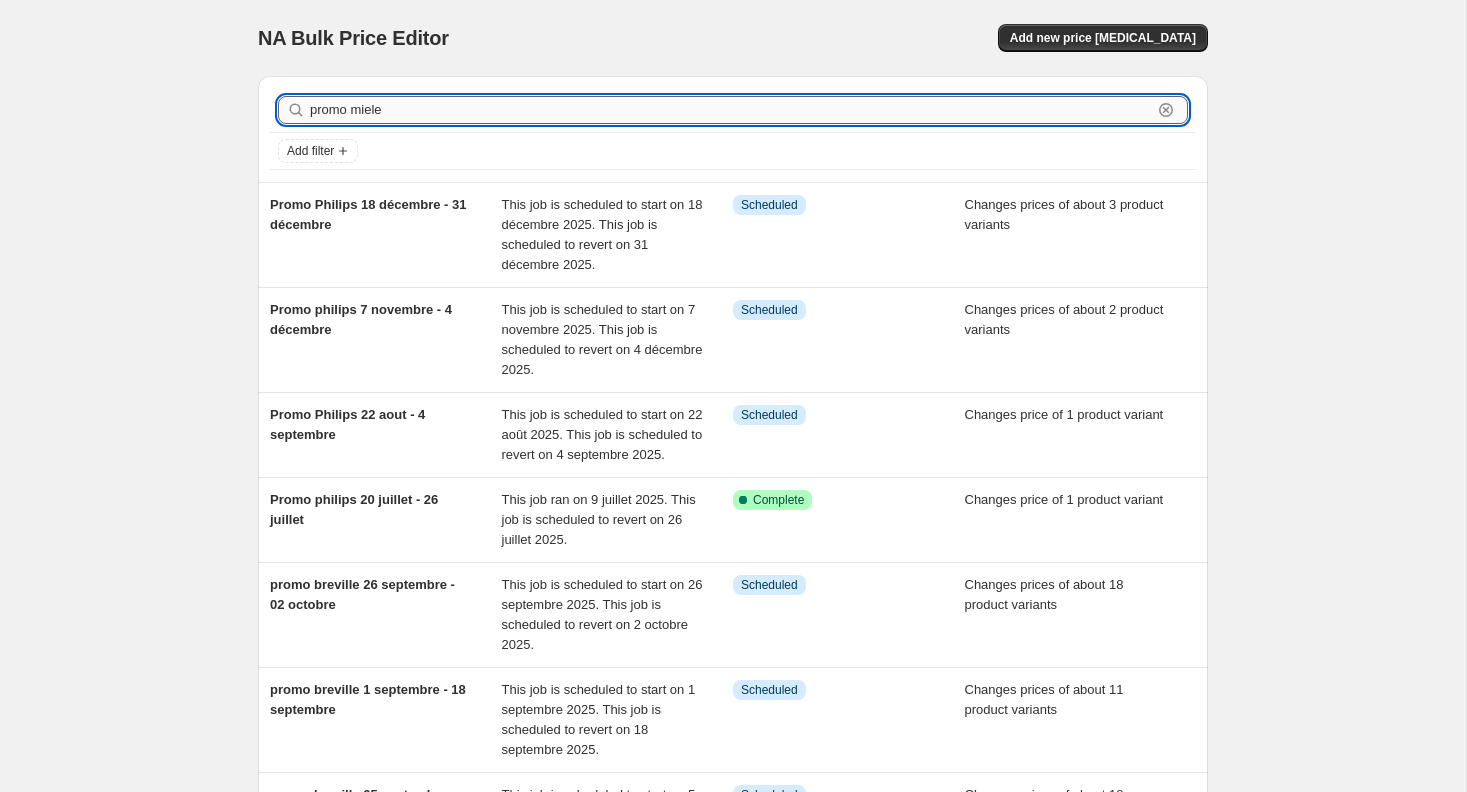 type on "promo miele" 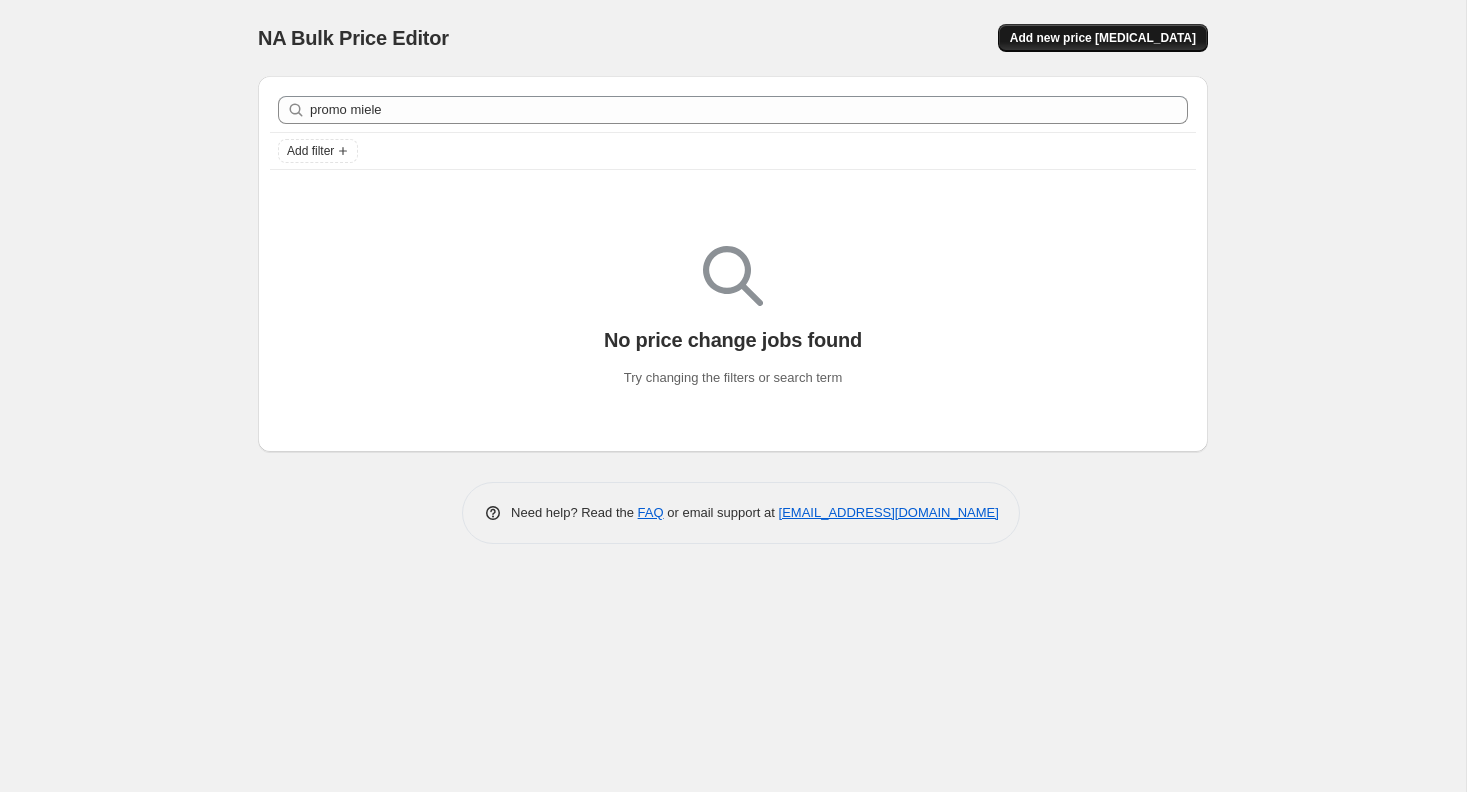 click on "Add new price [MEDICAL_DATA]" at bounding box center (1103, 38) 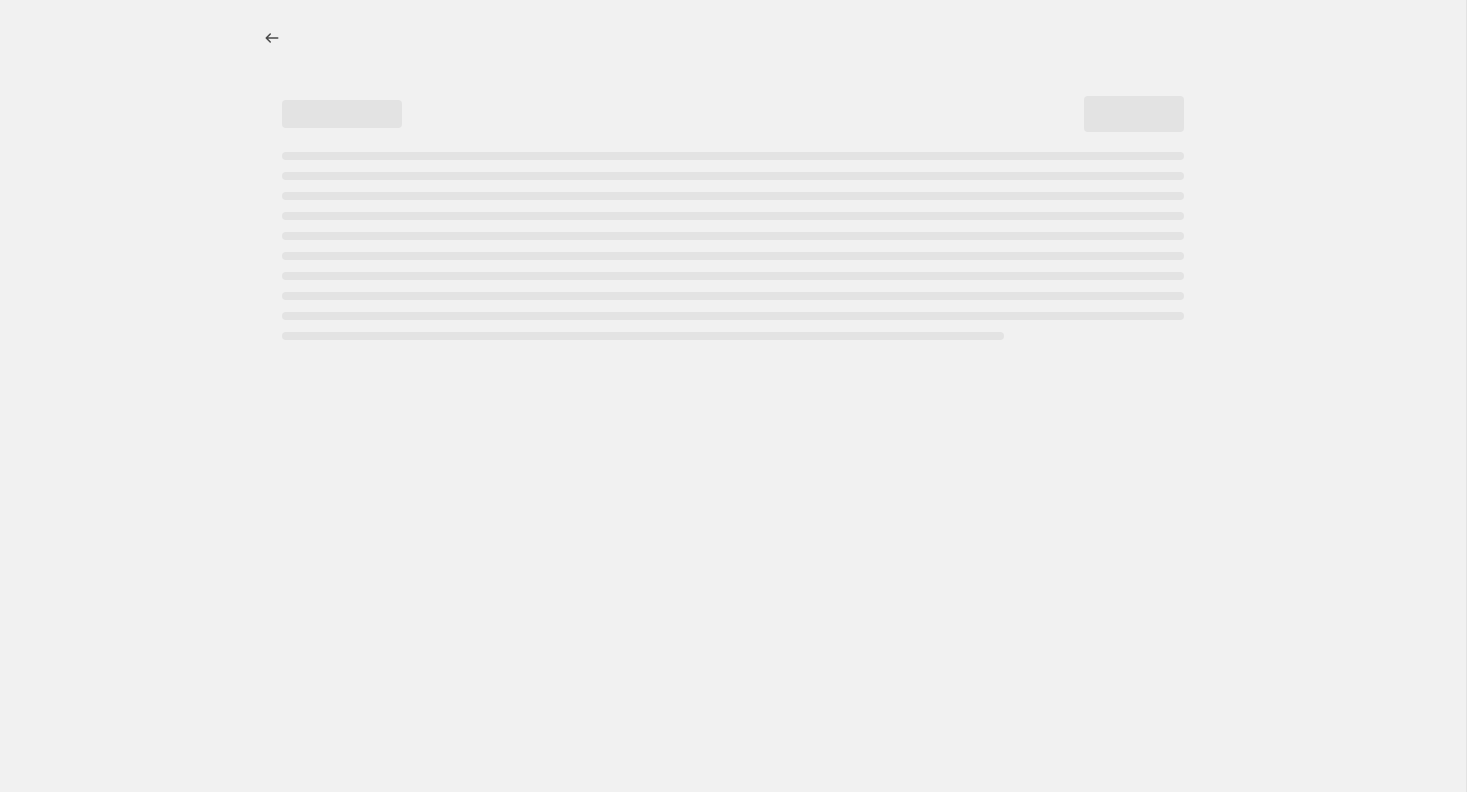 select on "percentage" 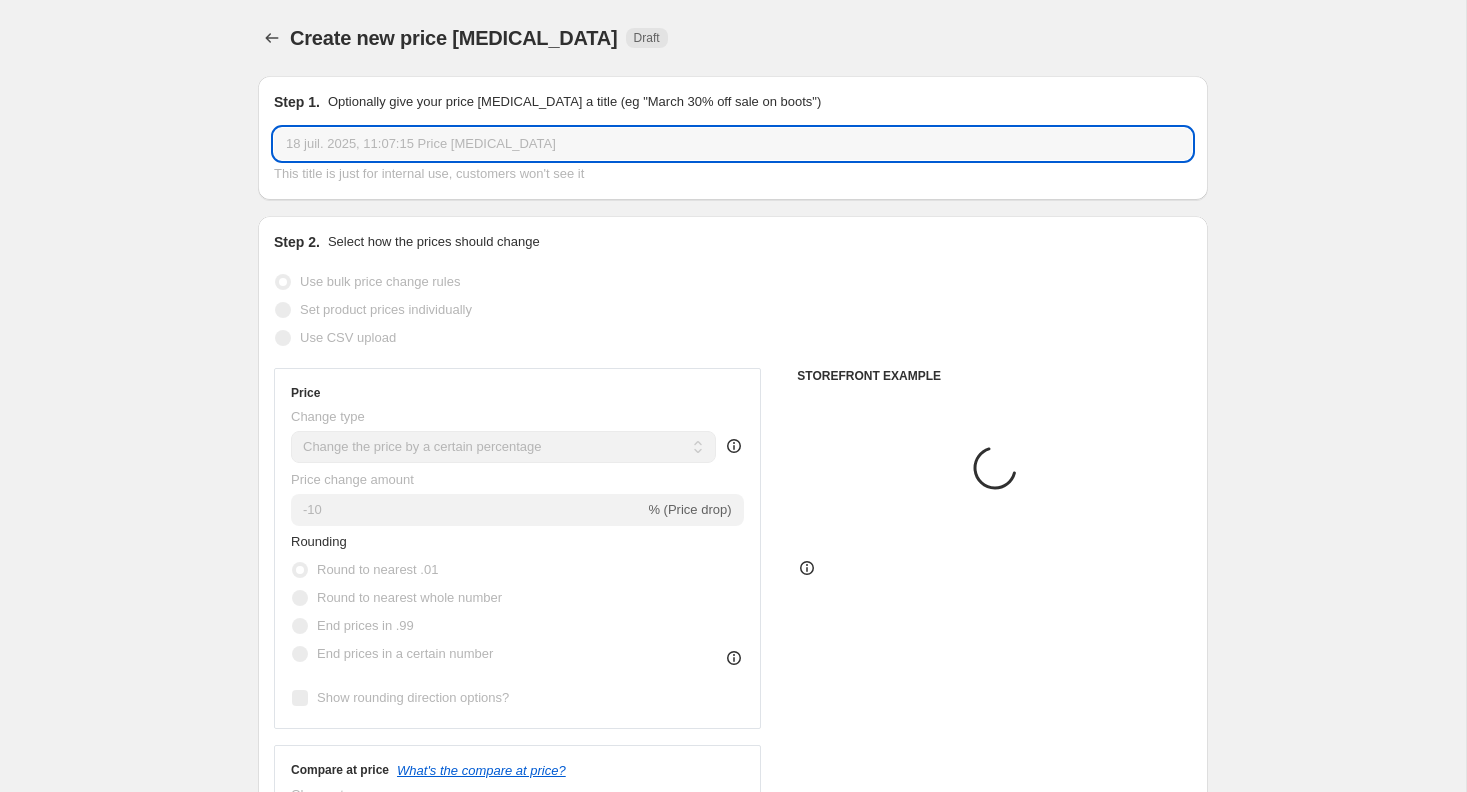 click on "18 juil. 2025, 11:07:15 Price [MEDICAL_DATA]" at bounding box center [733, 144] 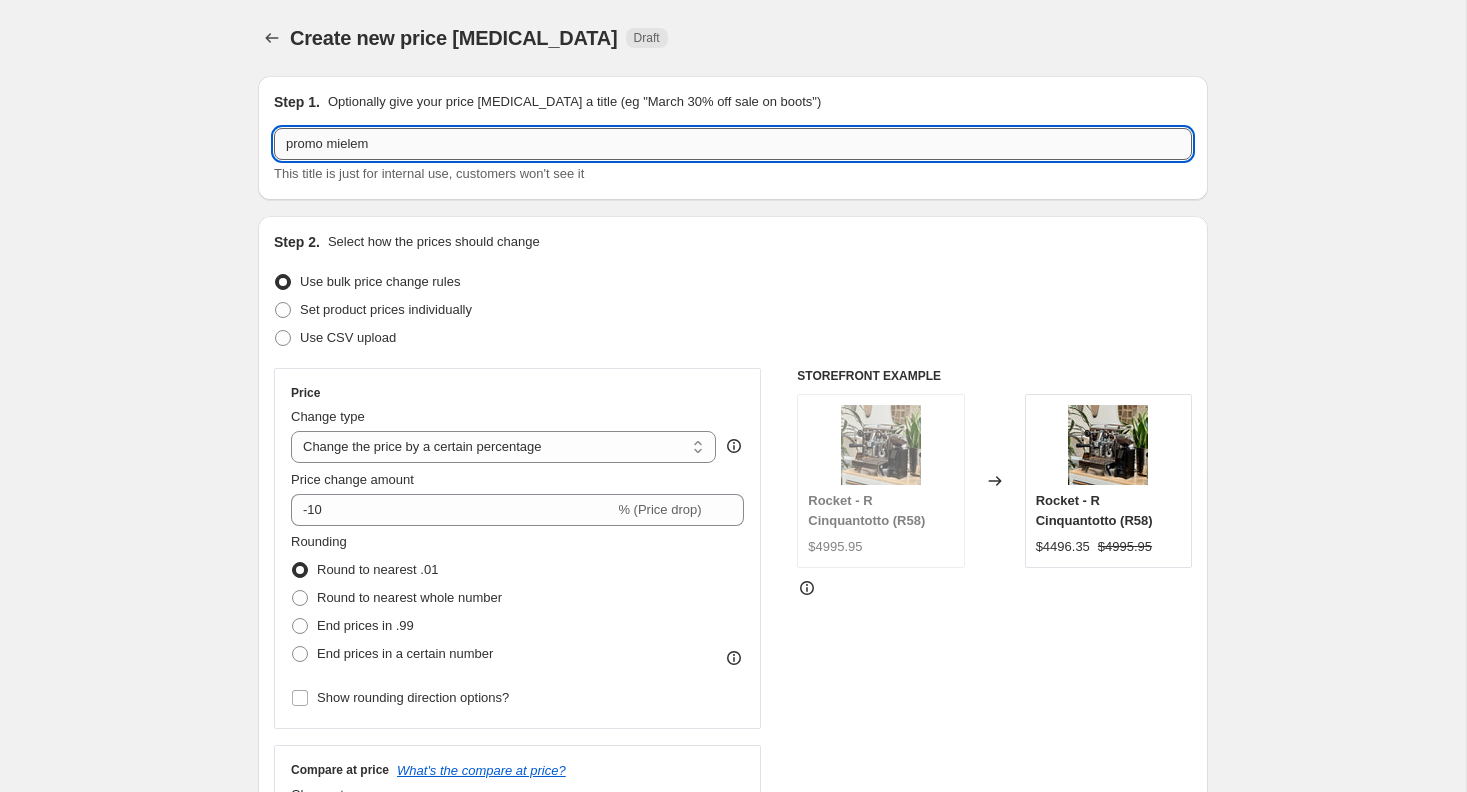 paste on "[DATE] until [DATE]" 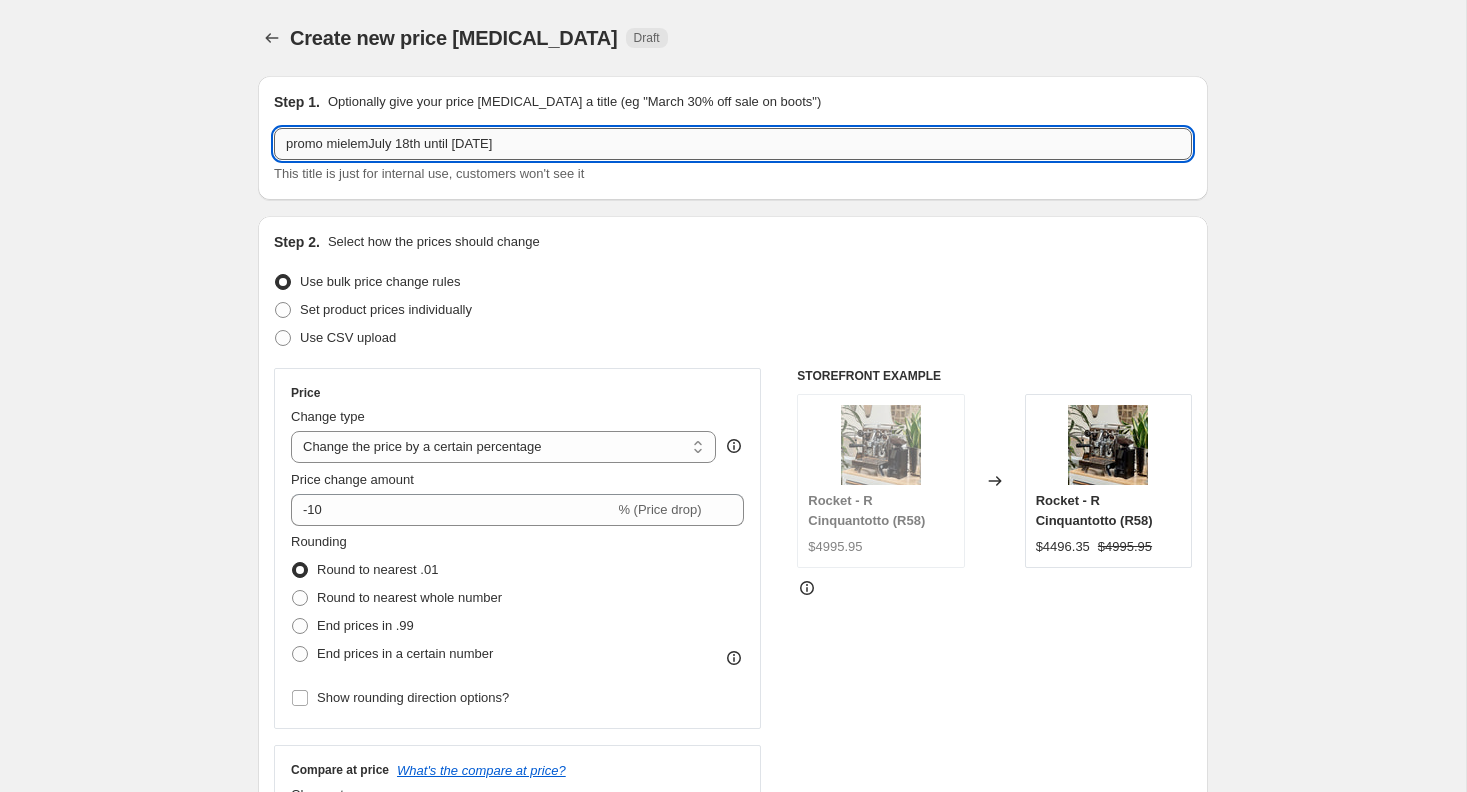 click on "promo mielemJuly 18th until [DATE]" at bounding box center (733, 144) 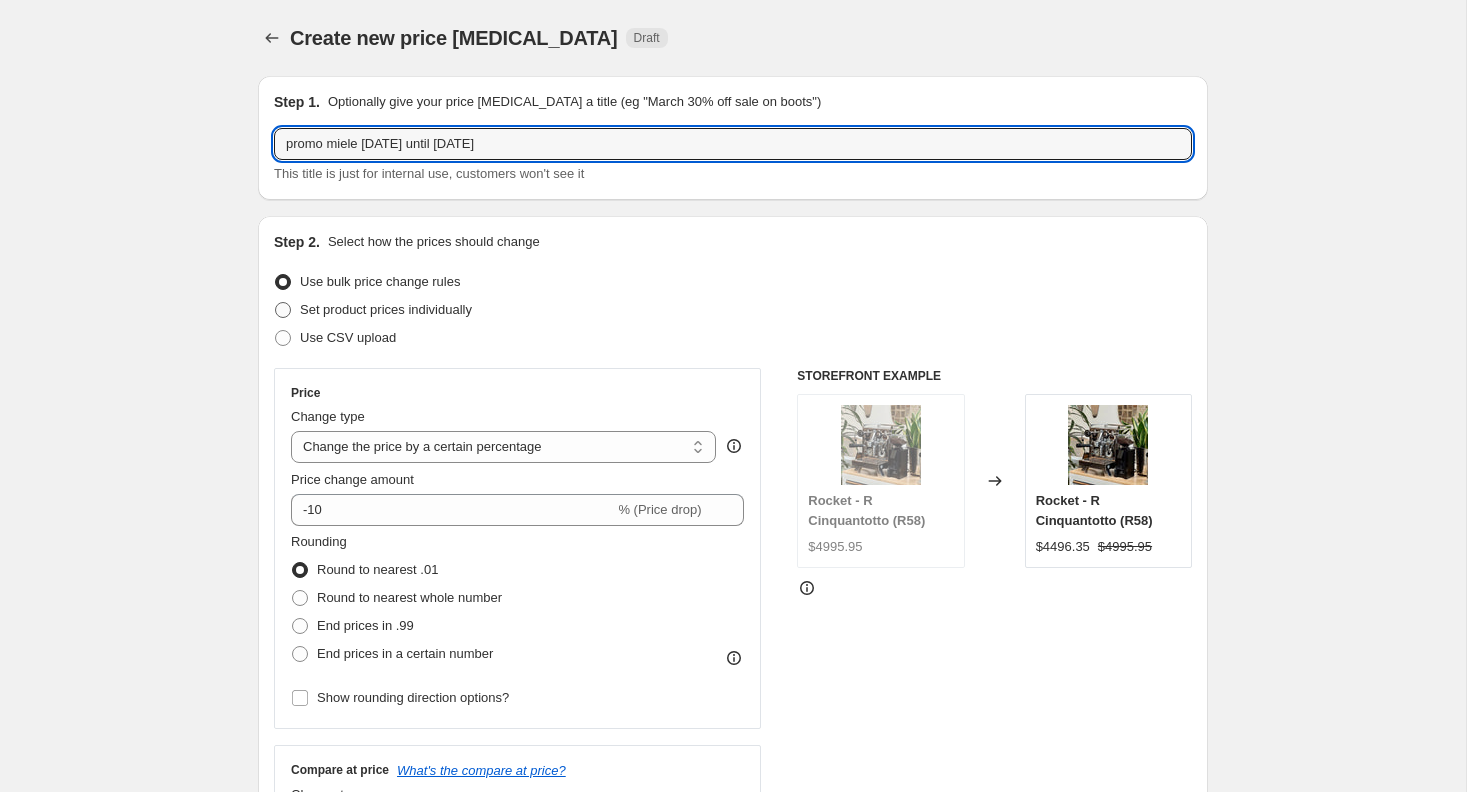 type on "promo miele [DATE] until [DATE]" 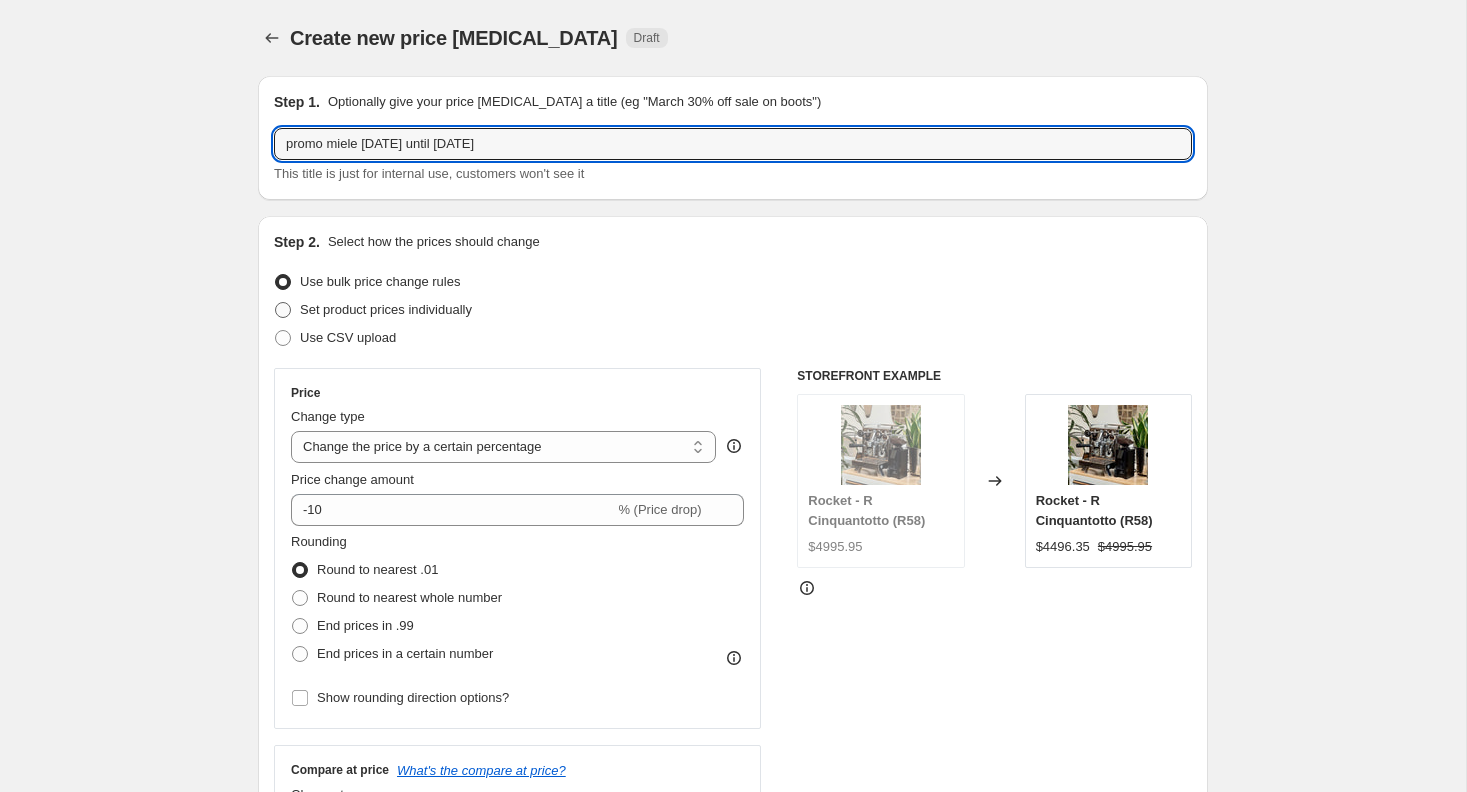 radio on "true" 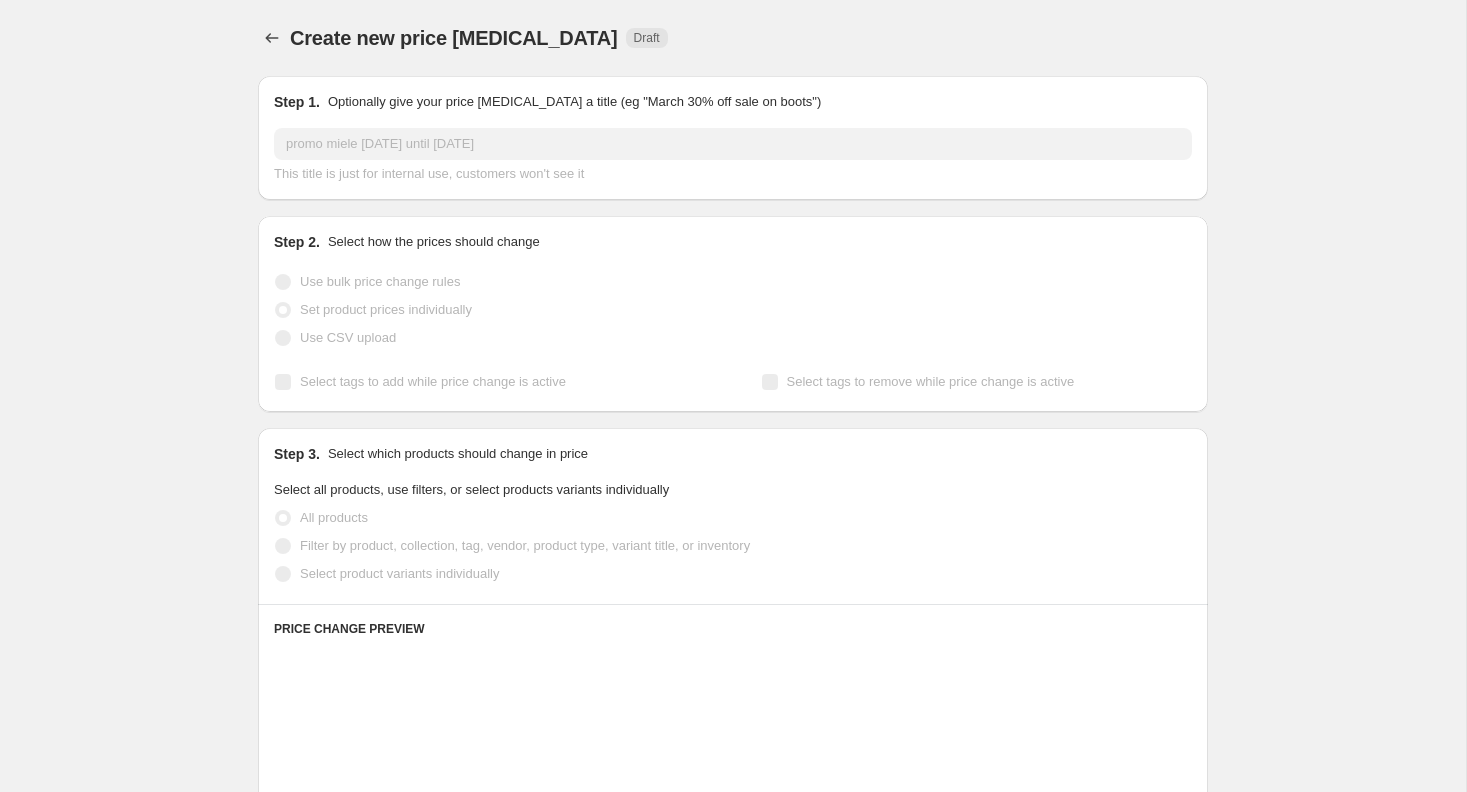 scroll, scrollTop: 97, scrollLeft: 0, axis: vertical 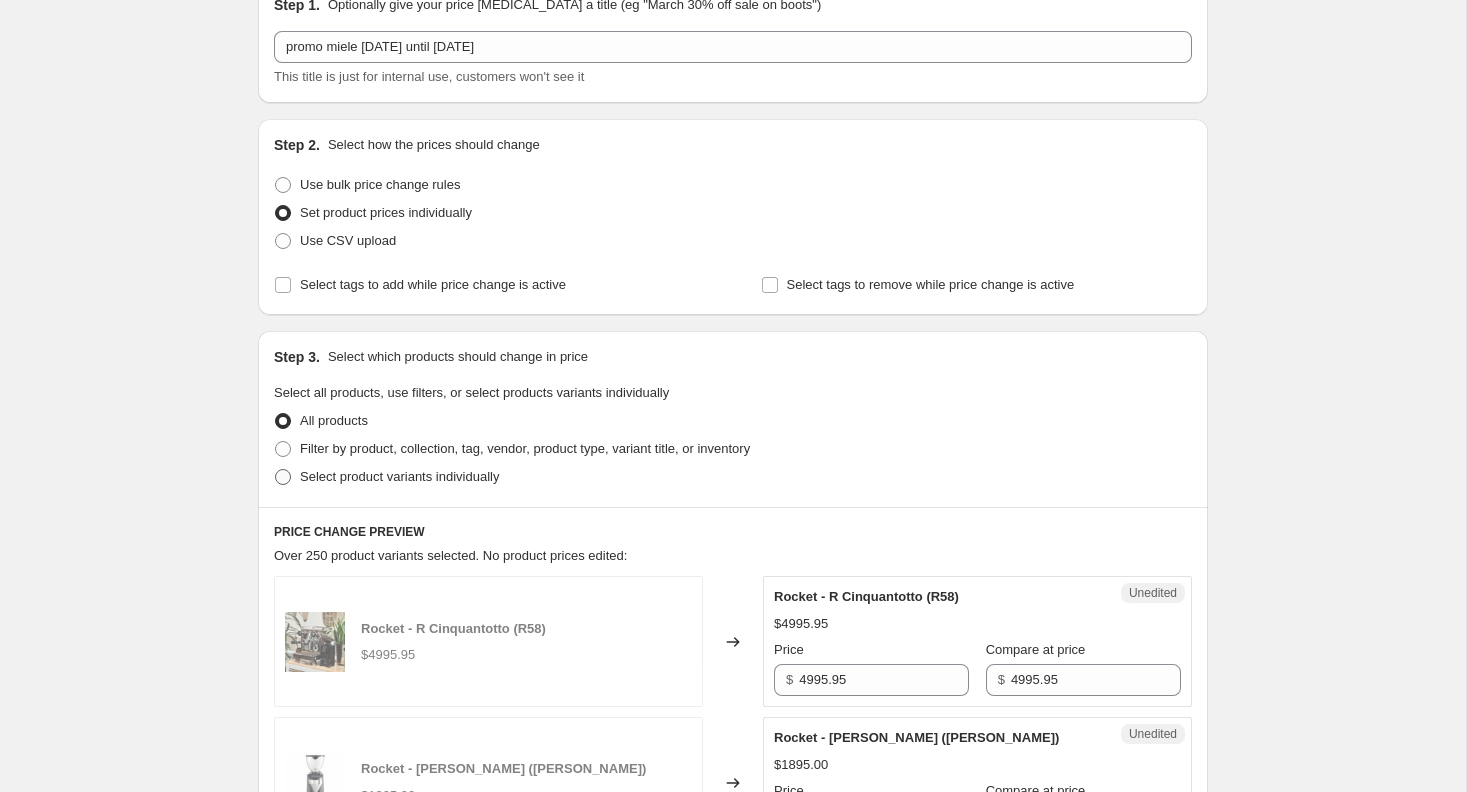 click on "Select product variants individually" at bounding box center (386, 477) 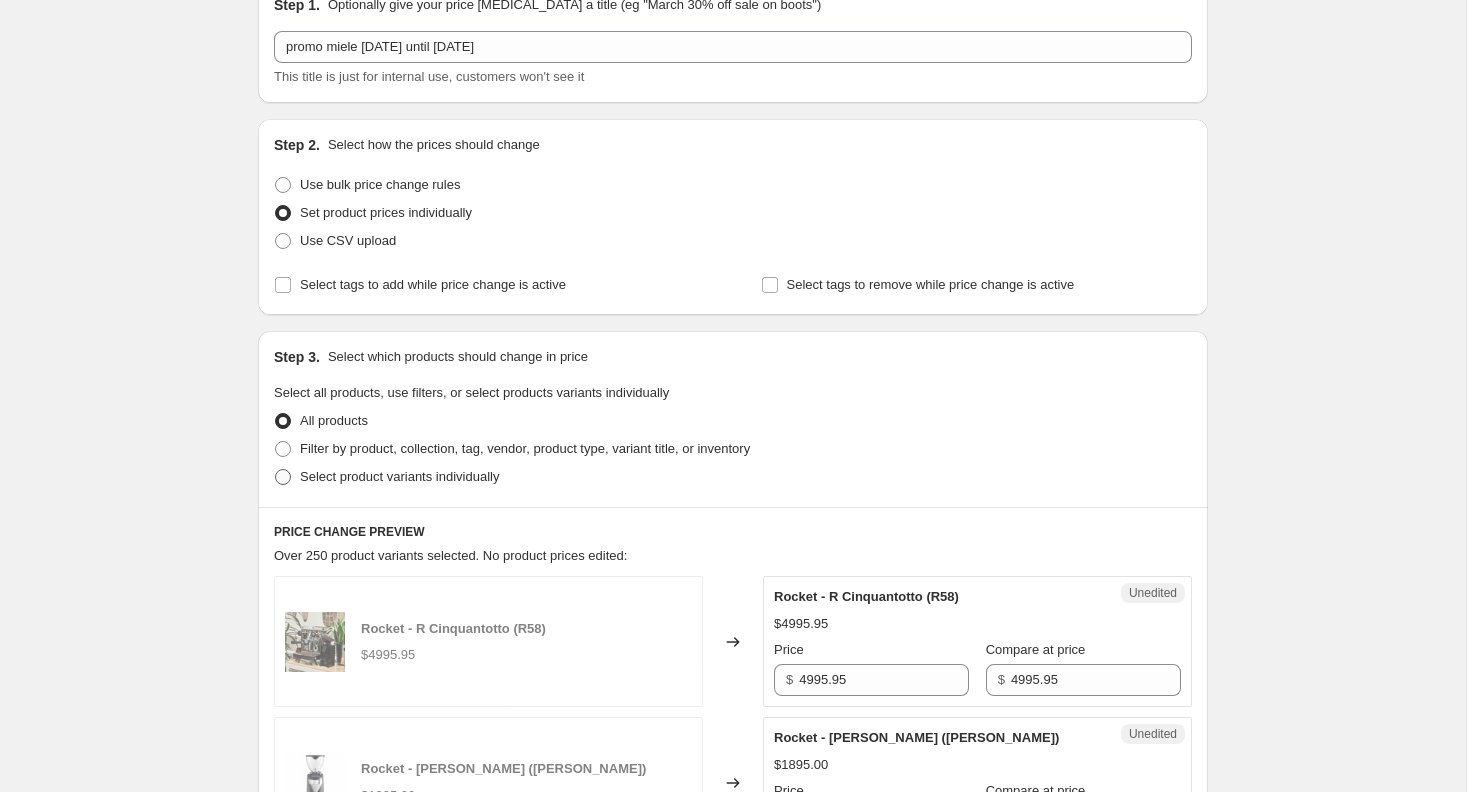 radio on "true" 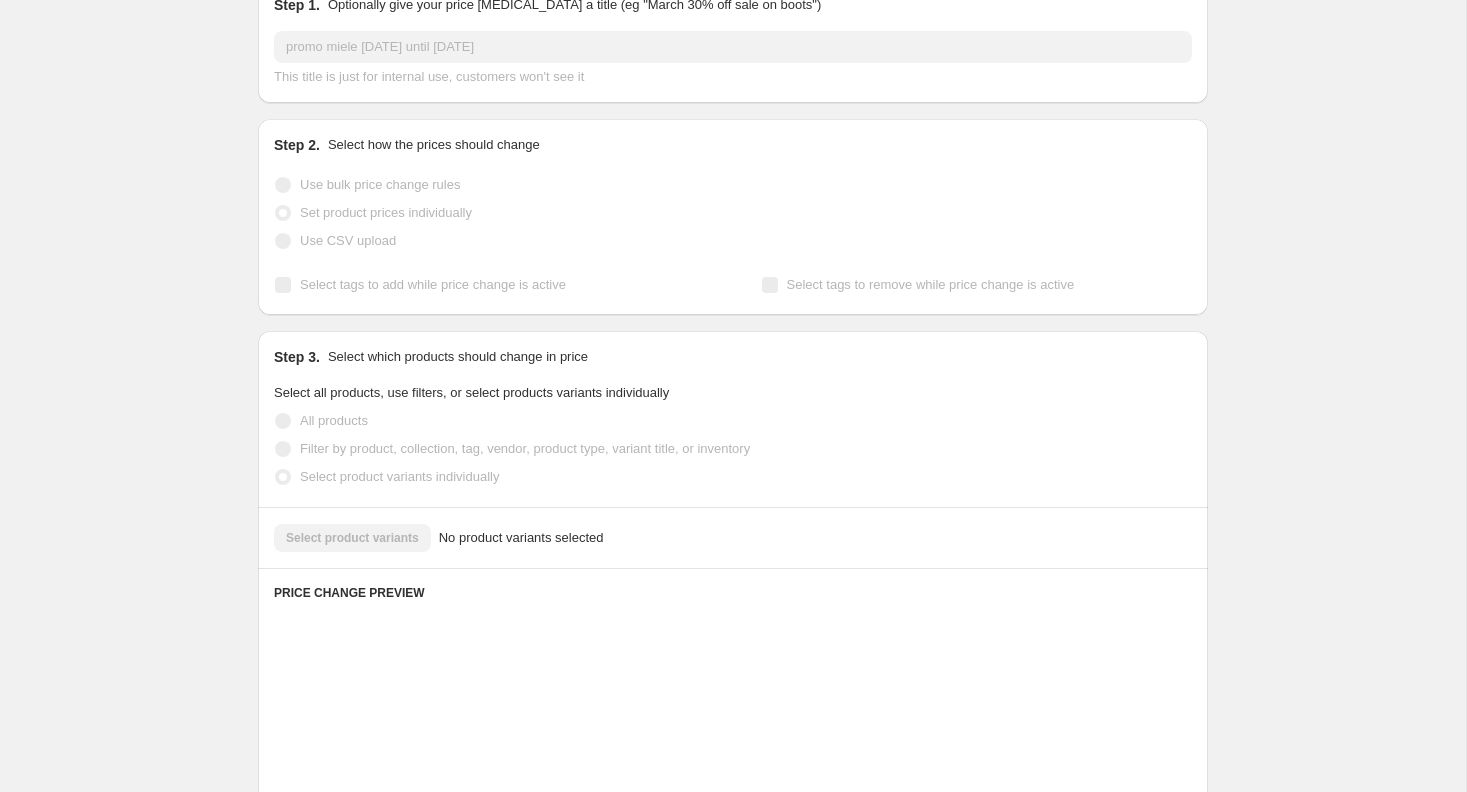 click on "Select product variants No   product variants selected" at bounding box center (733, 538) 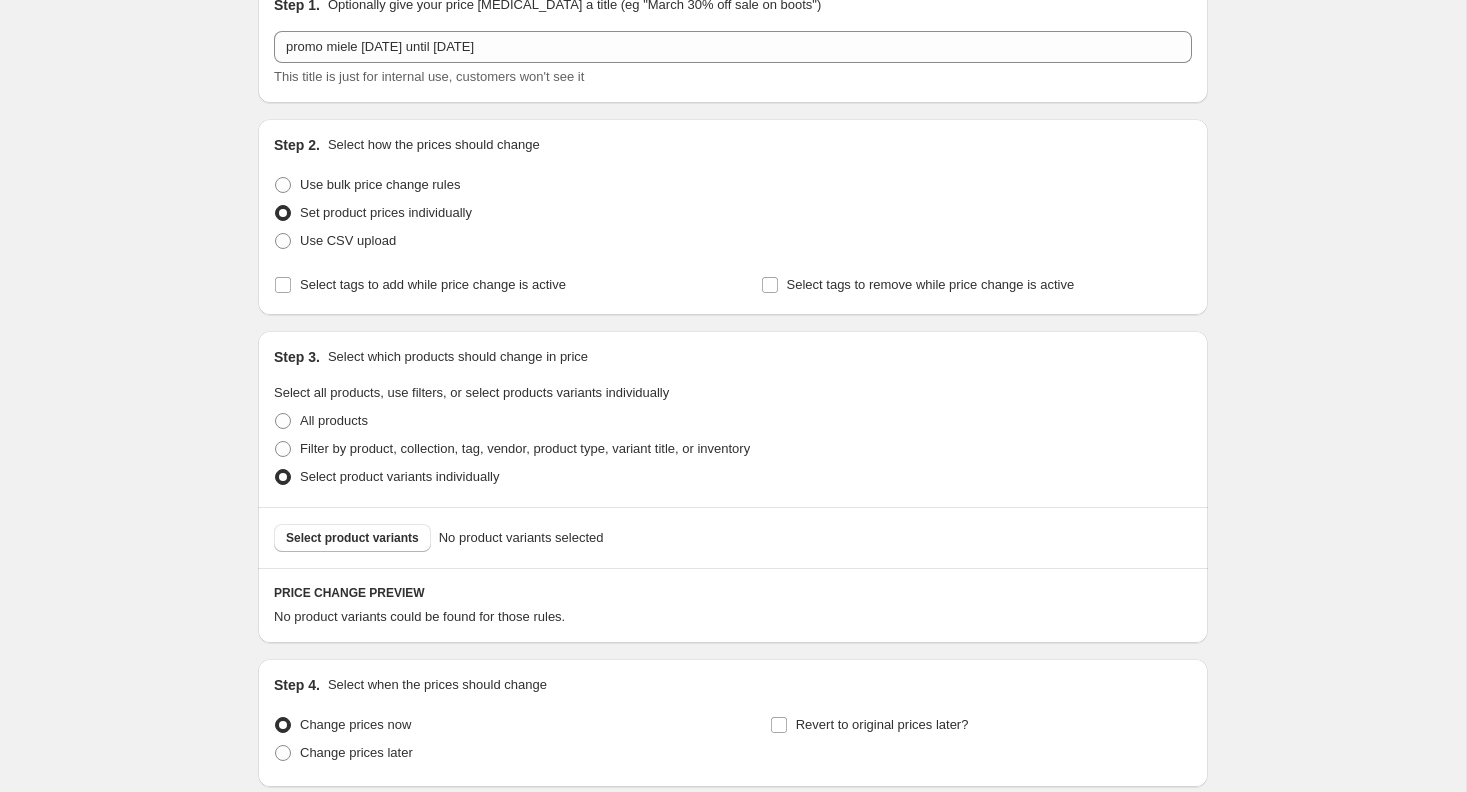 click on "Select product variants" at bounding box center [352, 538] 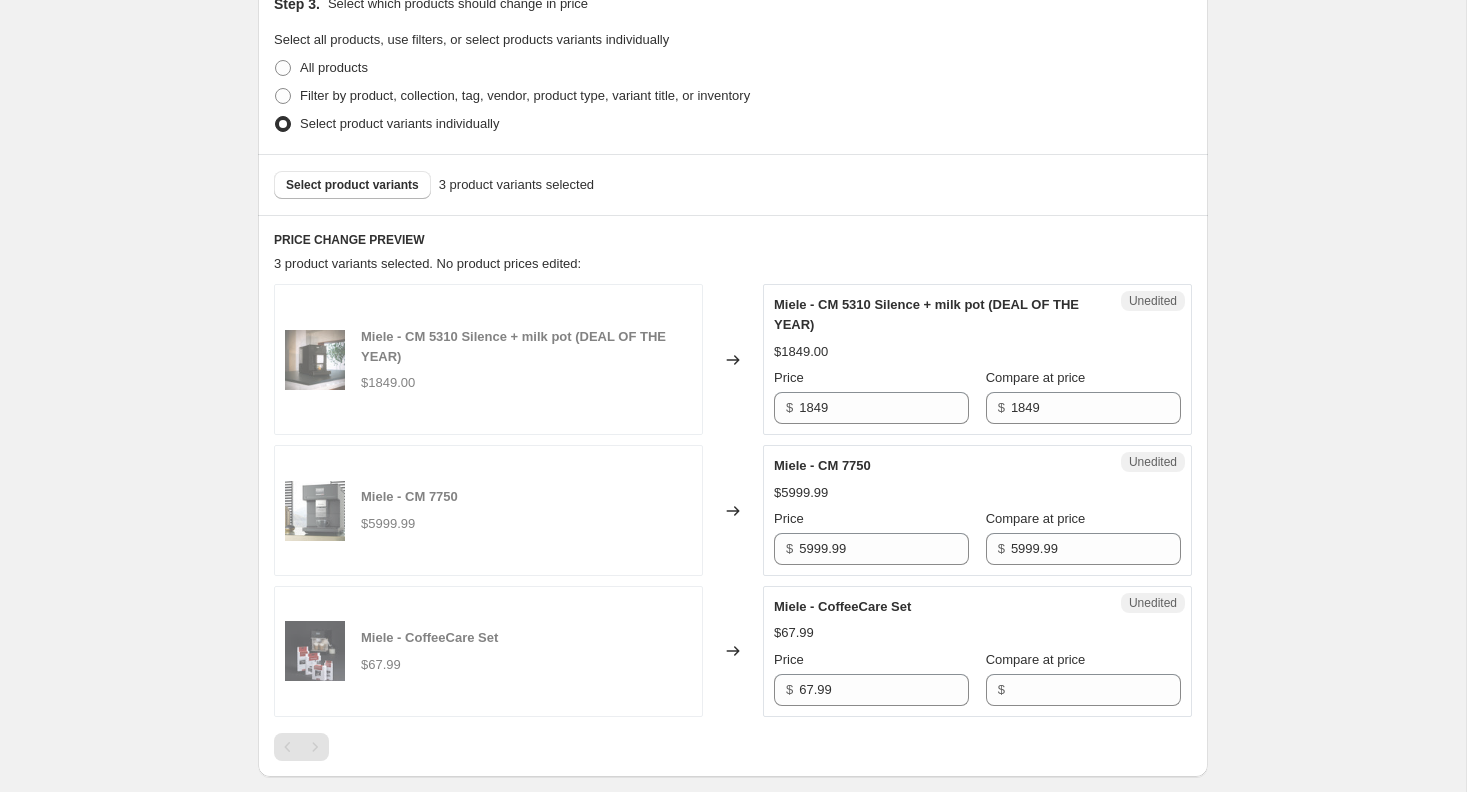 scroll, scrollTop: 452, scrollLeft: 0, axis: vertical 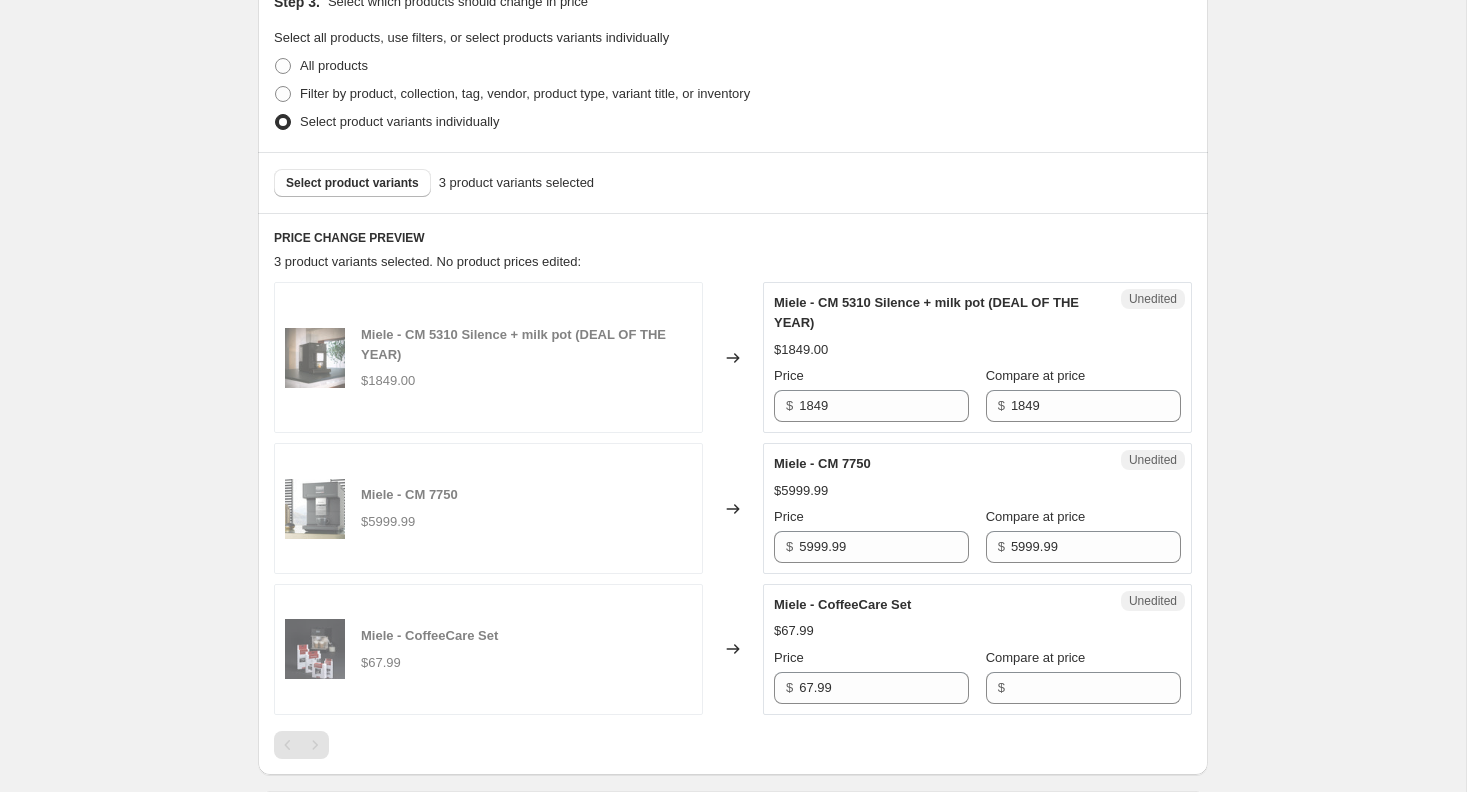 click on "Price $ 1849" at bounding box center (871, 394) 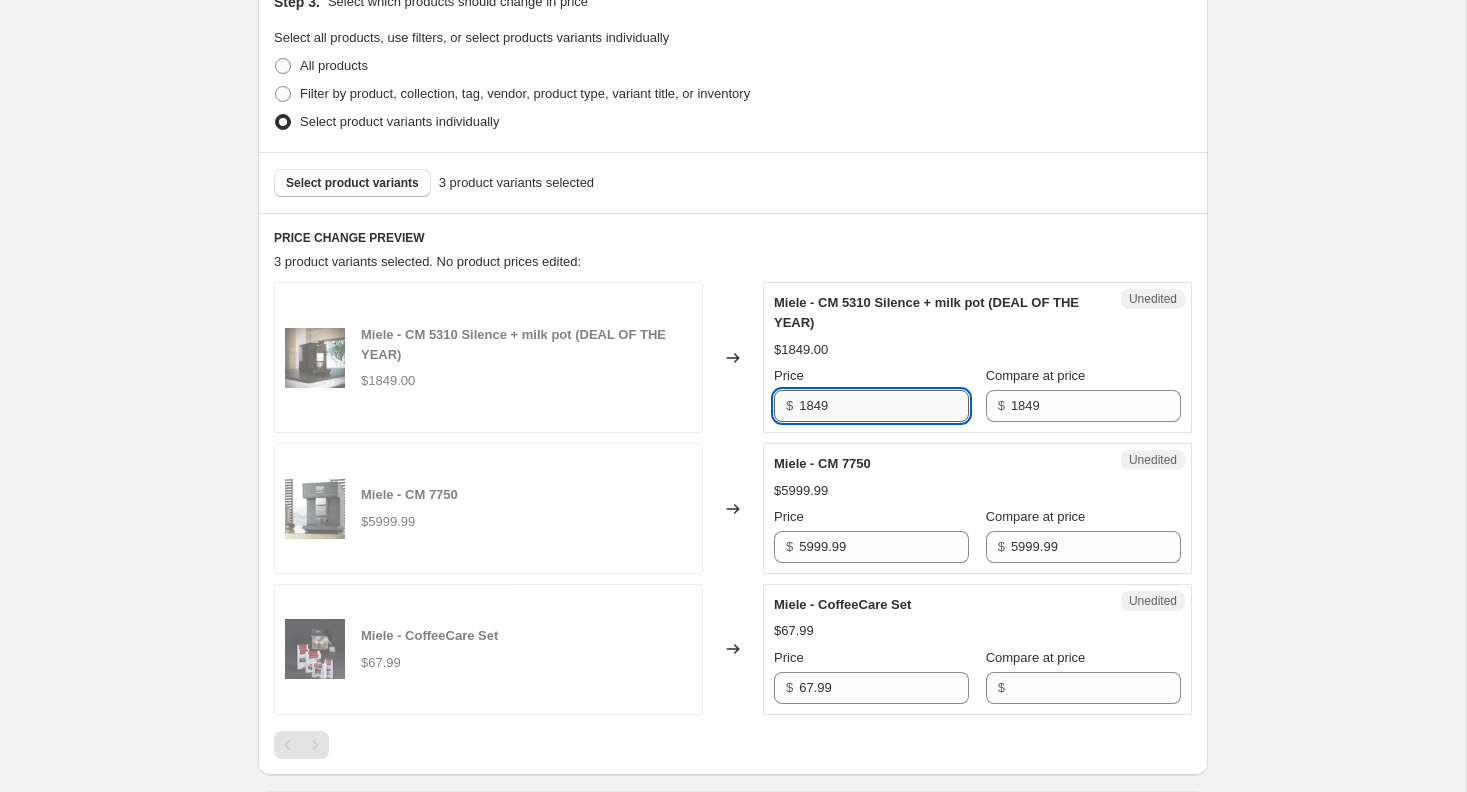 click on "1849" at bounding box center (884, 406) 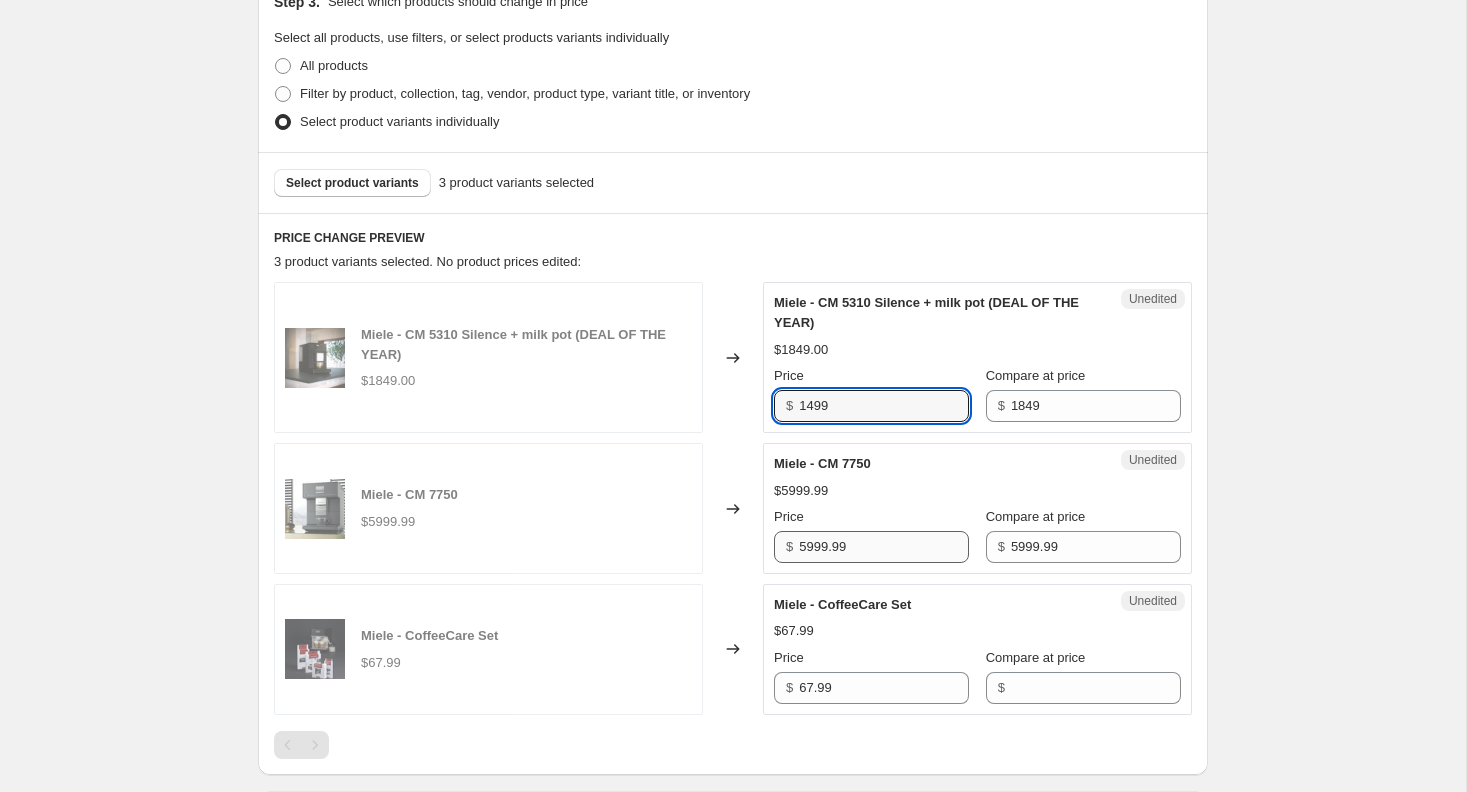 scroll, scrollTop: 502, scrollLeft: 0, axis: vertical 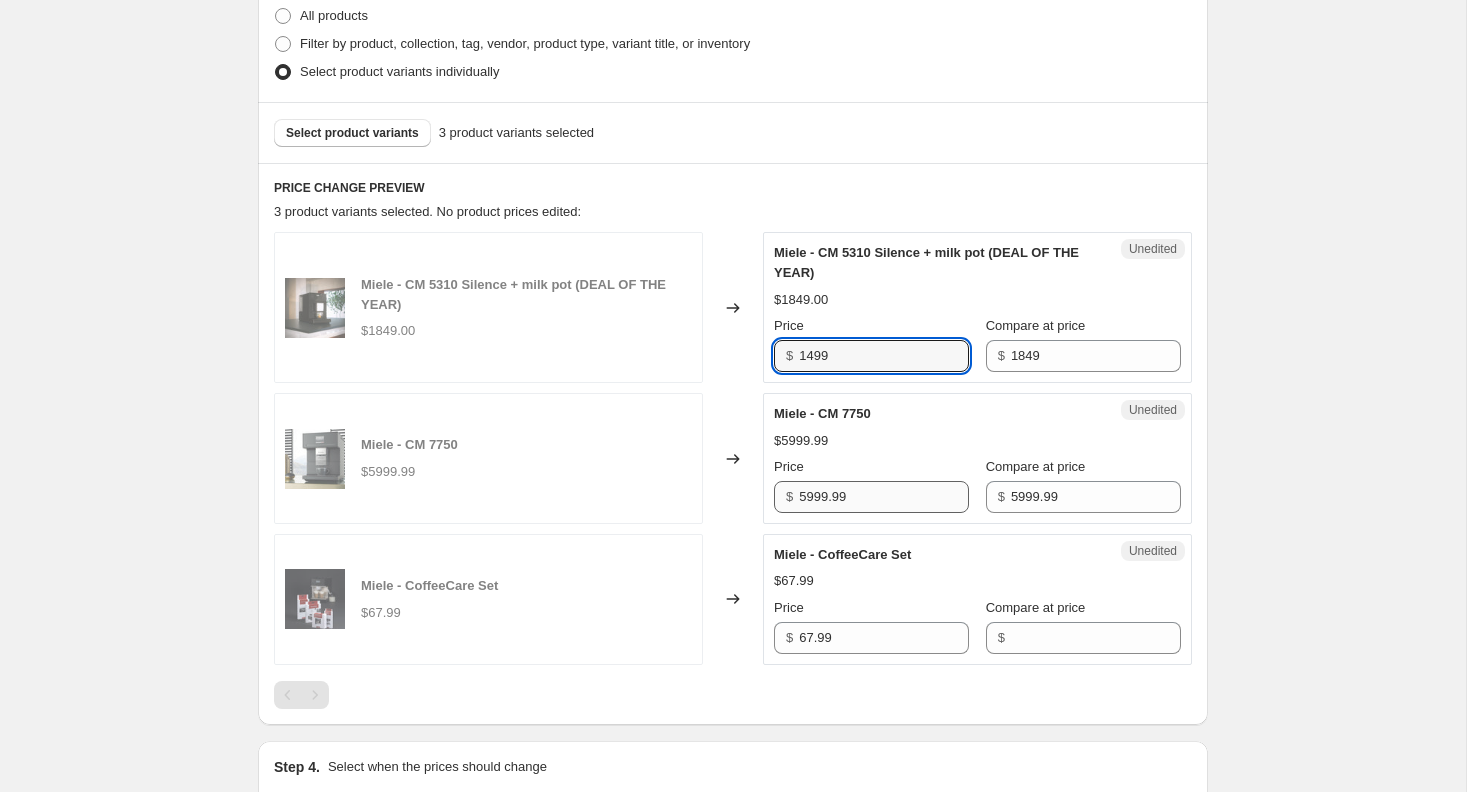 type on "1499" 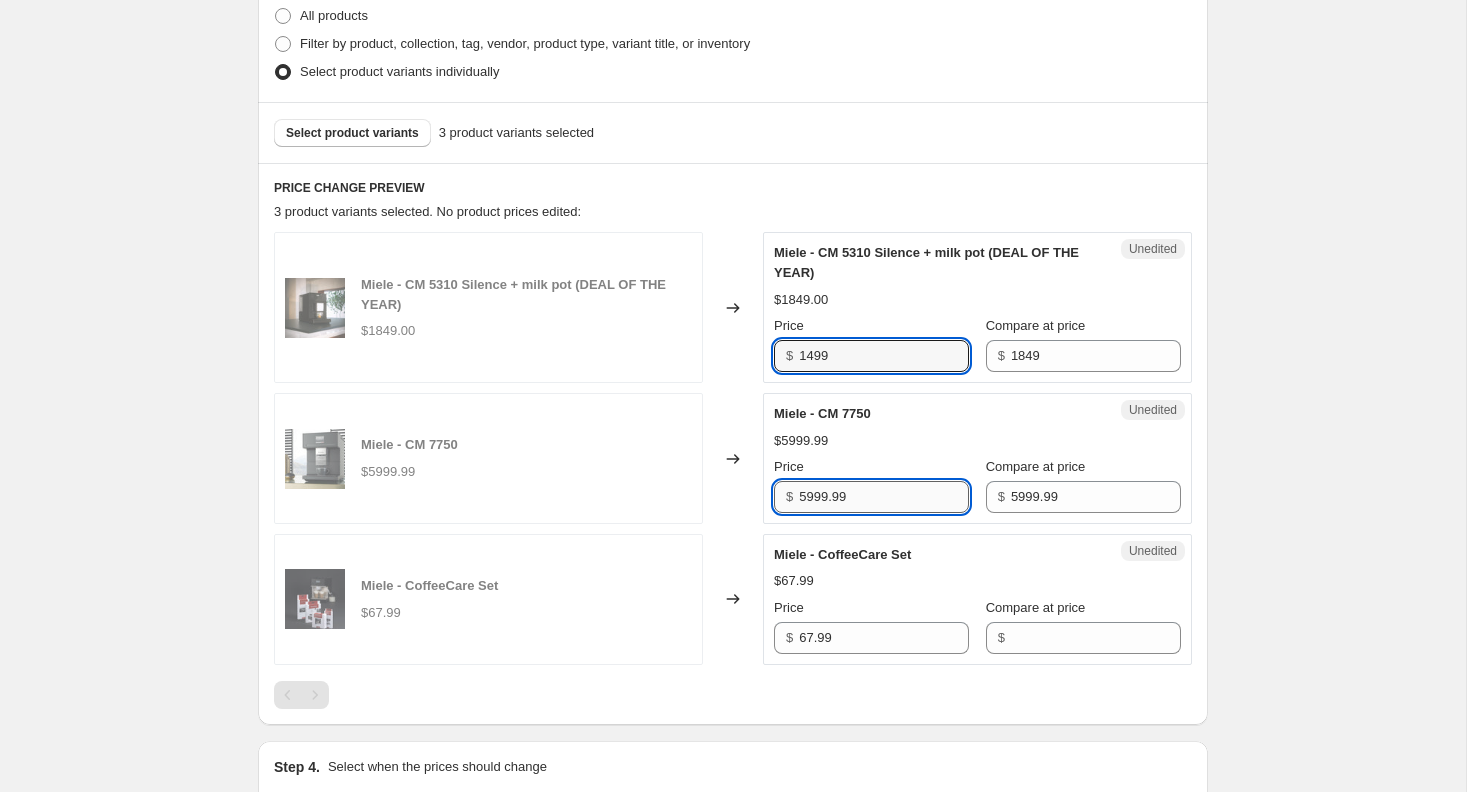 click on "5999.99" at bounding box center [884, 497] 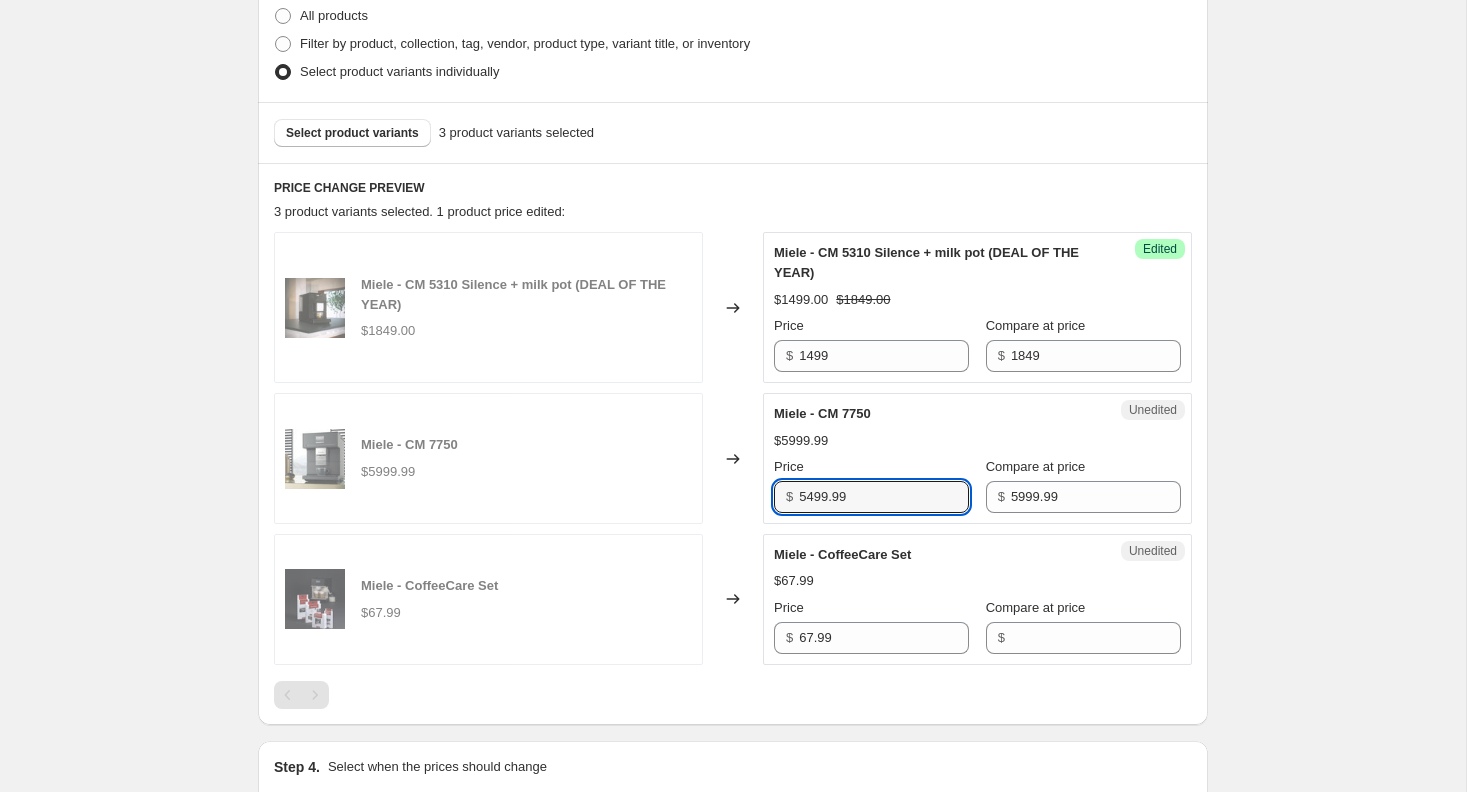 type on "5499.99" 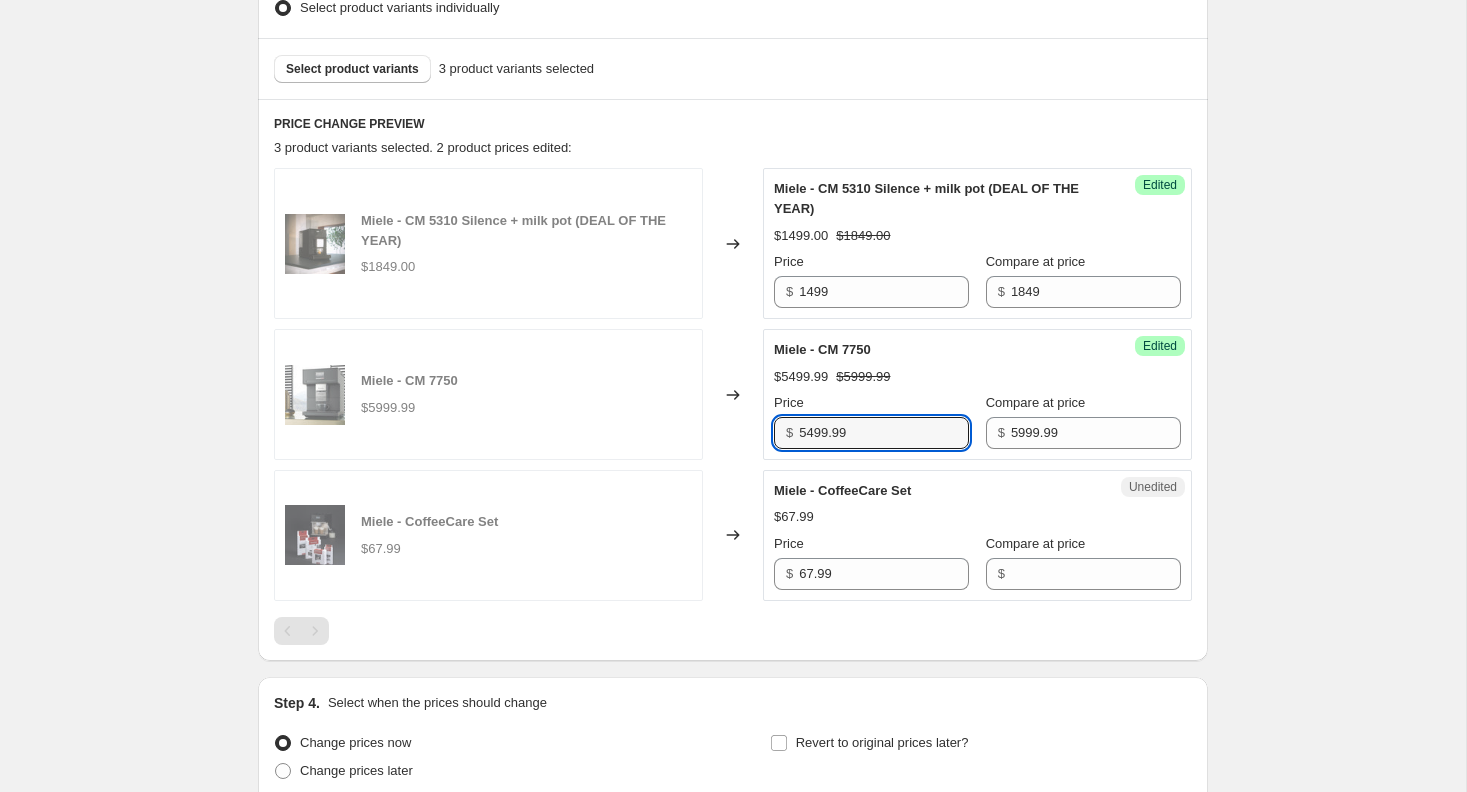 scroll, scrollTop: 574, scrollLeft: 0, axis: vertical 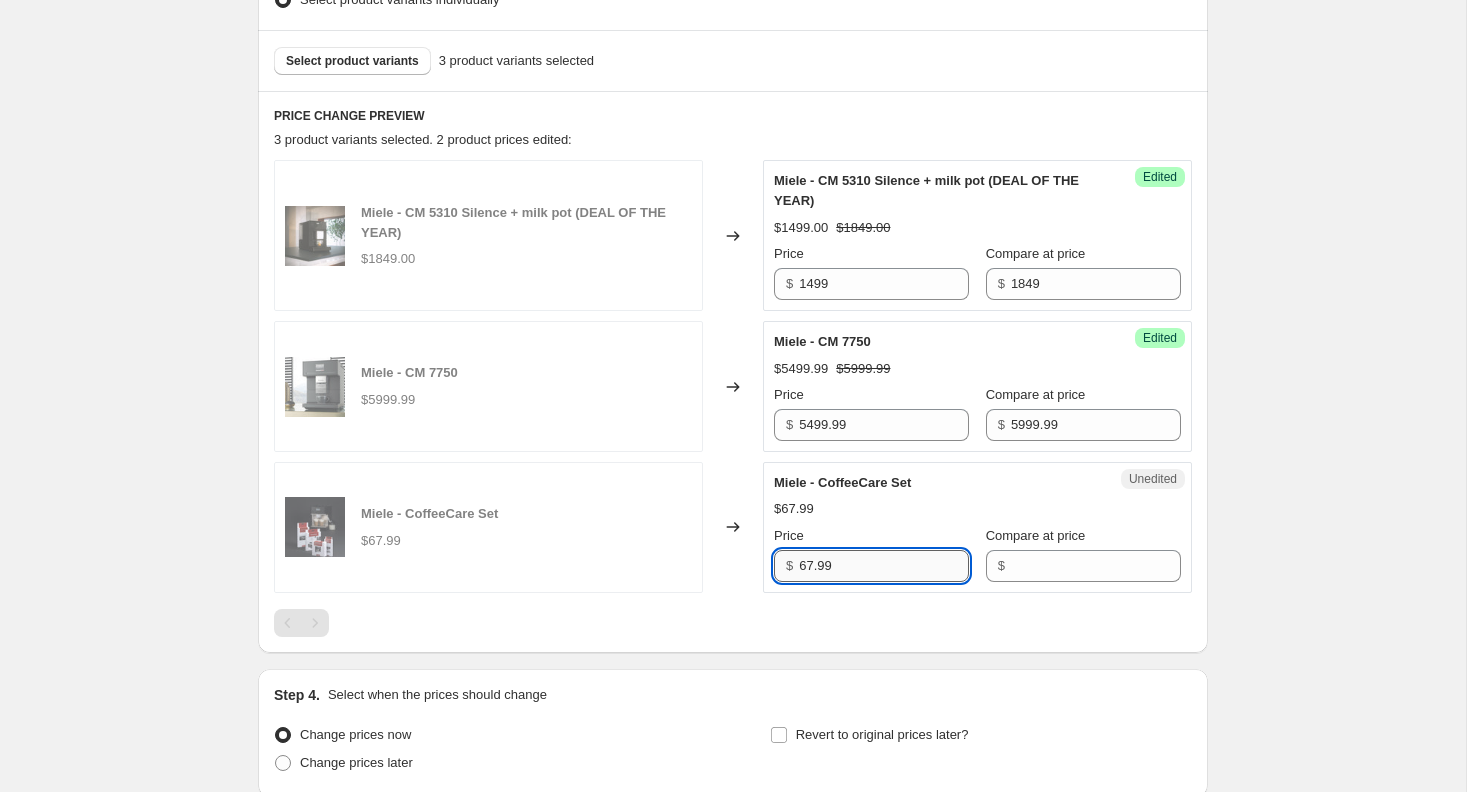 click on "67.99" at bounding box center [884, 566] 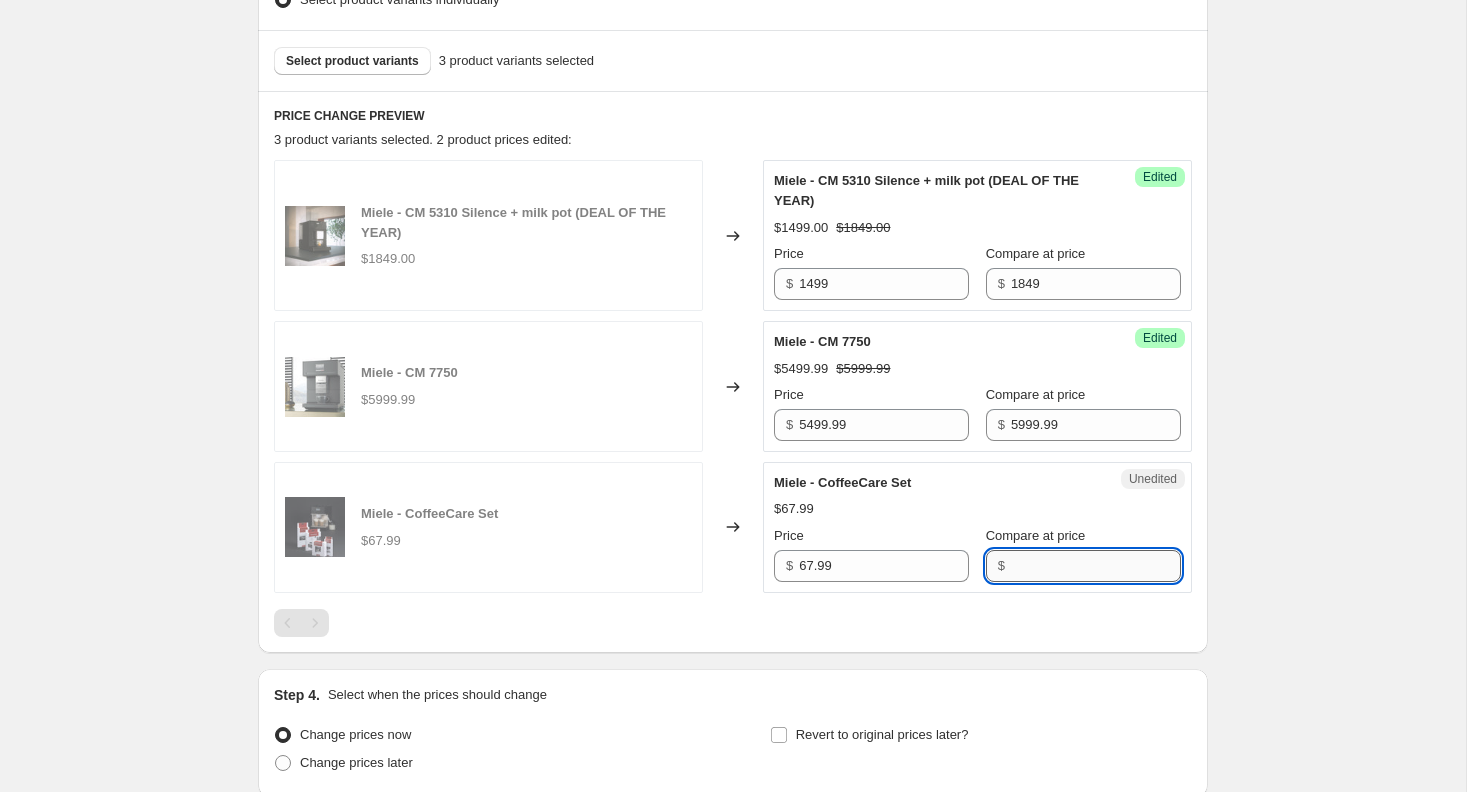 click on "Compare at price" at bounding box center (1096, 566) 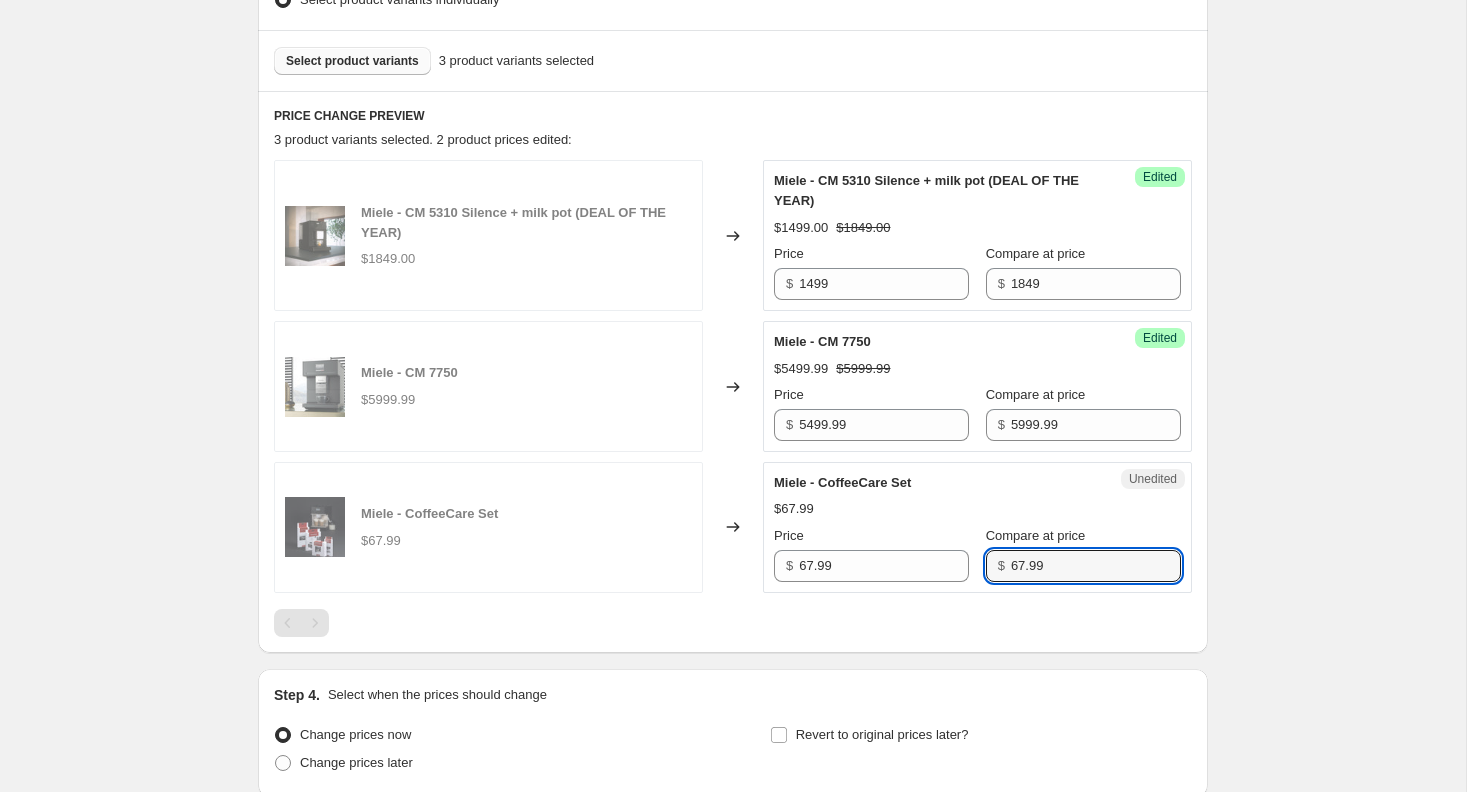 type on "67.99" 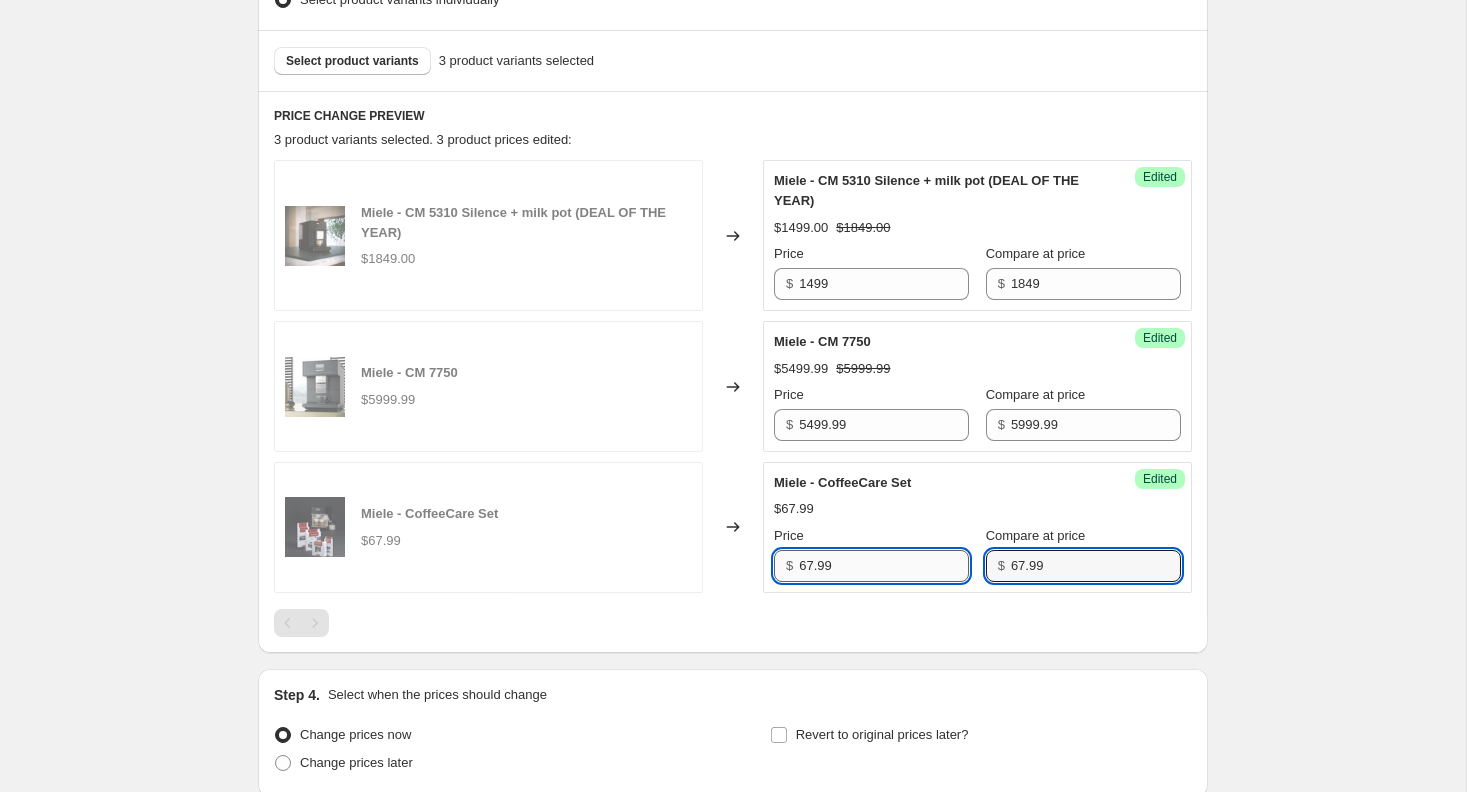click on "67.99" at bounding box center (884, 566) 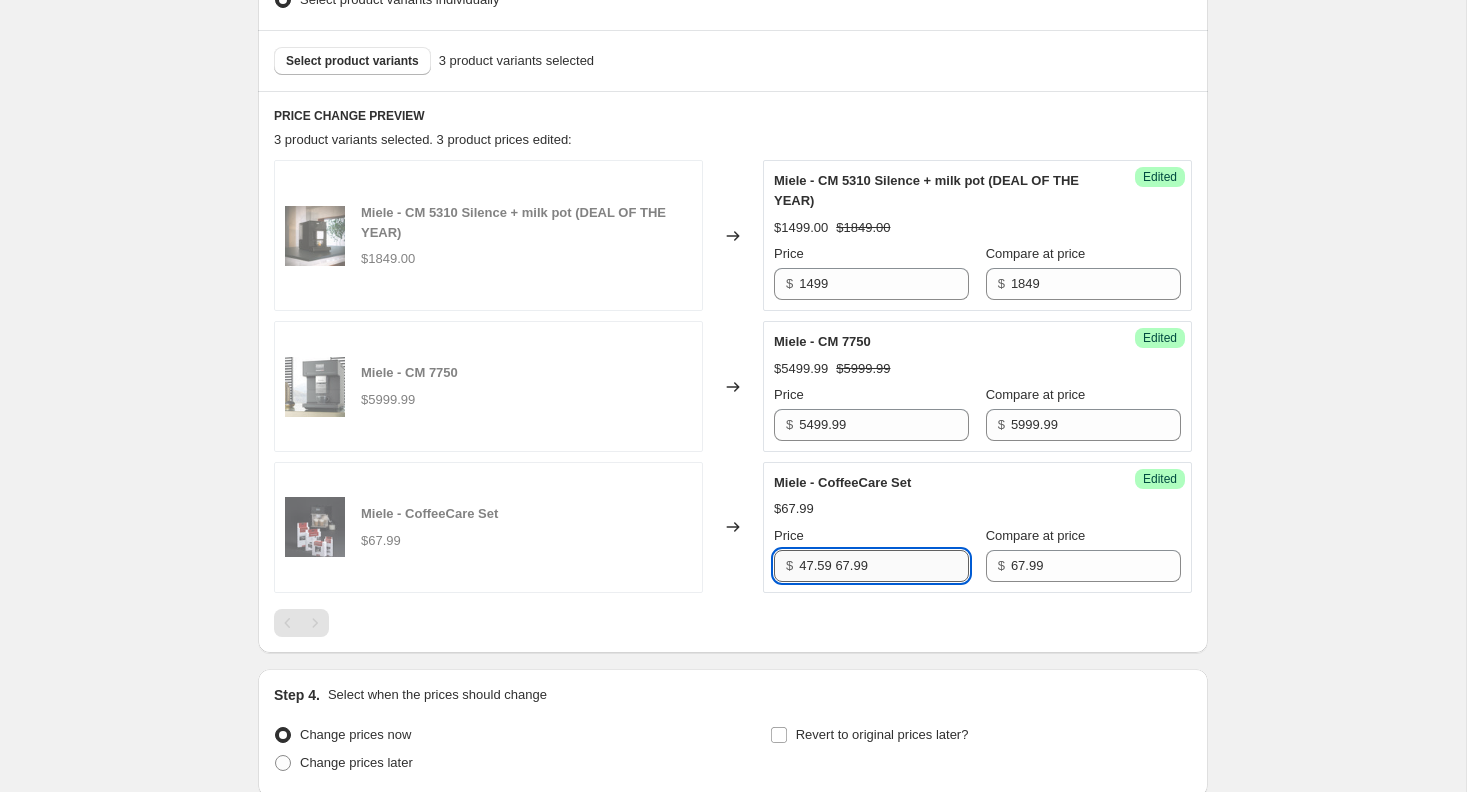 paste 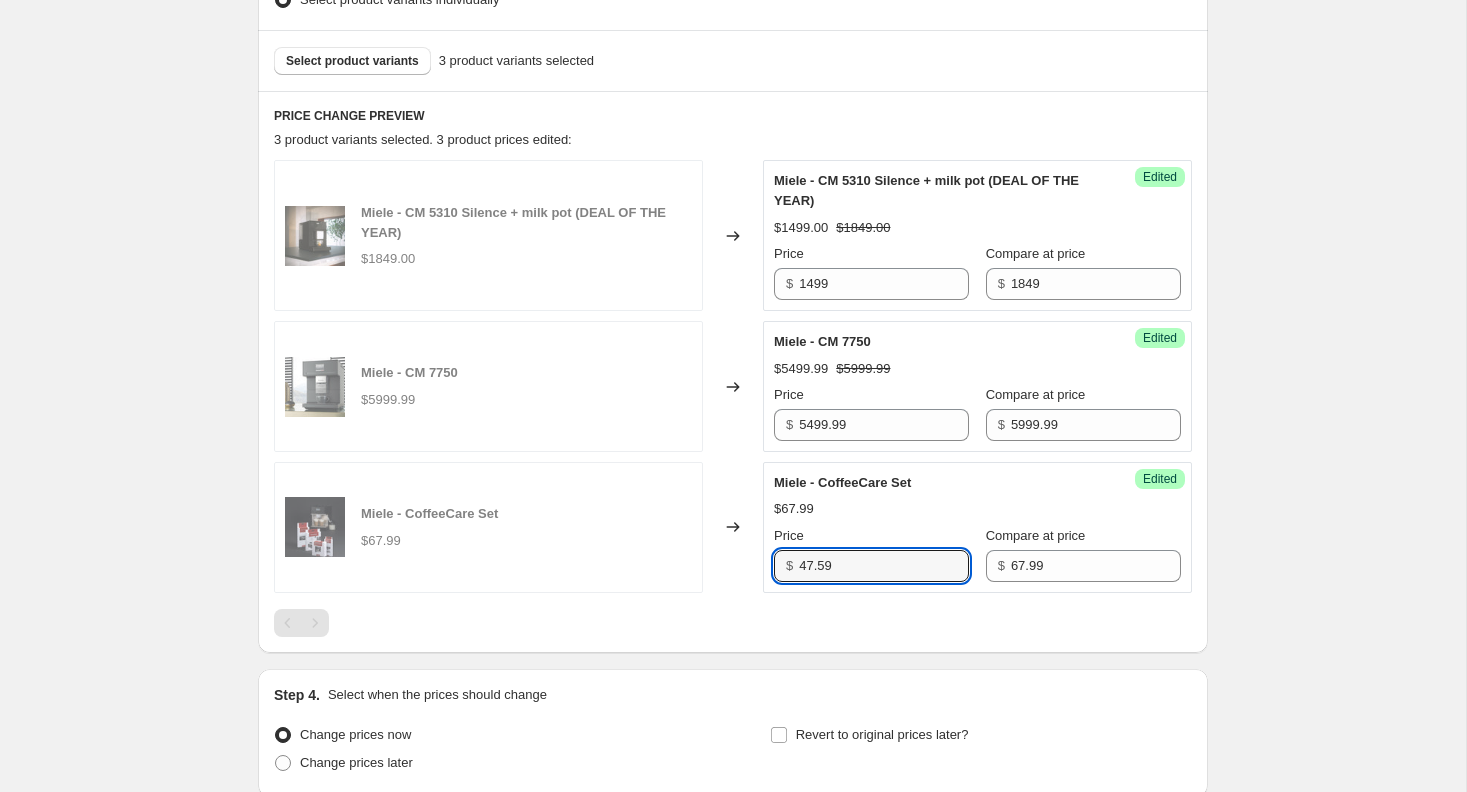 type on "47.59" 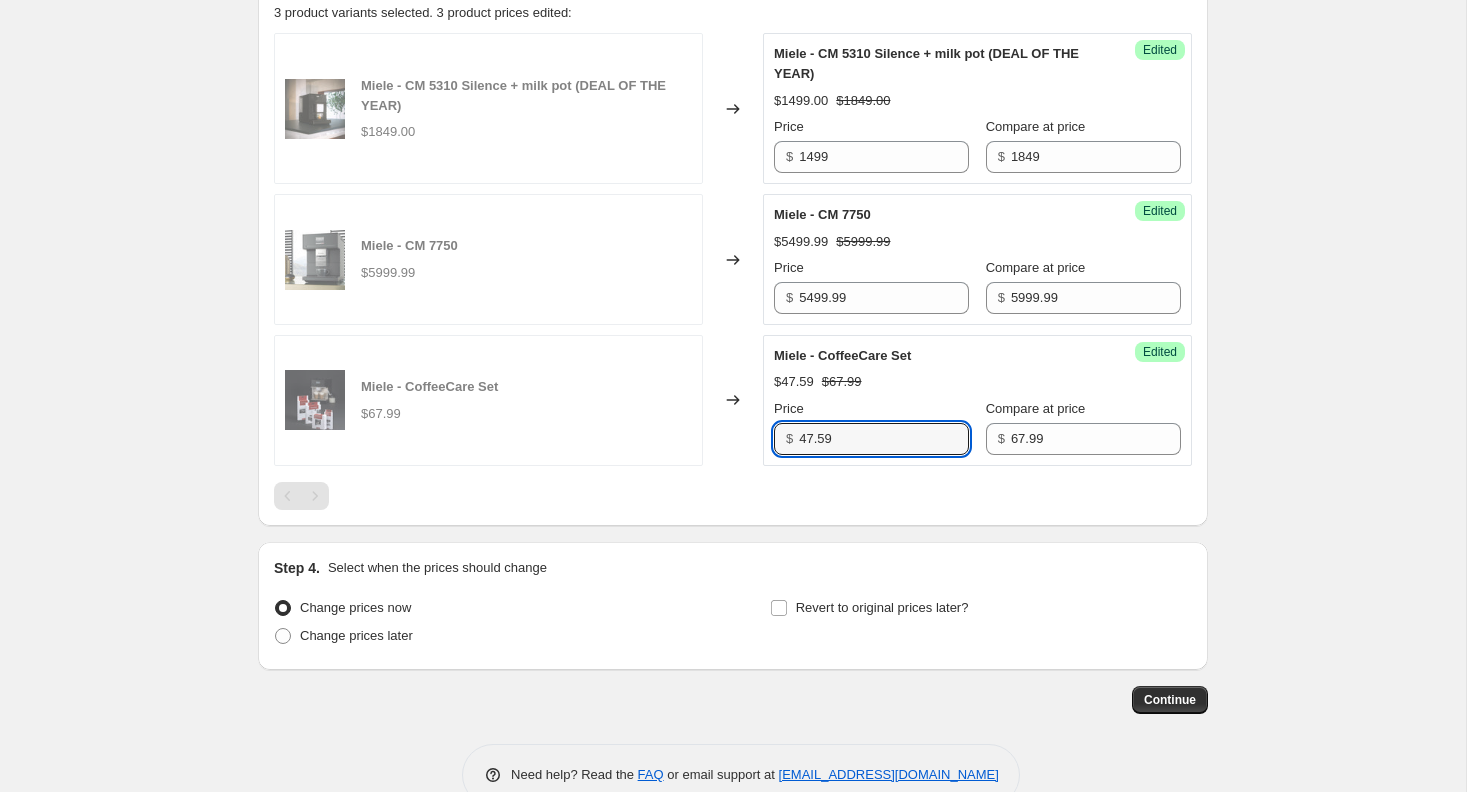 scroll, scrollTop: 741, scrollLeft: 0, axis: vertical 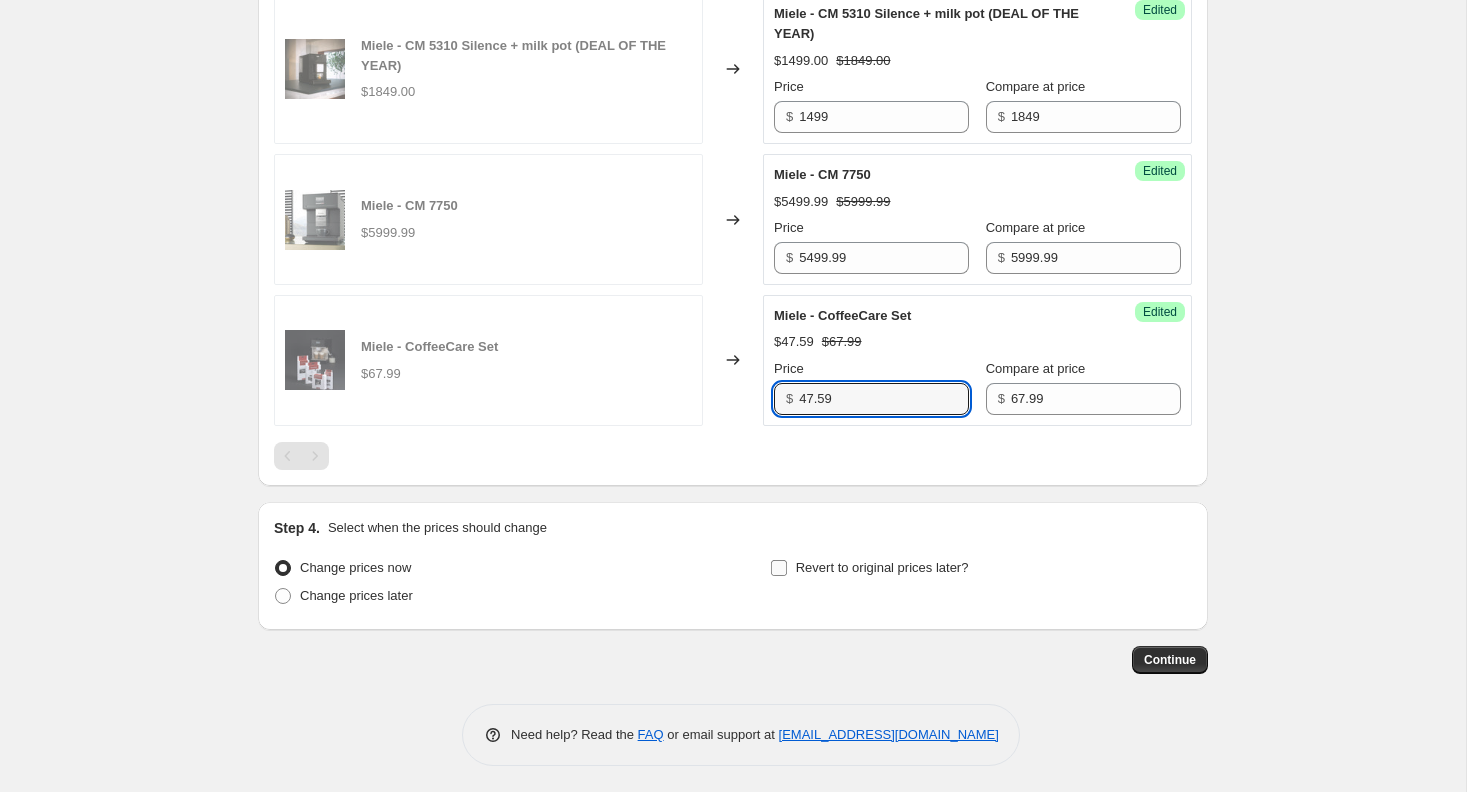 click on "Revert to original prices later?" at bounding box center (882, 568) 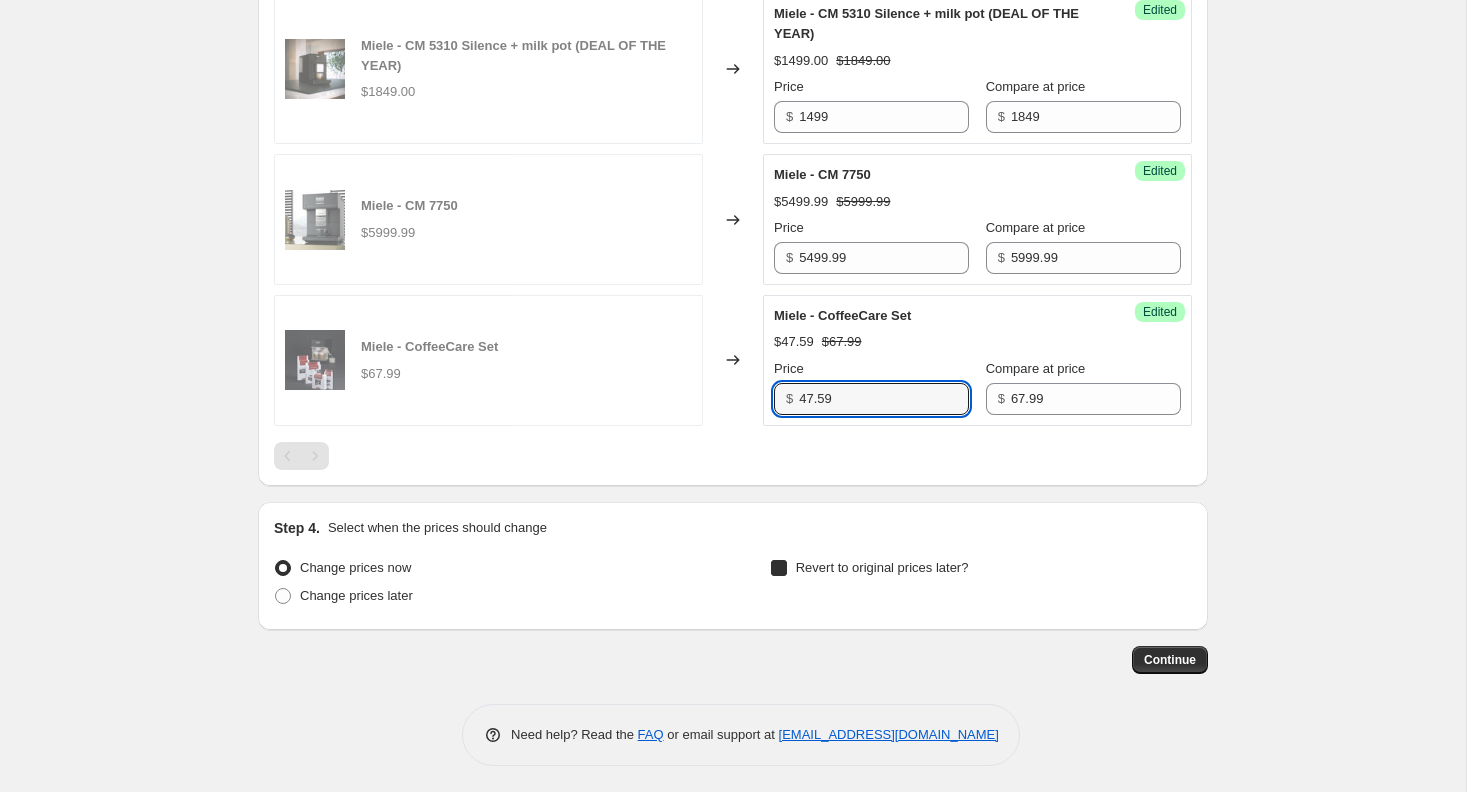 checkbox on "true" 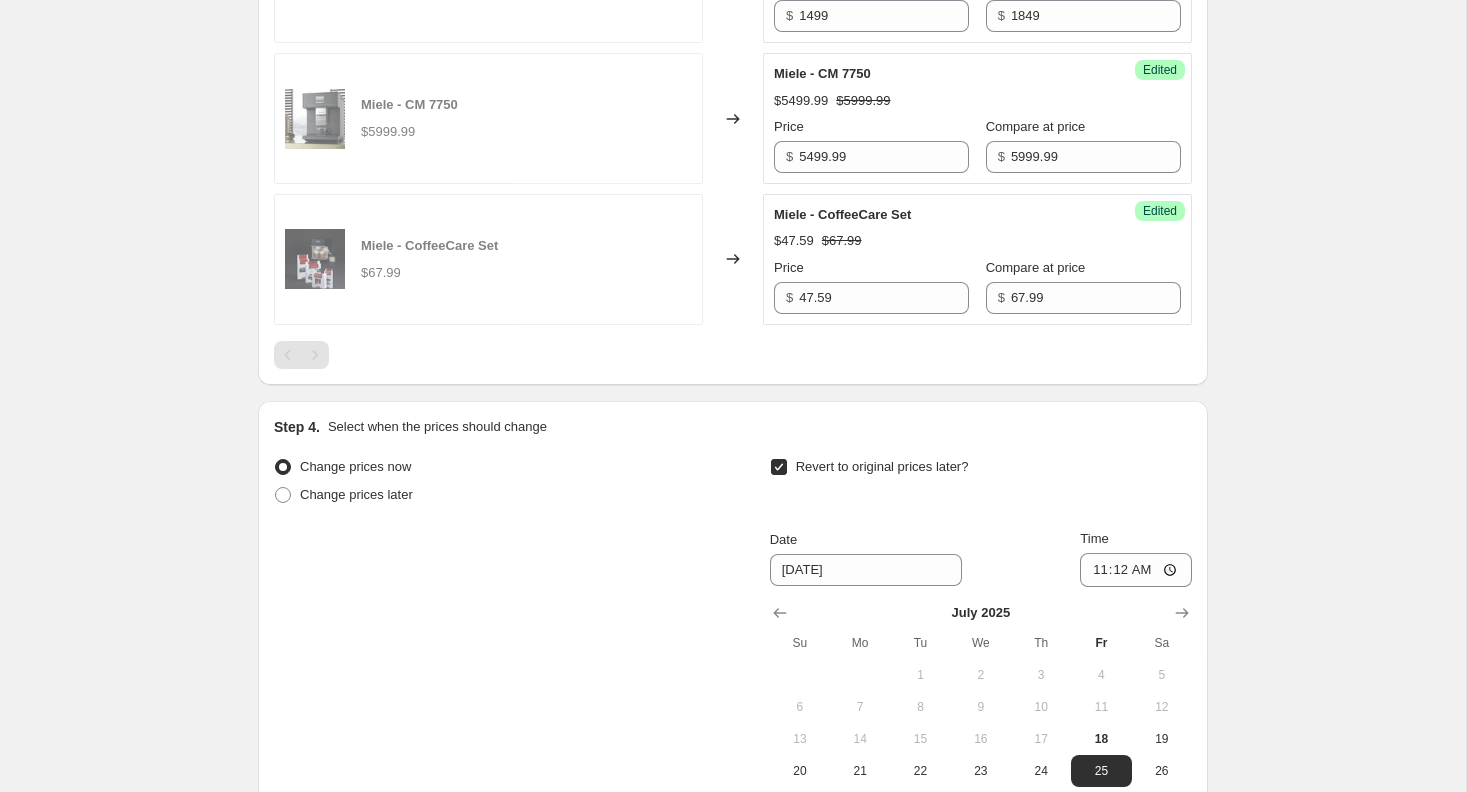 scroll, scrollTop: 1083, scrollLeft: 0, axis: vertical 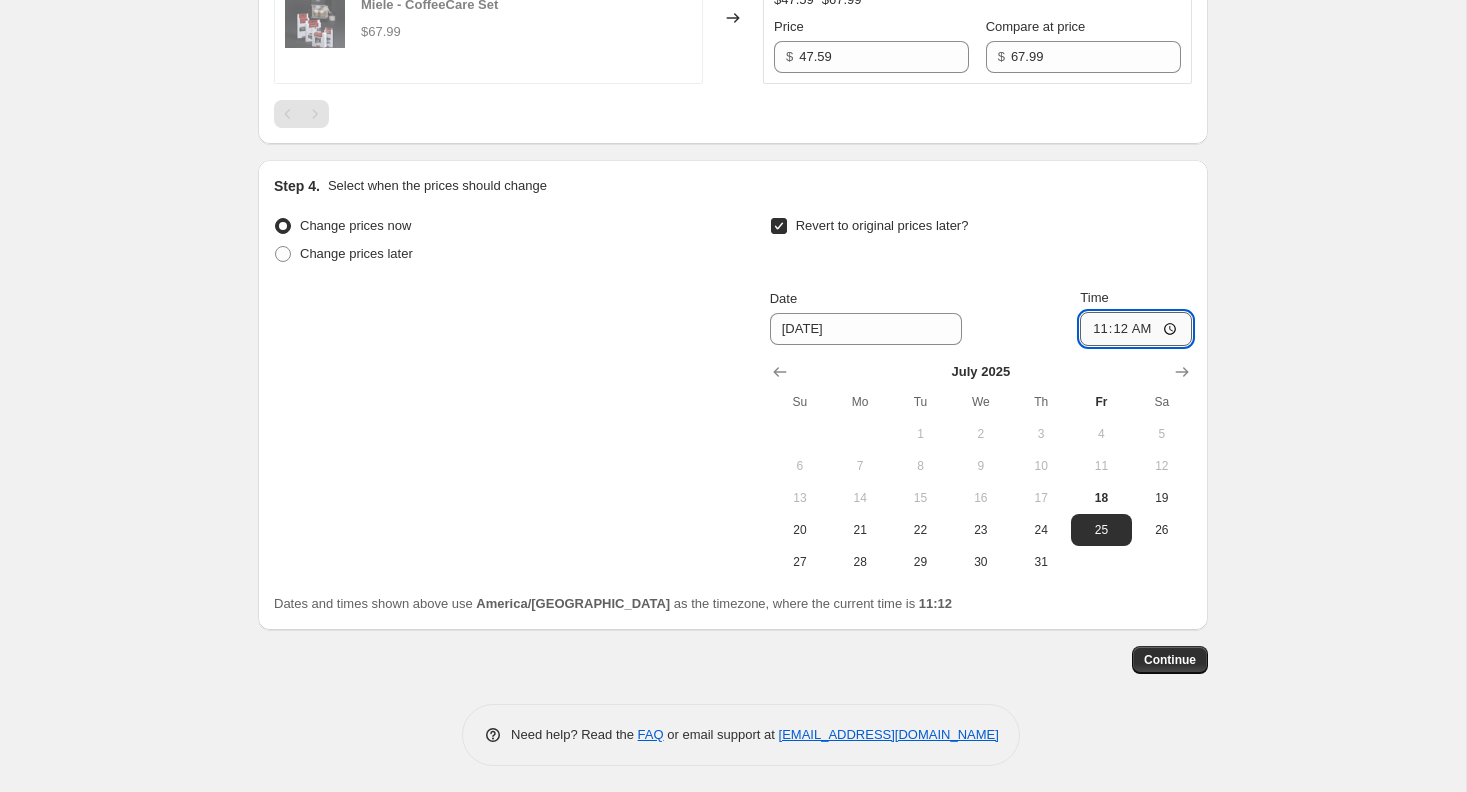 click on "11:12" at bounding box center [1136, 329] 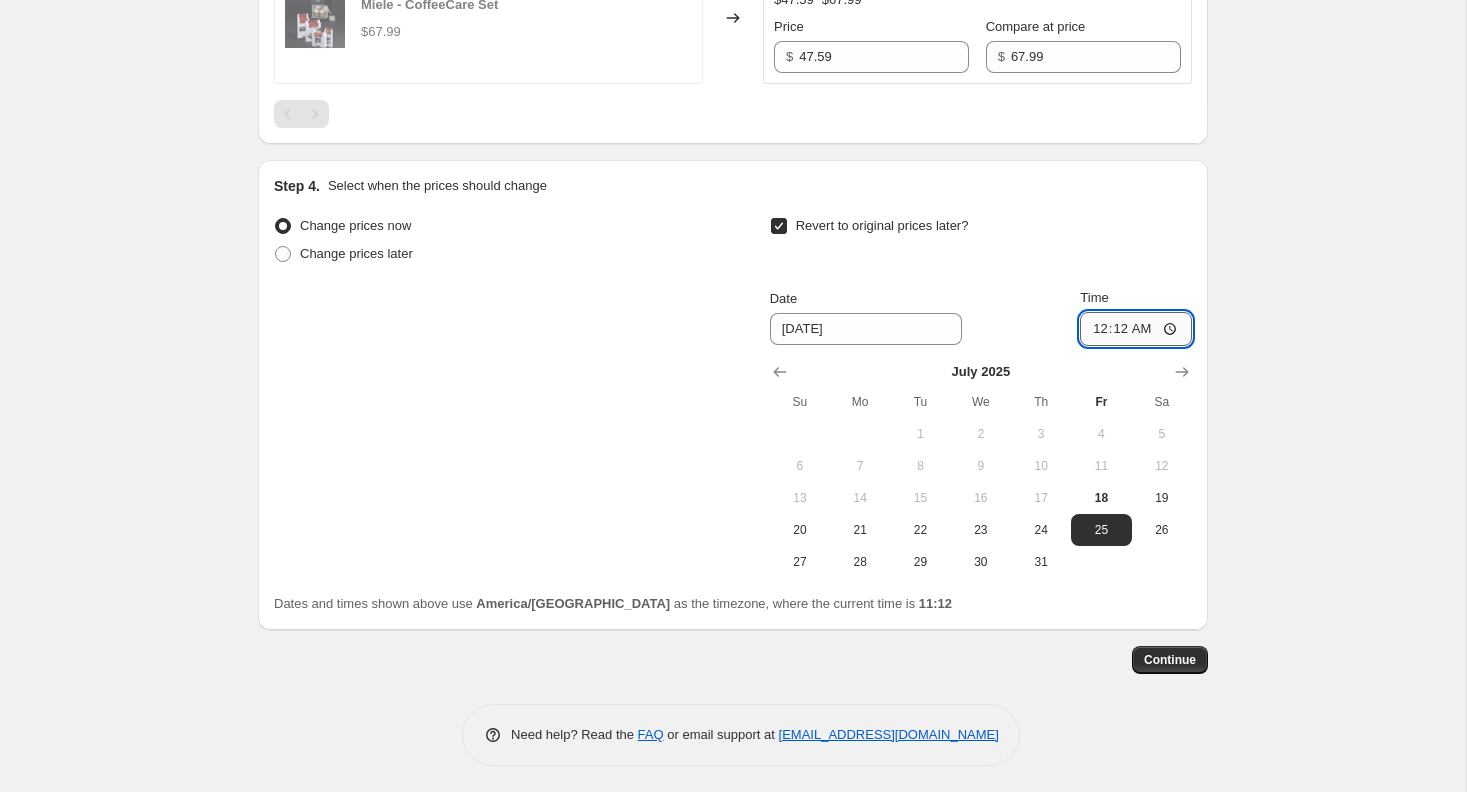 type on "00:00" 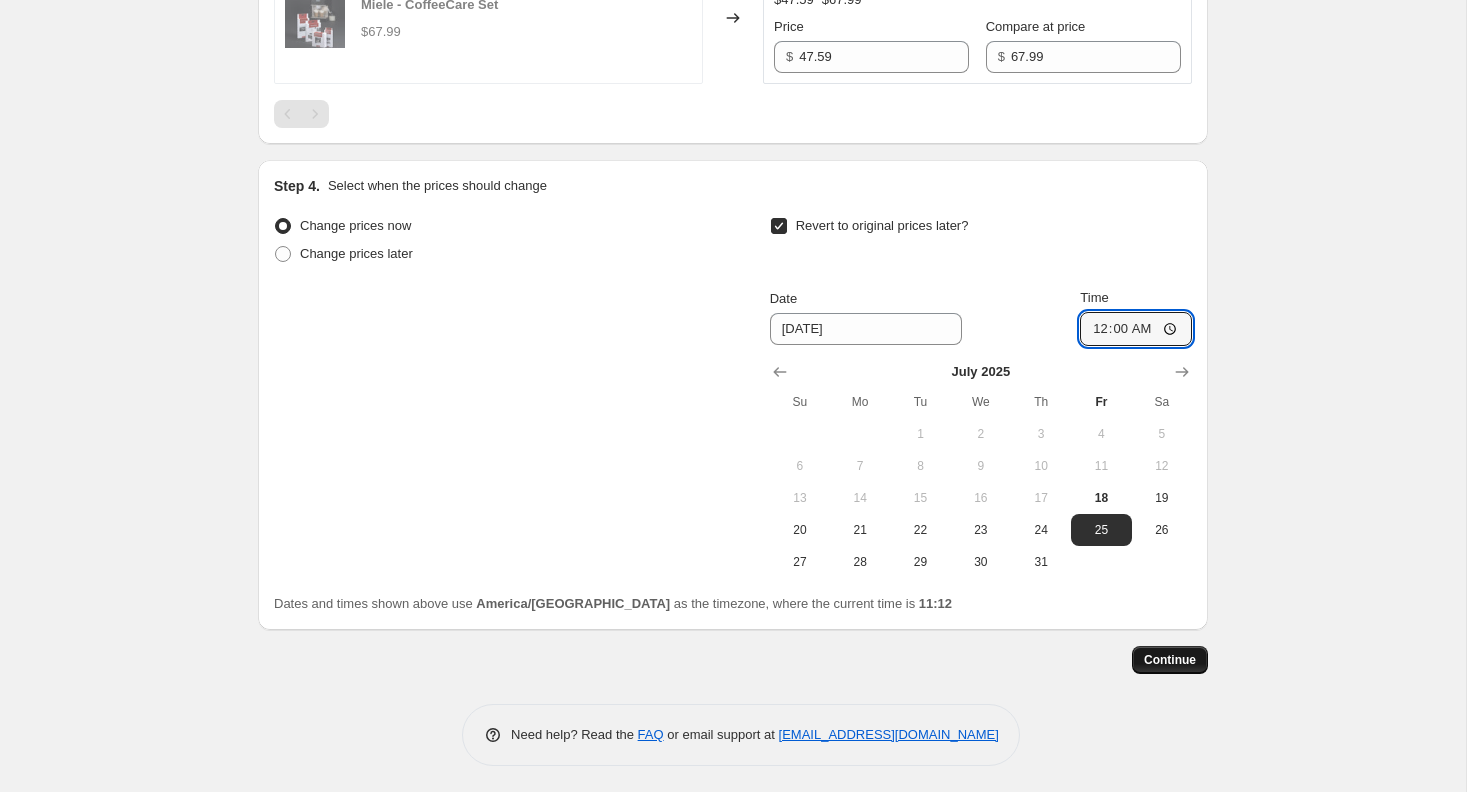 click on "Continue" at bounding box center [1170, 660] 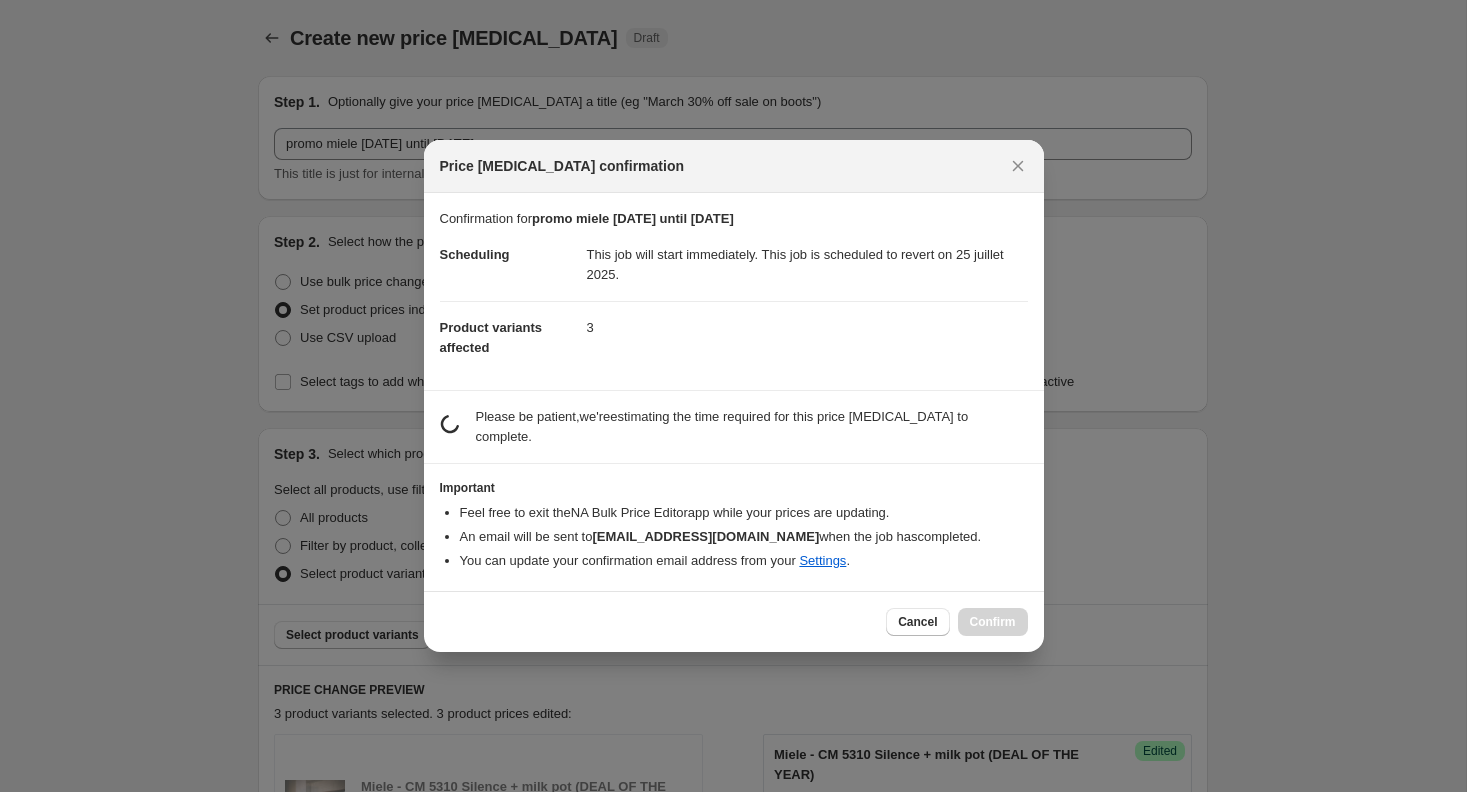 scroll, scrollTop: 0, scrollLeft: 0, axis: both 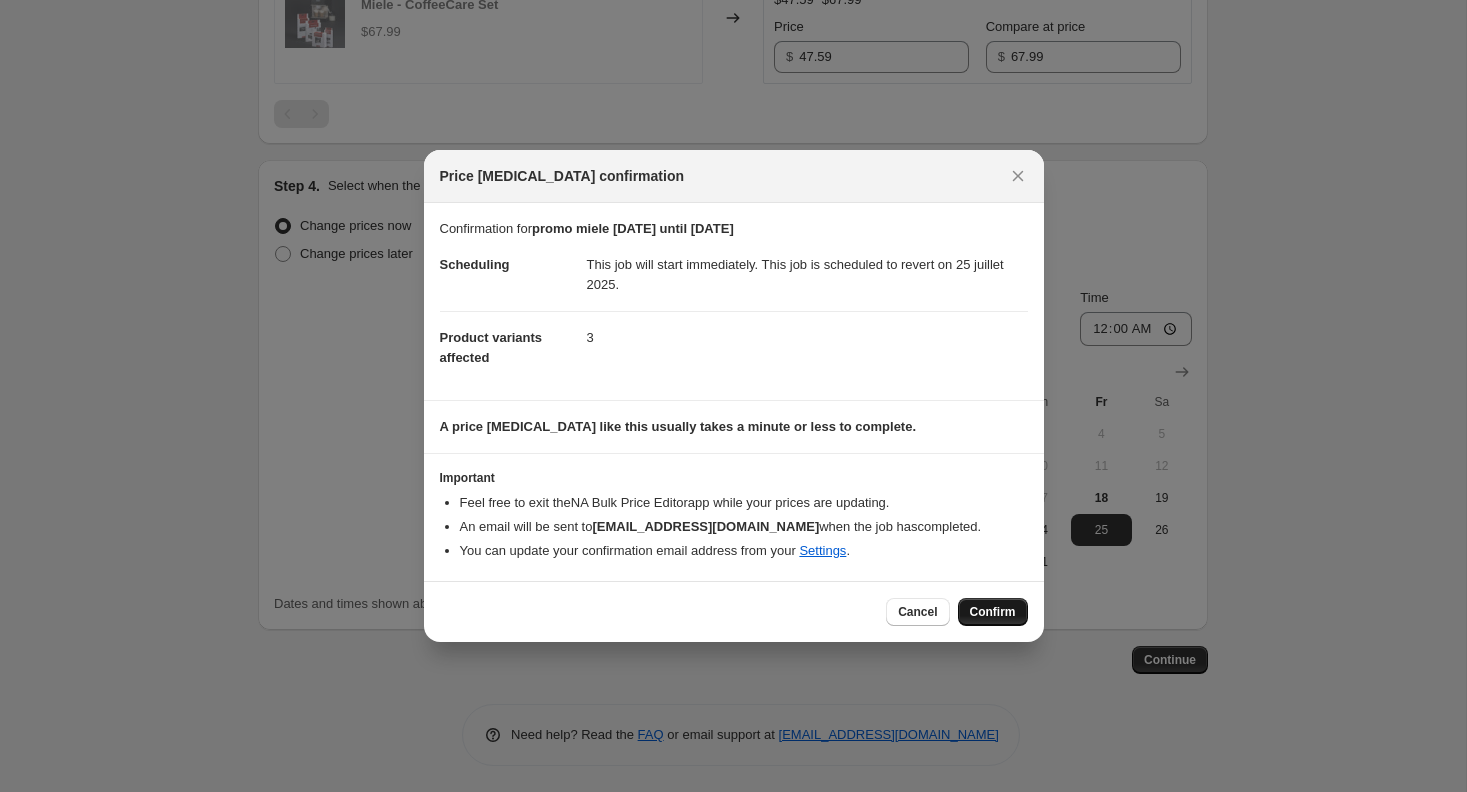 click on "Confirm" at bounding box center (993, 612) 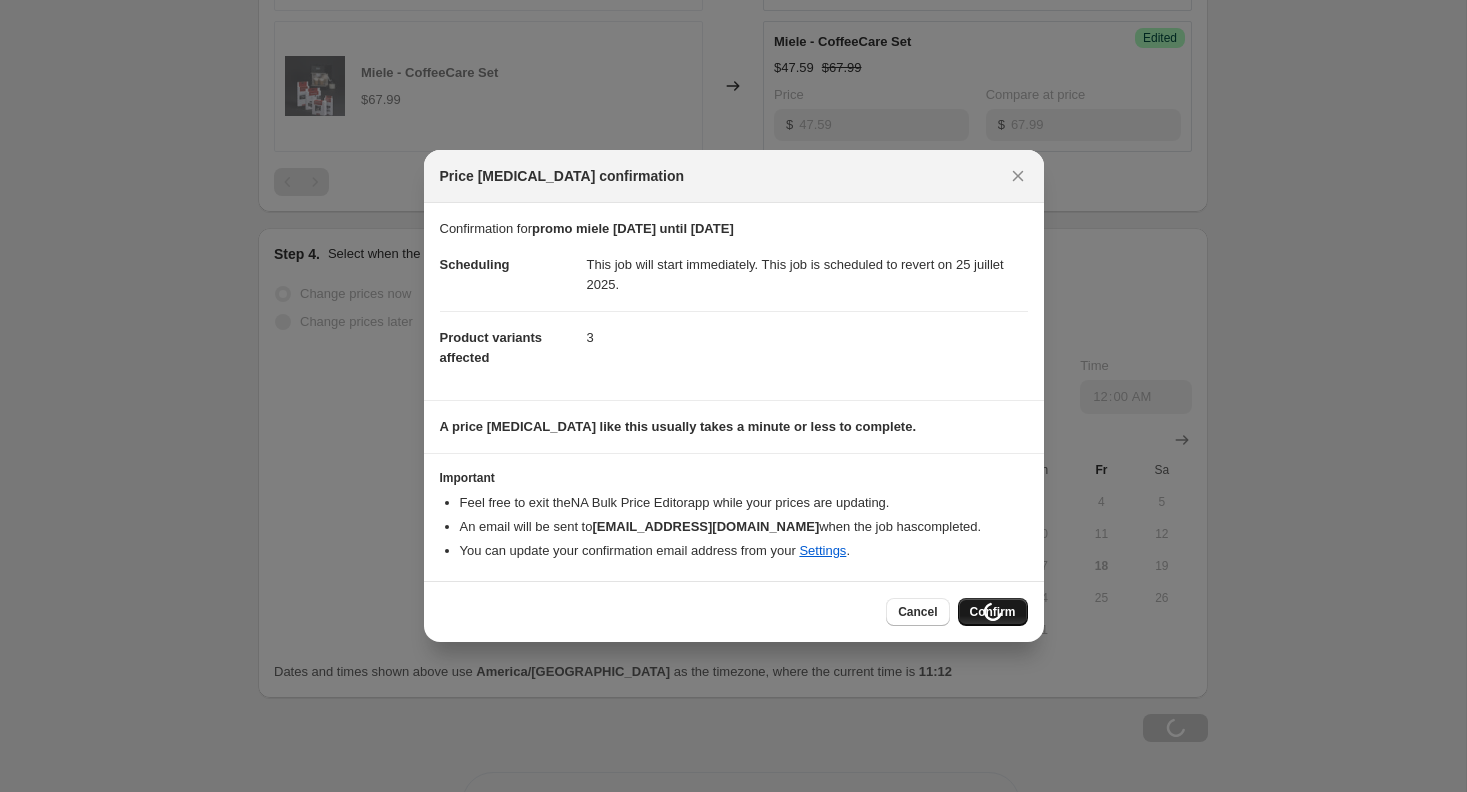 scroll, scrollTop: 1151, scrollLeft: 0, axis: vertical 